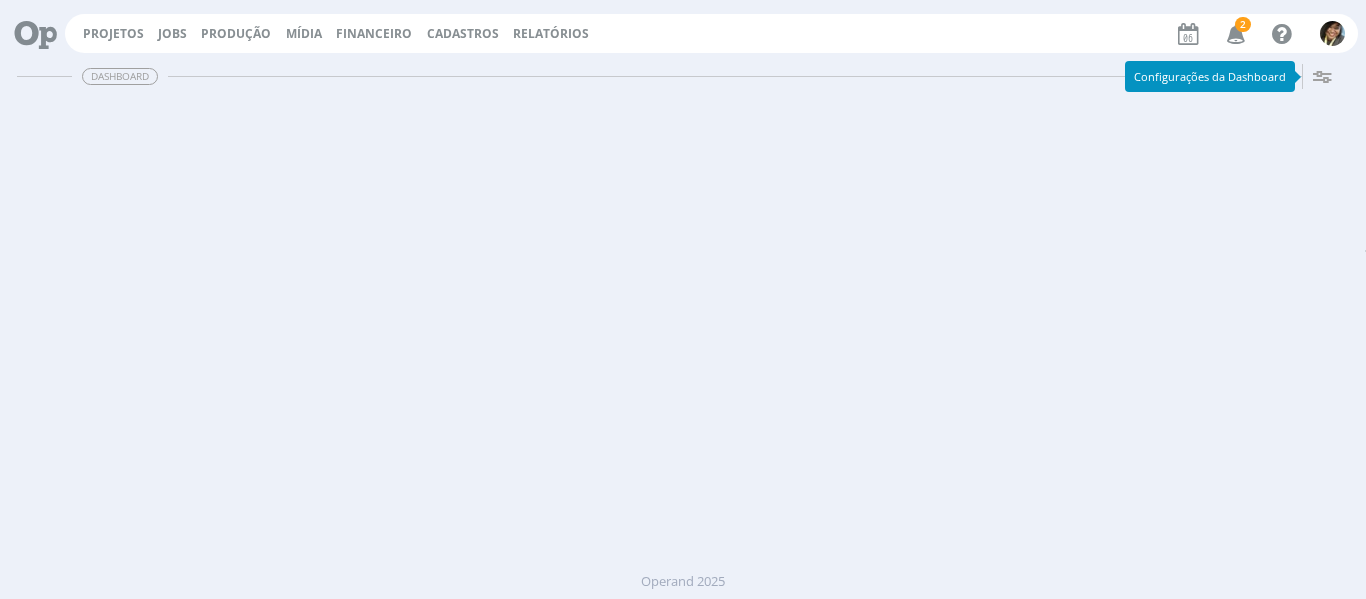 scroll, scrollTop: 0, scrollLeft: 0, axis: both 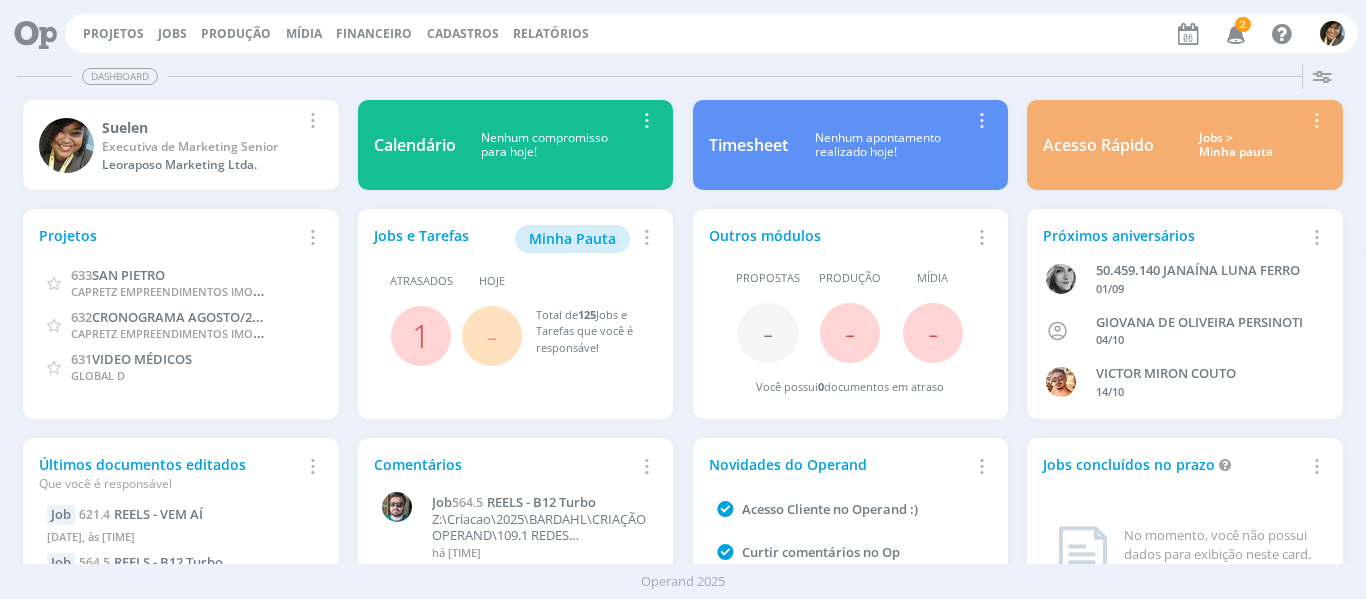 click at bounding box center [1236, 33] 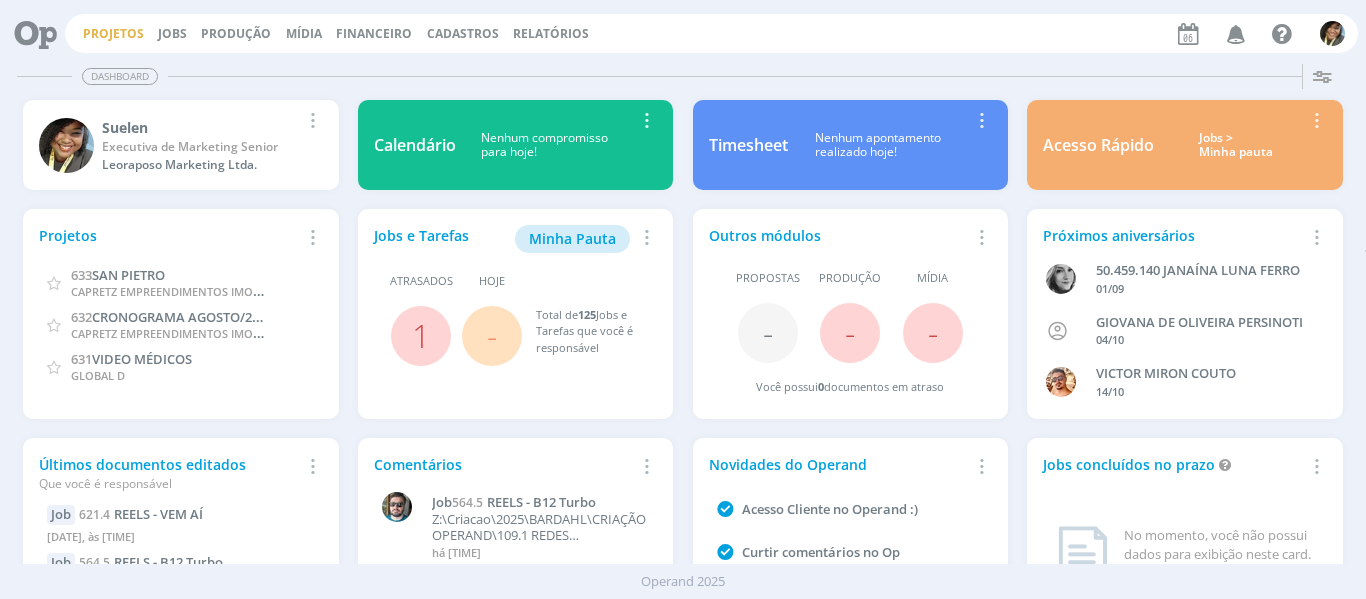 click on "Projetos" at bounding box center (113, 33) 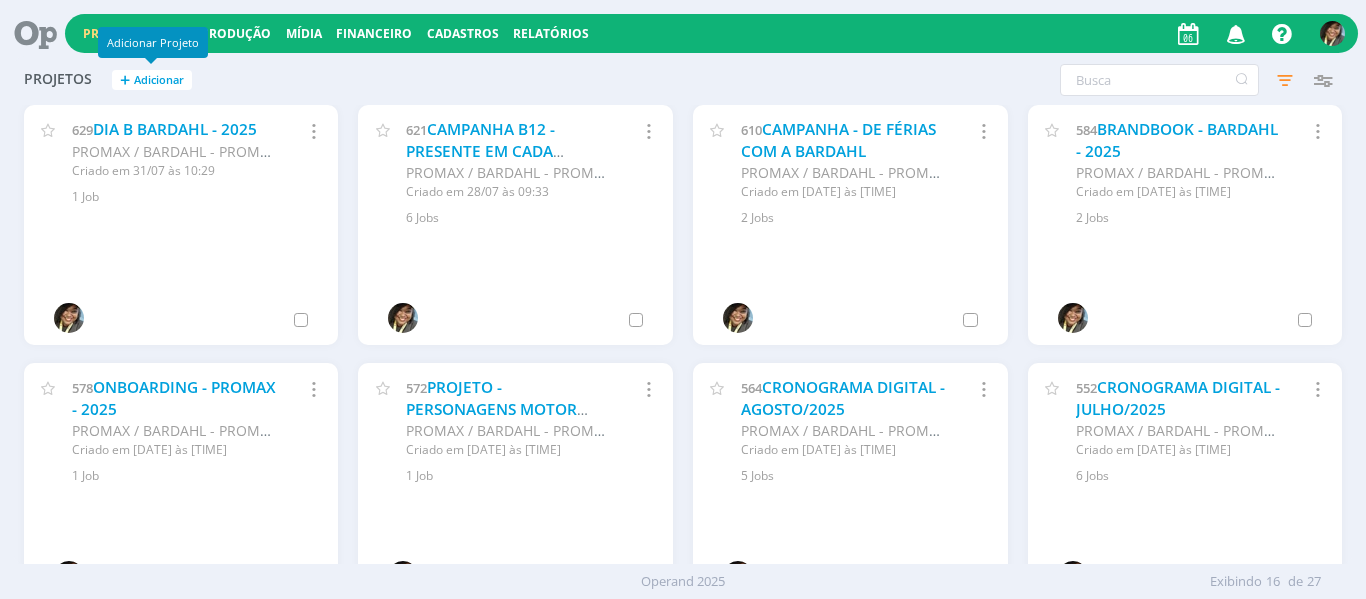click on "Adicionar" at bounding box center (159, 80) 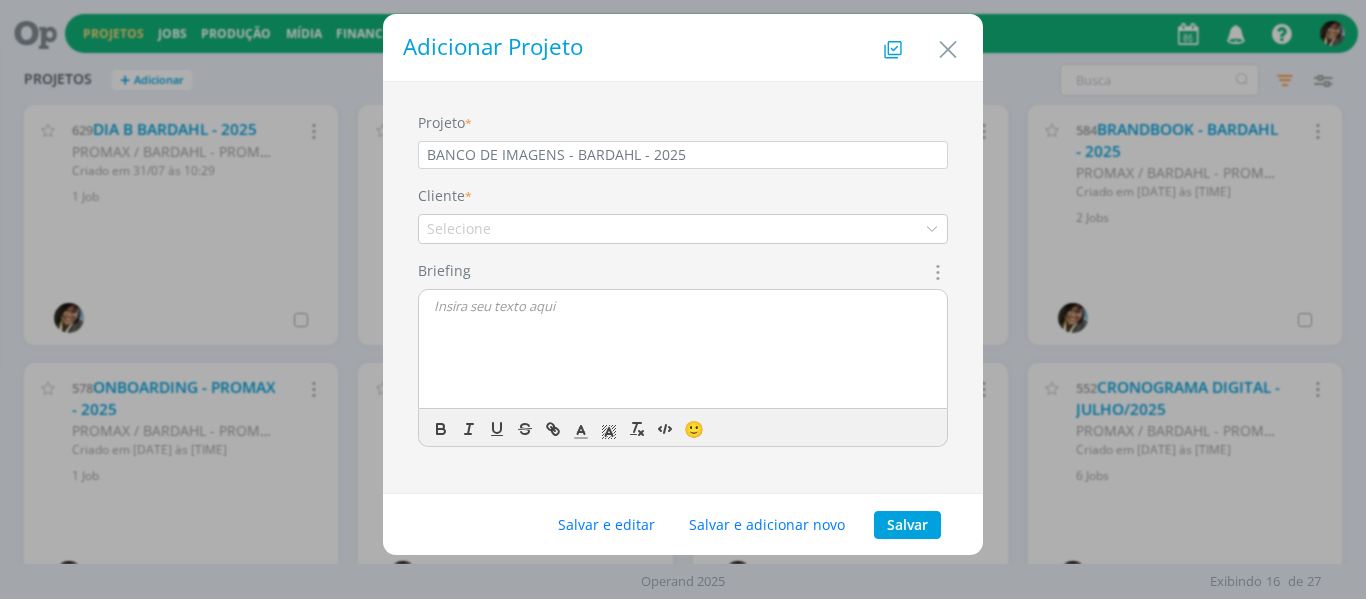 type on "BANCO DE IMAGENS - BARDAHL - 2025" 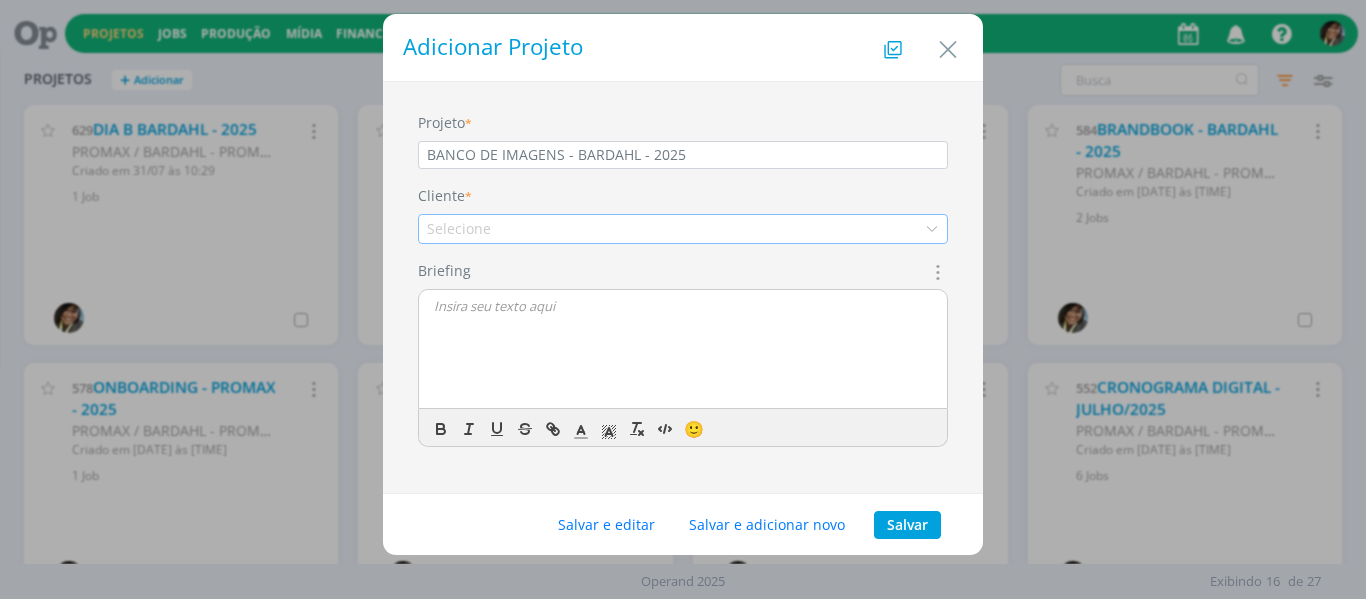 click on "Selecione" at bounding box center [683, 229] 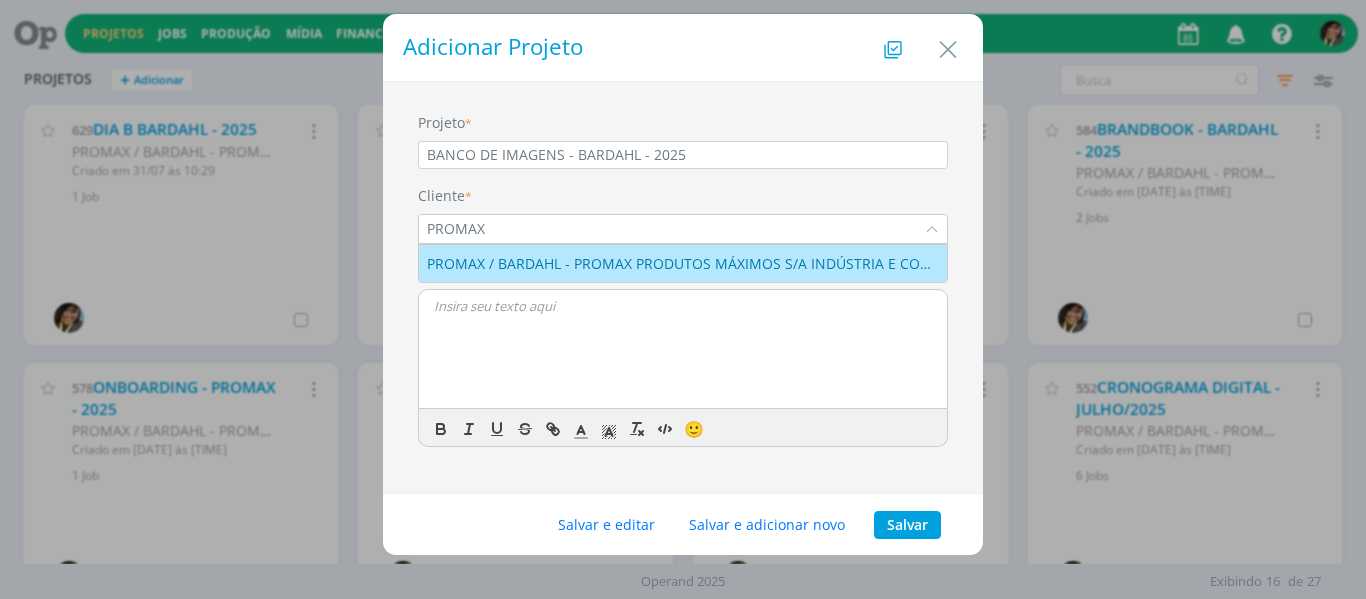 type on "PROMAX" 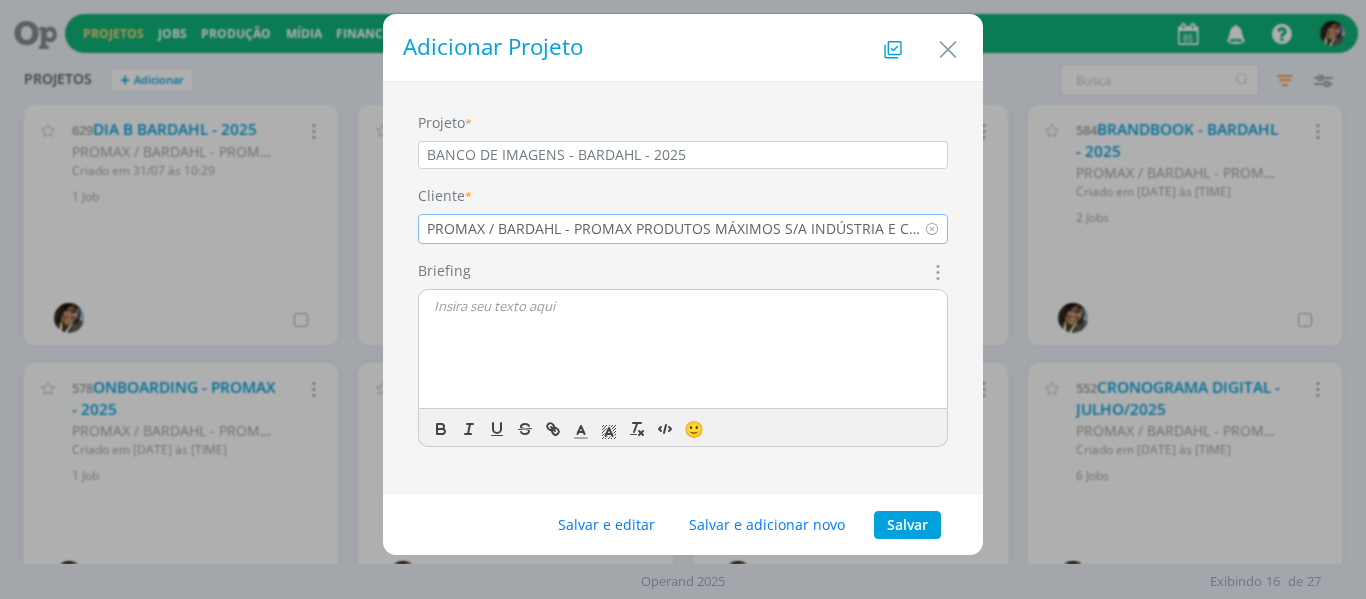 click at bounding box center [936, 272] 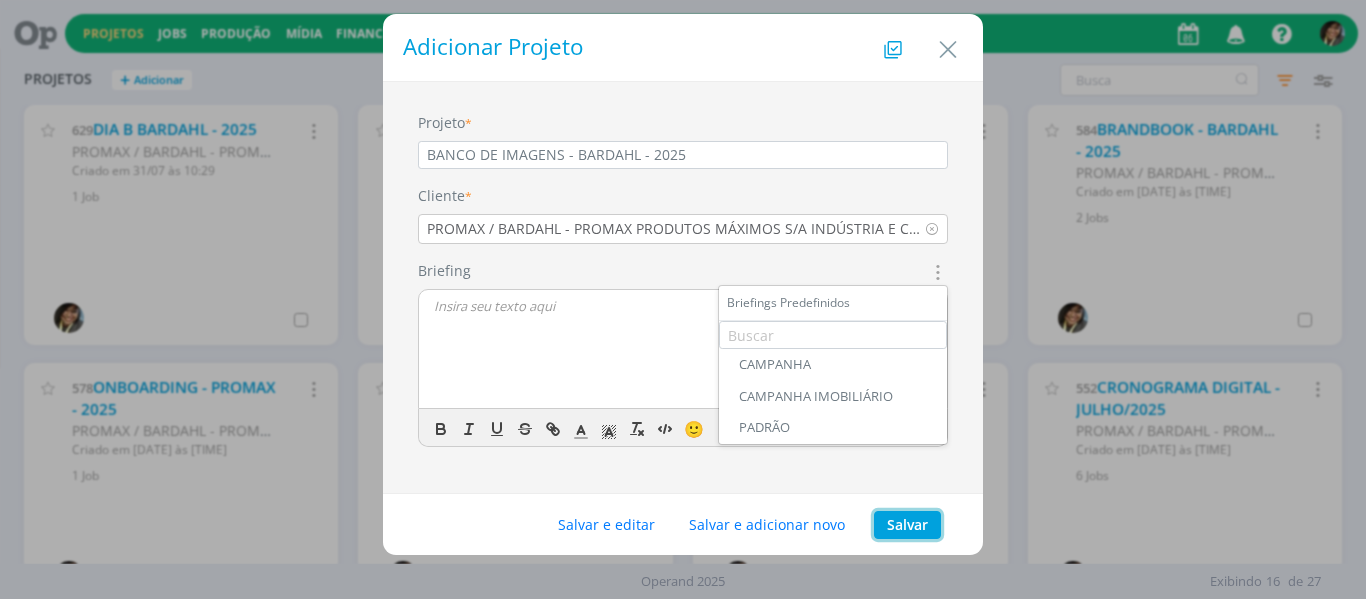 click on "Salvar" at bounding box center [907, 525] 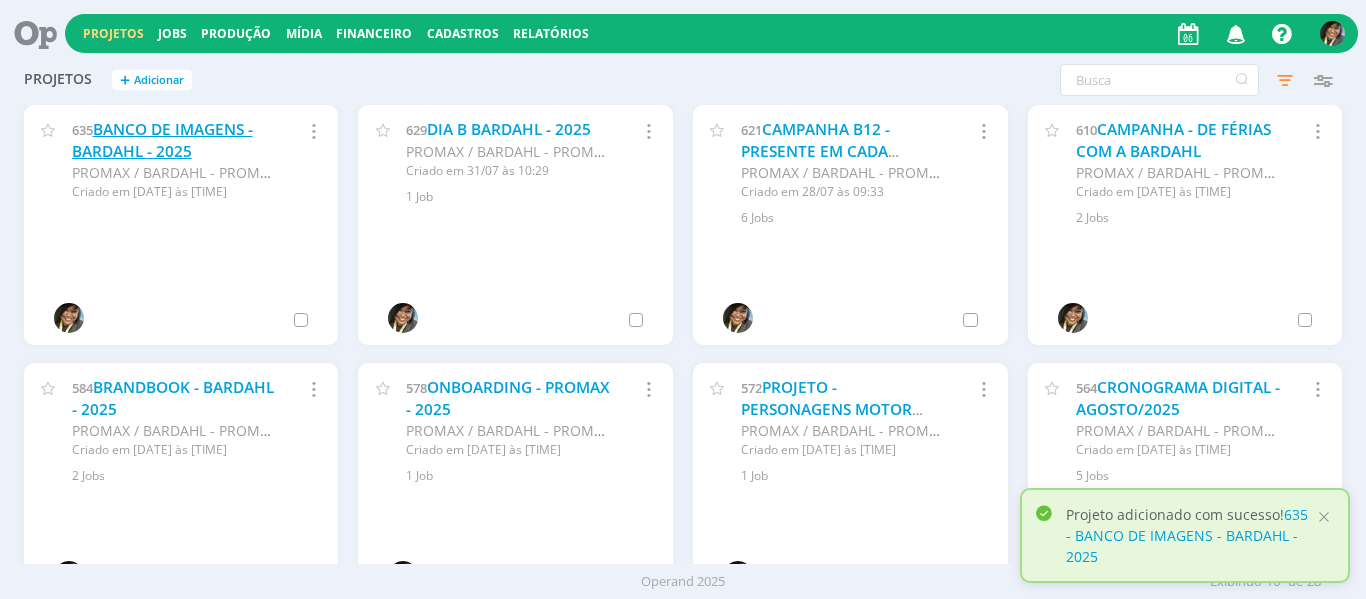 click on "BANCO DE IMAGENS - BARDAHL - 2025" at bounding box center [162, 140] 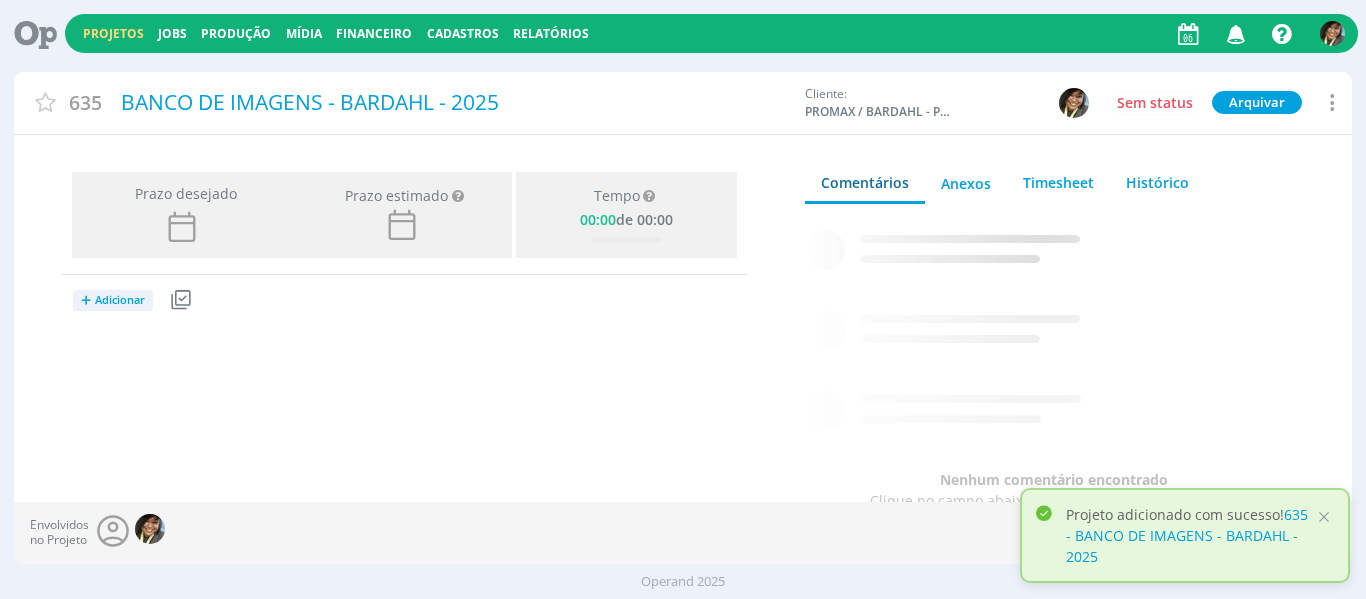 click on "Adicionar" at bounding box center [120, 300] 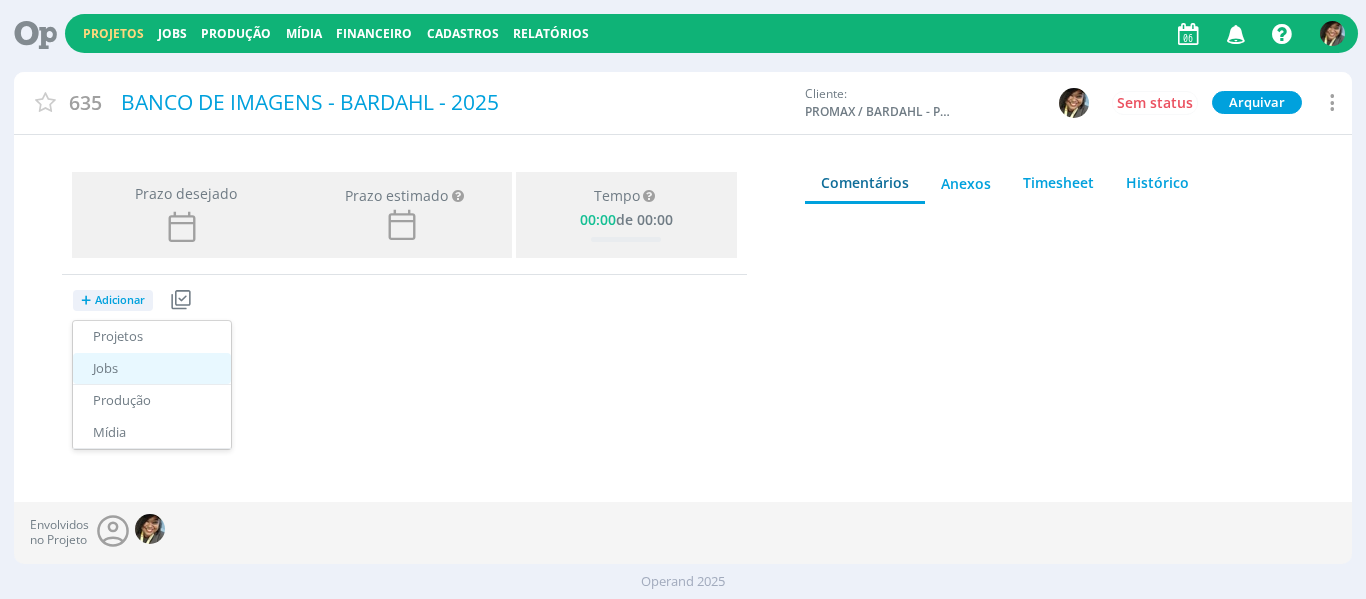 click on "Jobs" at bounding box center (152, 369) 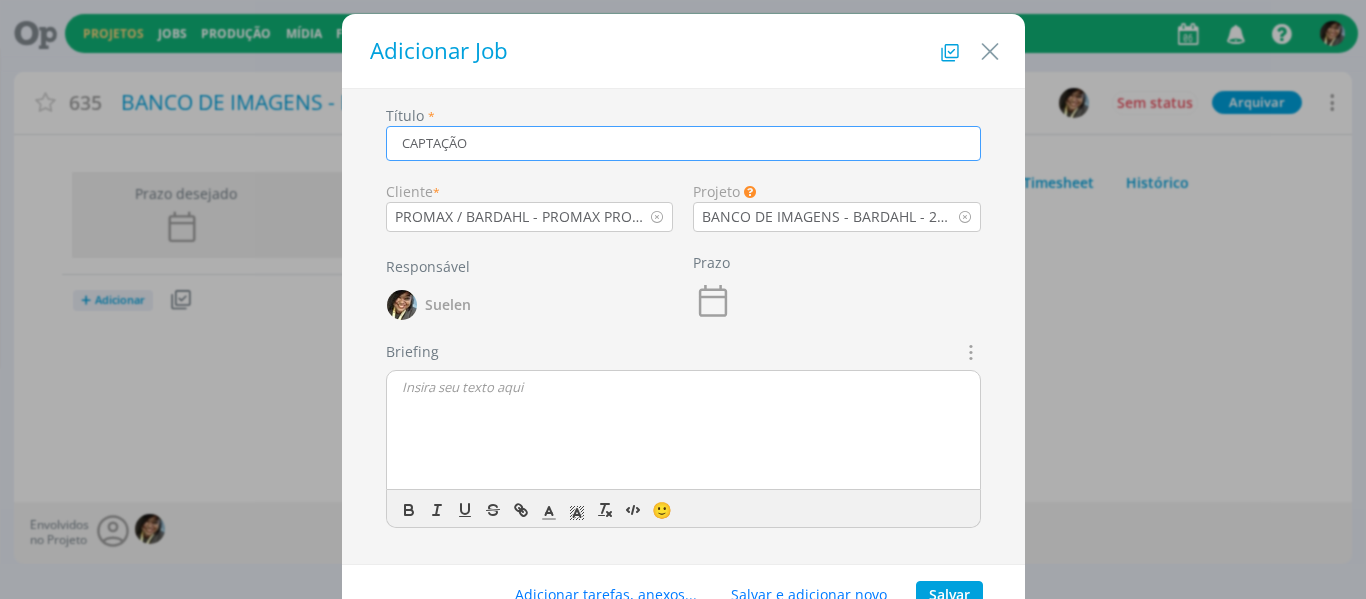 type on "CAPTAÇÃO" 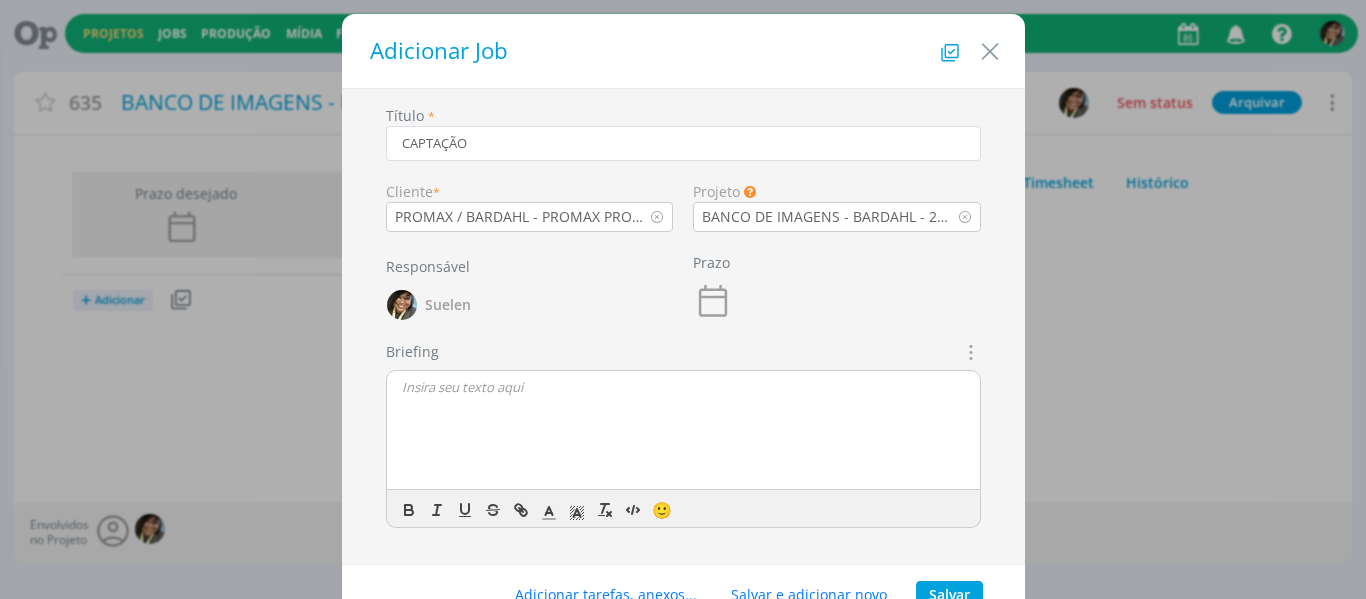 click on "Adicionar tarefas, anexos...
Salvar e adicionar novo
Salvar" at bounding box center [683, 596] 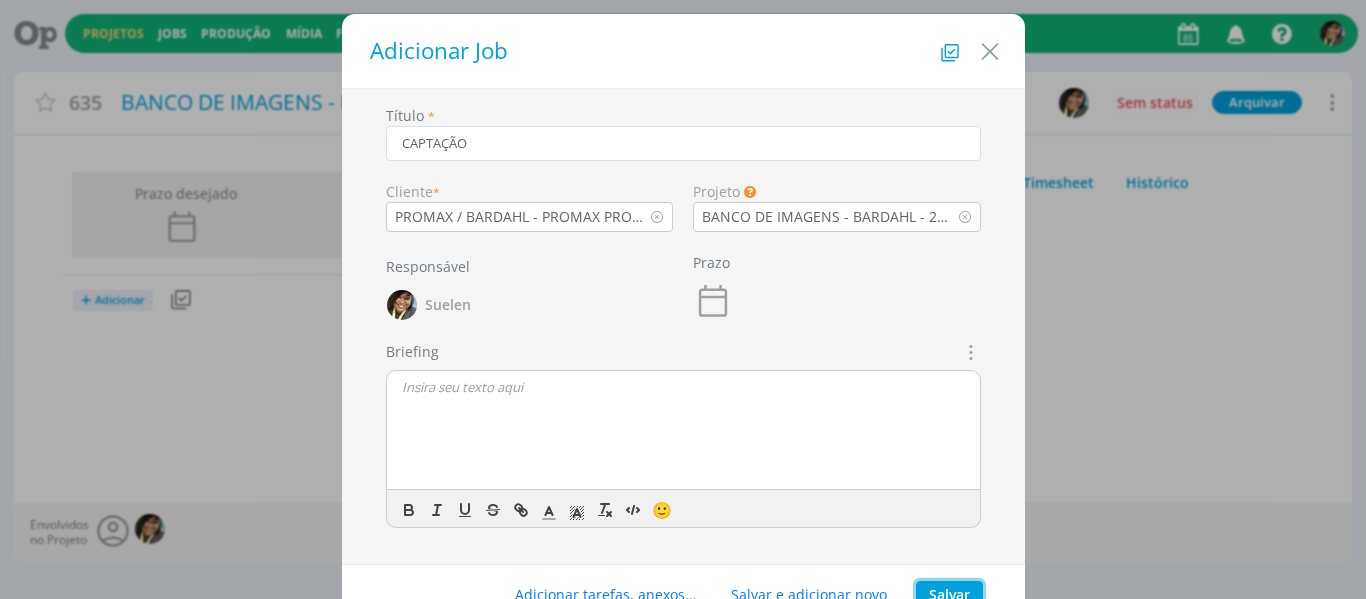 click on "Salvar" at bounding box center (949, 595) 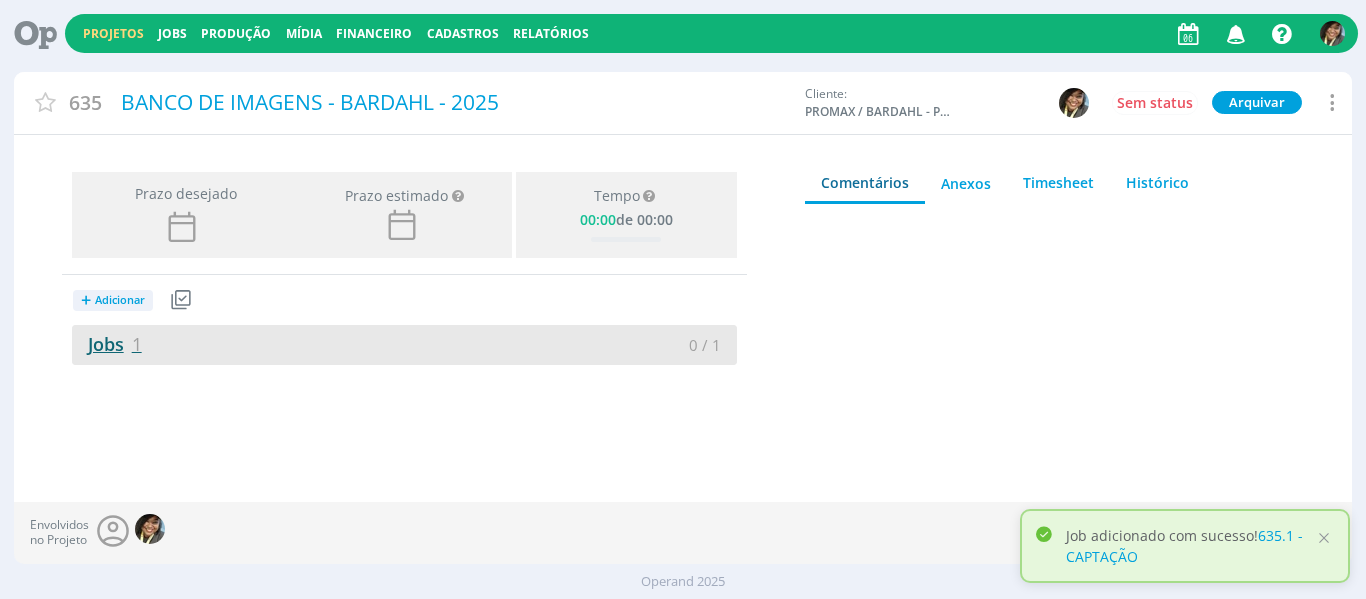 click on "Jobs 1" at bounding box center (107, 344) 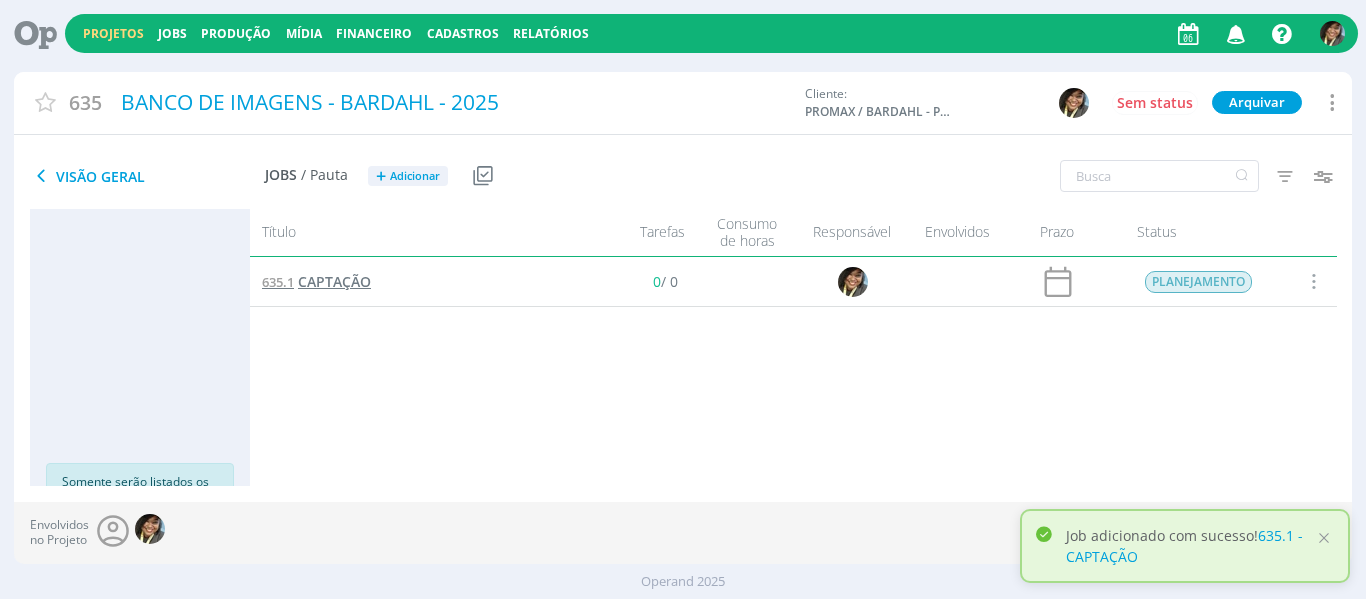 click on "CAPTAÇÃO" at bounding box center (334, 281) 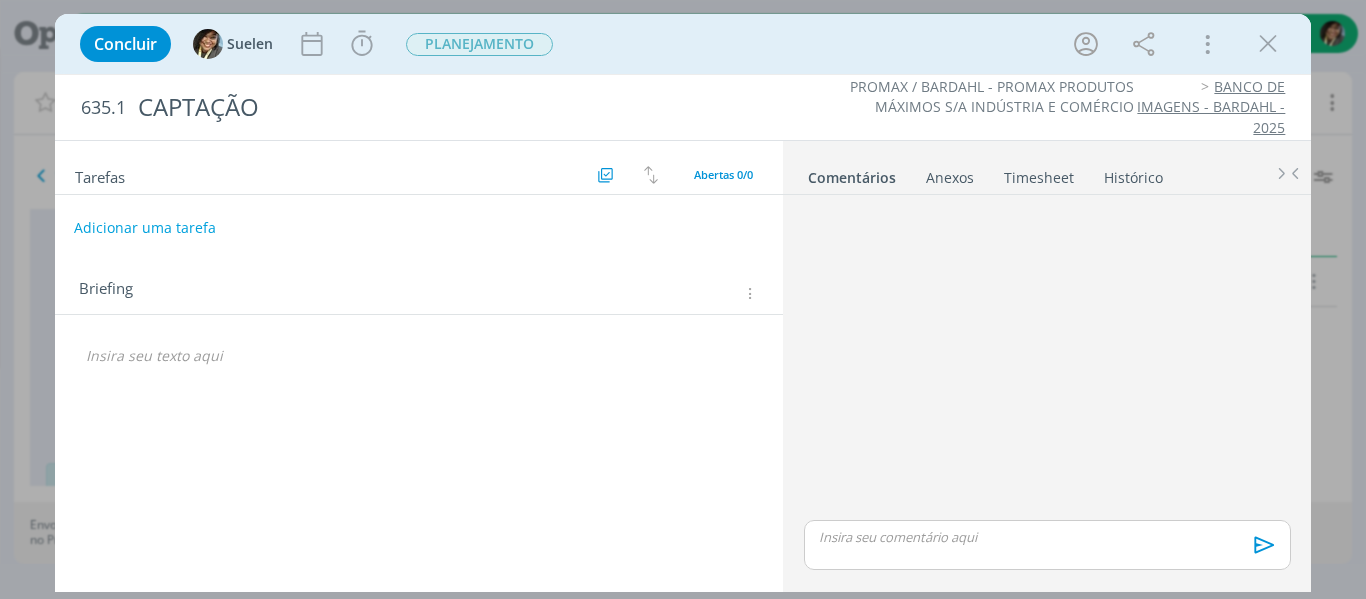 click on "Adicionar uma tarefa" at bounding box center [145, 228] 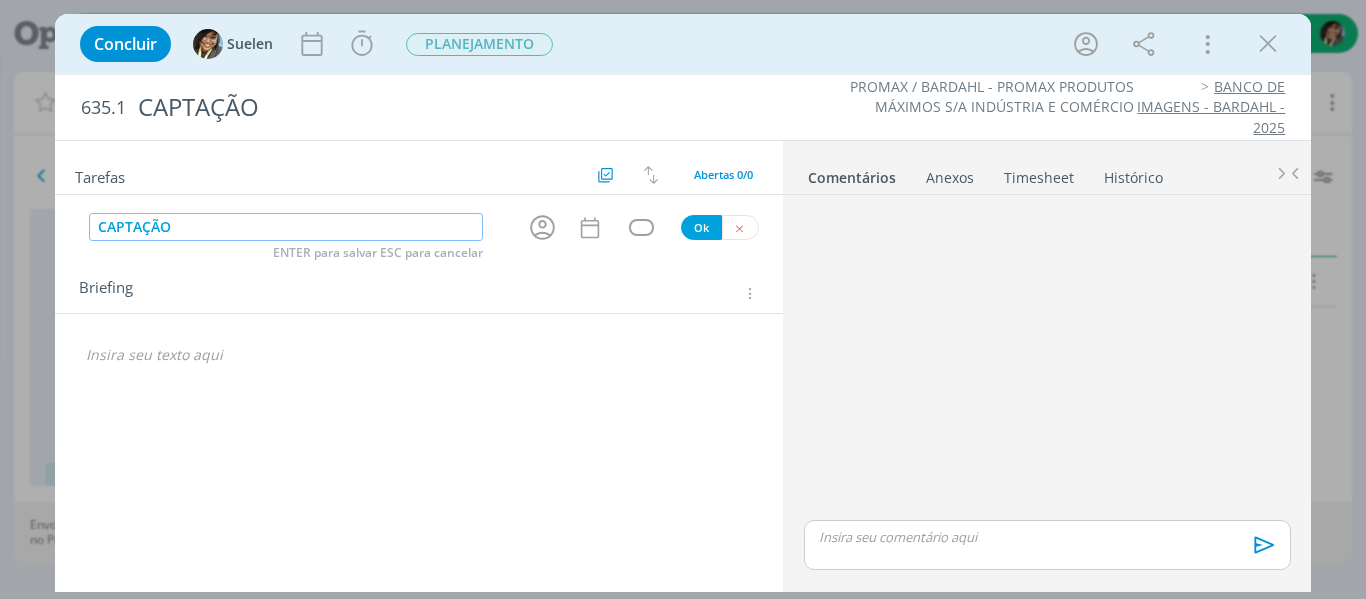 type on "CAPTAÇÃOC" 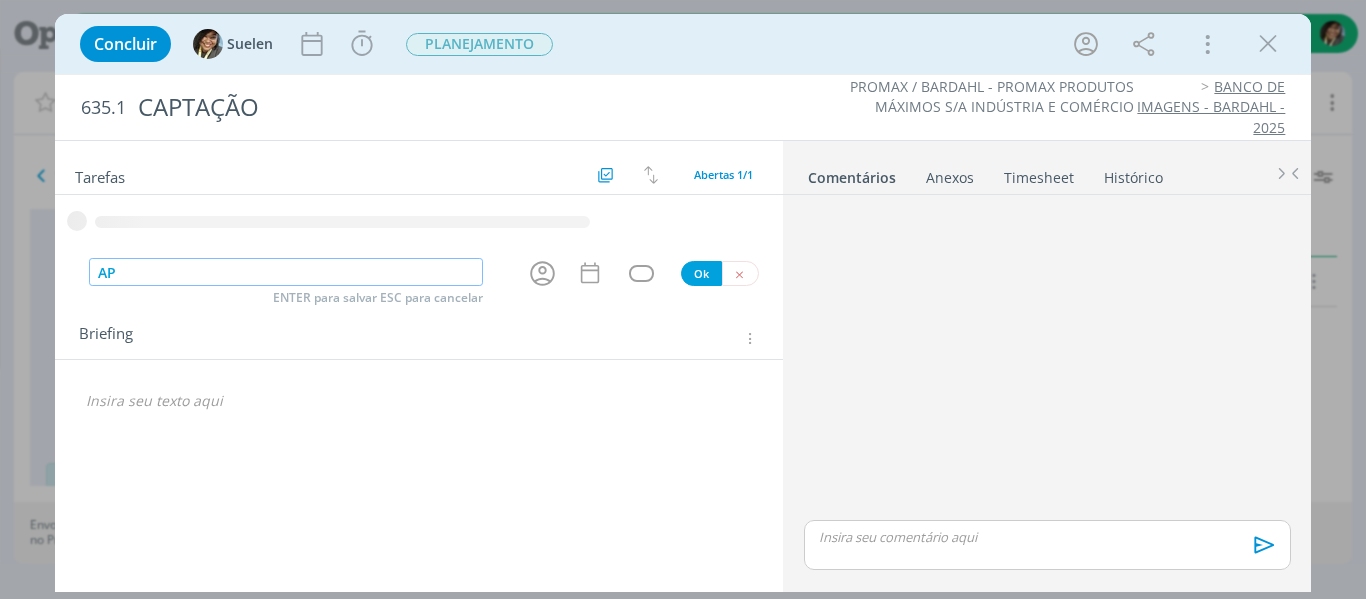 type on "A" 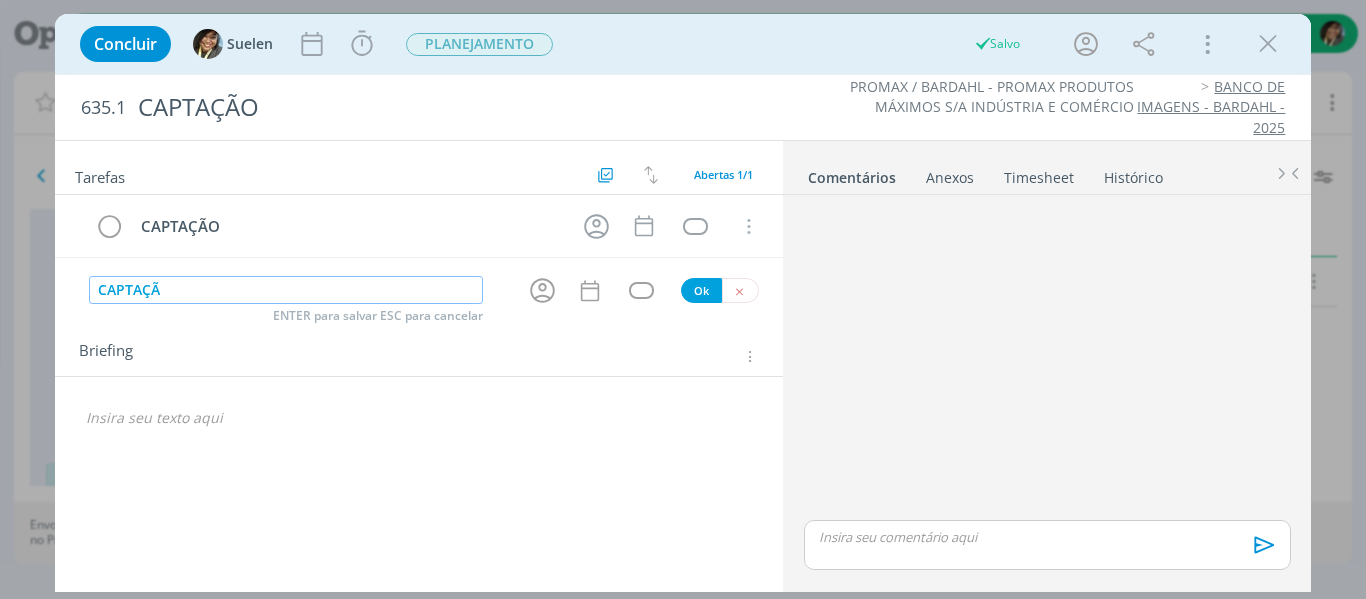 type on "CAPTAÇÃO" 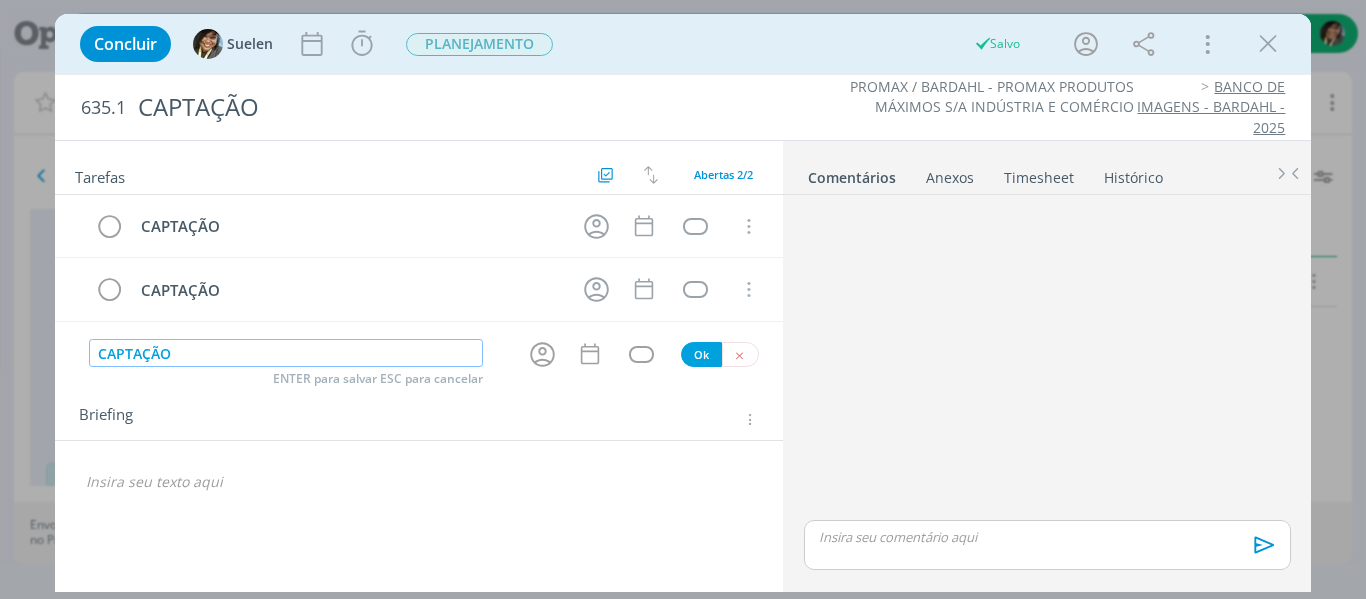 type on "CAPTAÇÃO" 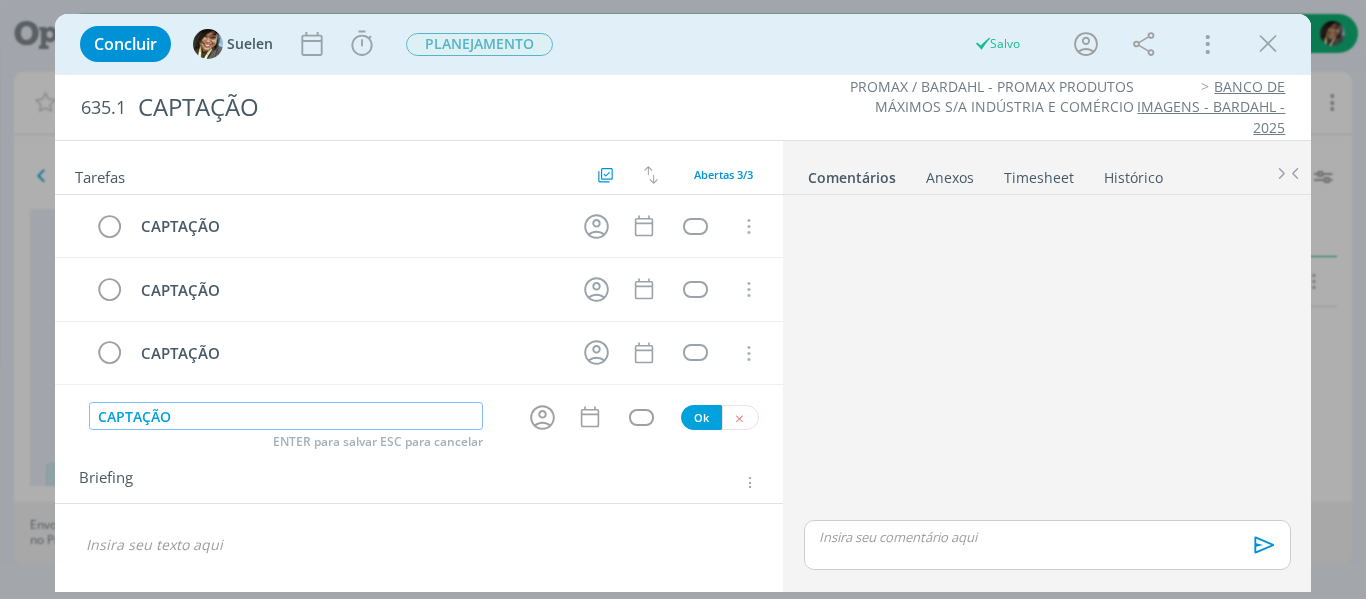 type on "CAPTAÇÃO" 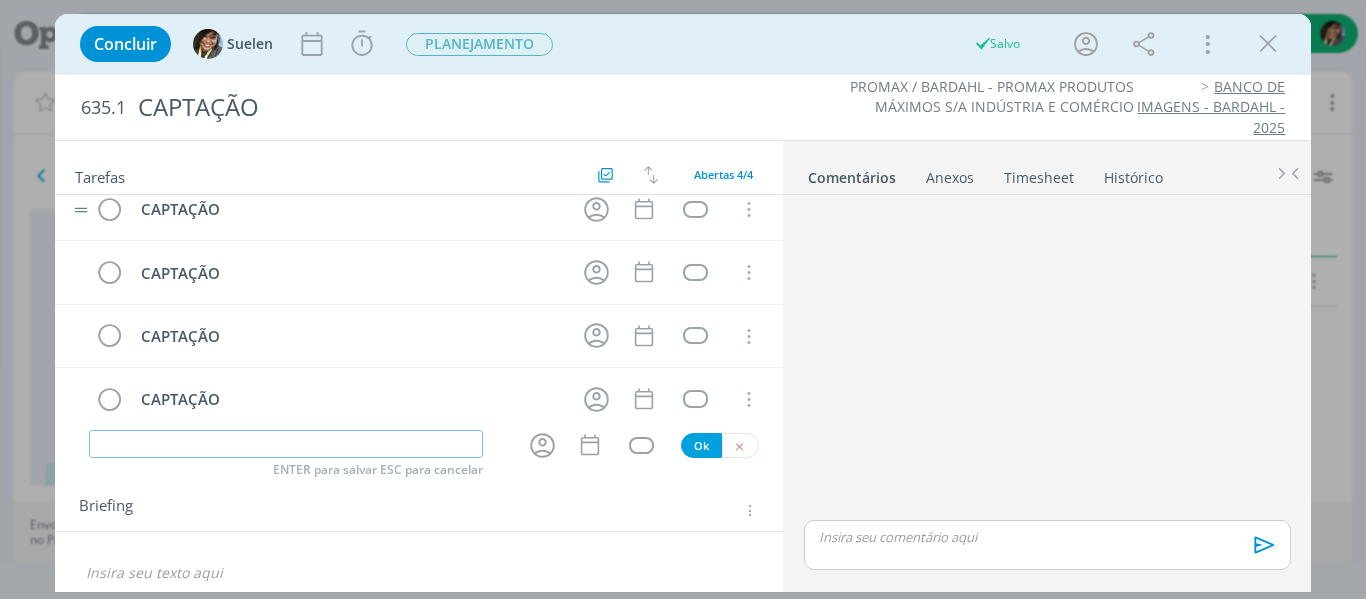 scroll, scrollTop: 0, scrollLeft: 0, axis: both 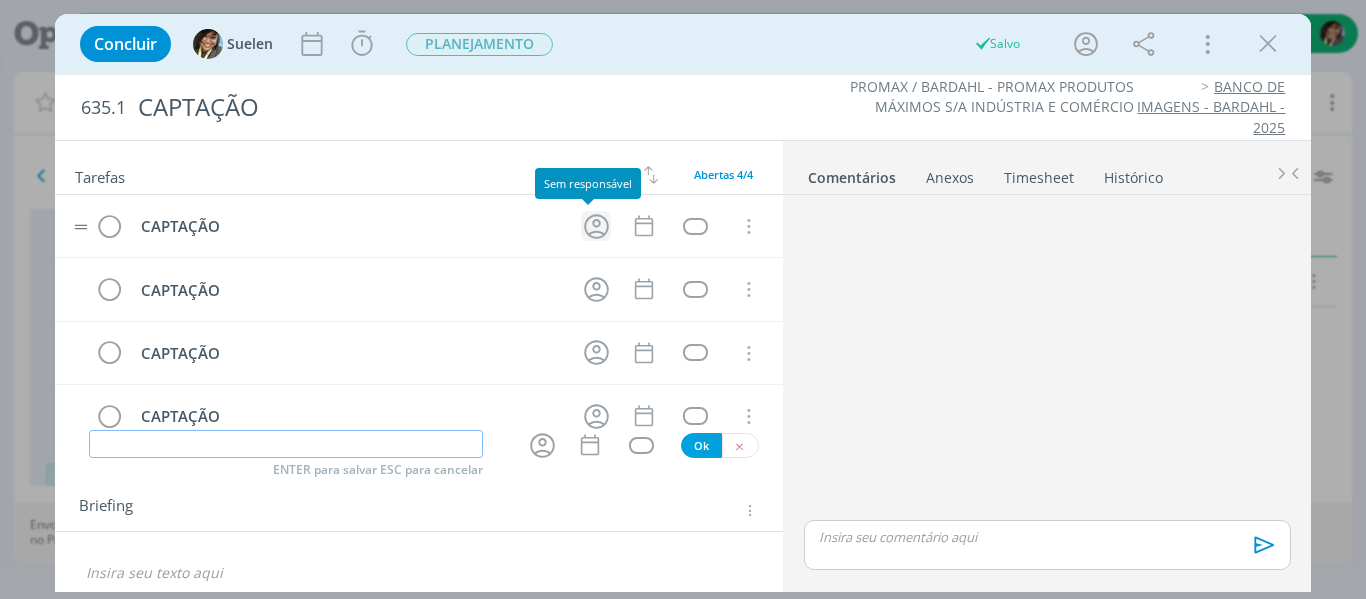click 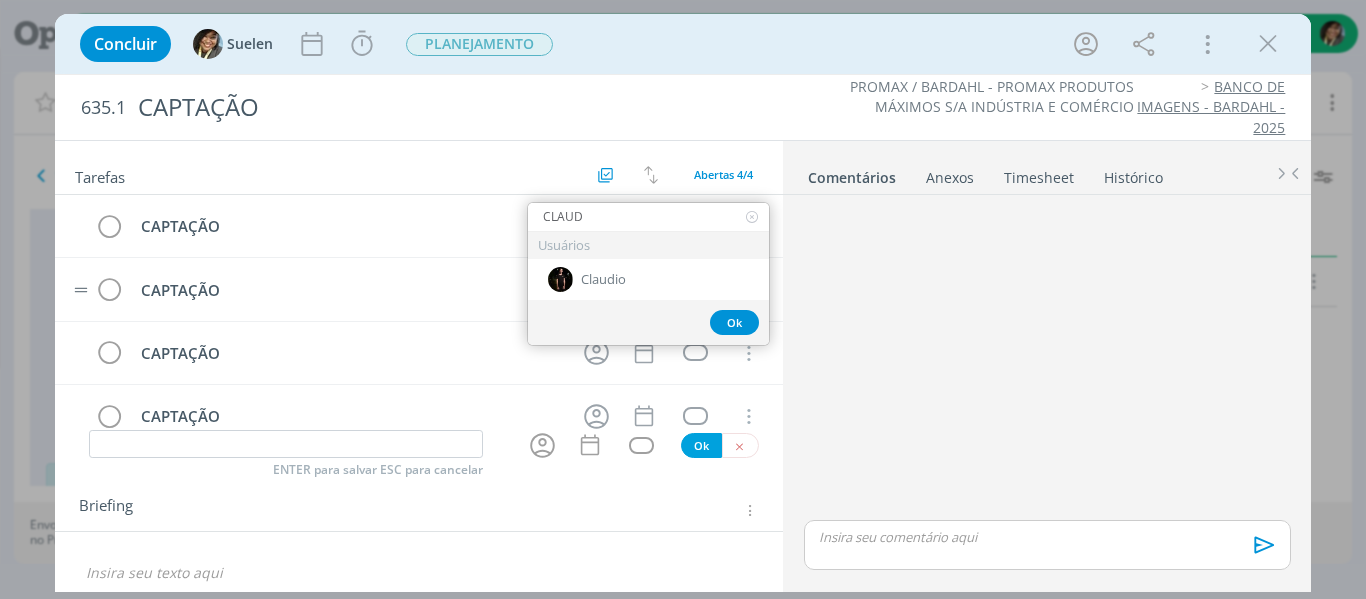 type on "CLAUD" 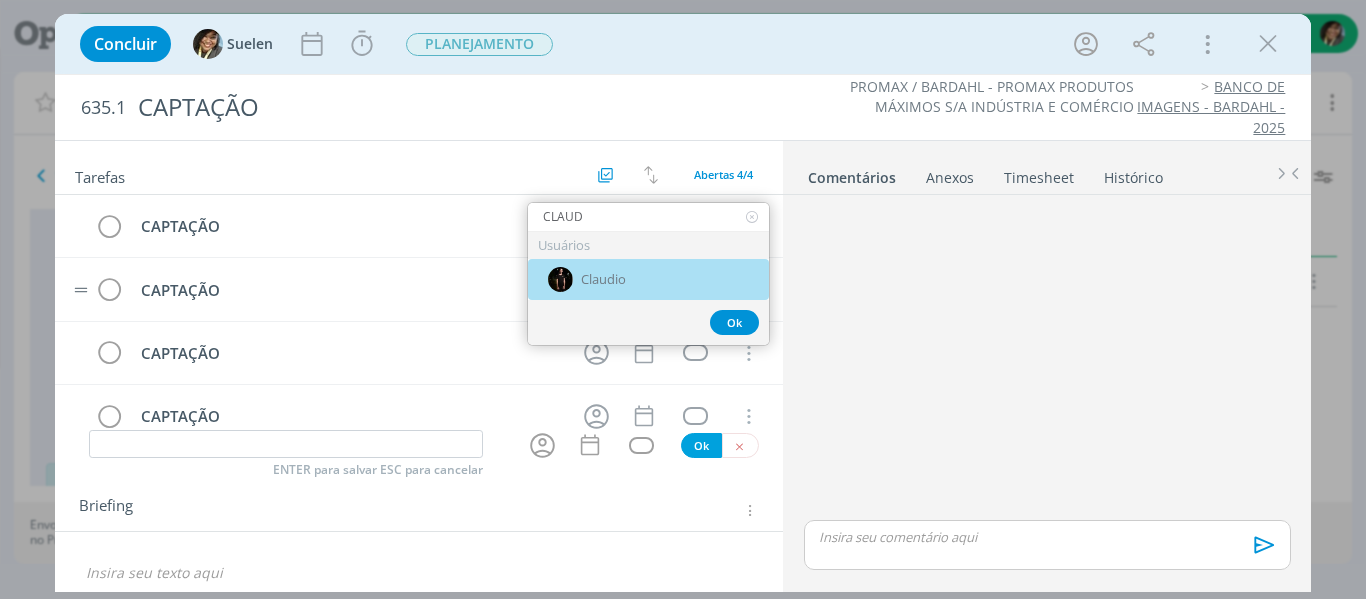 click at bounding box center [560, 279] 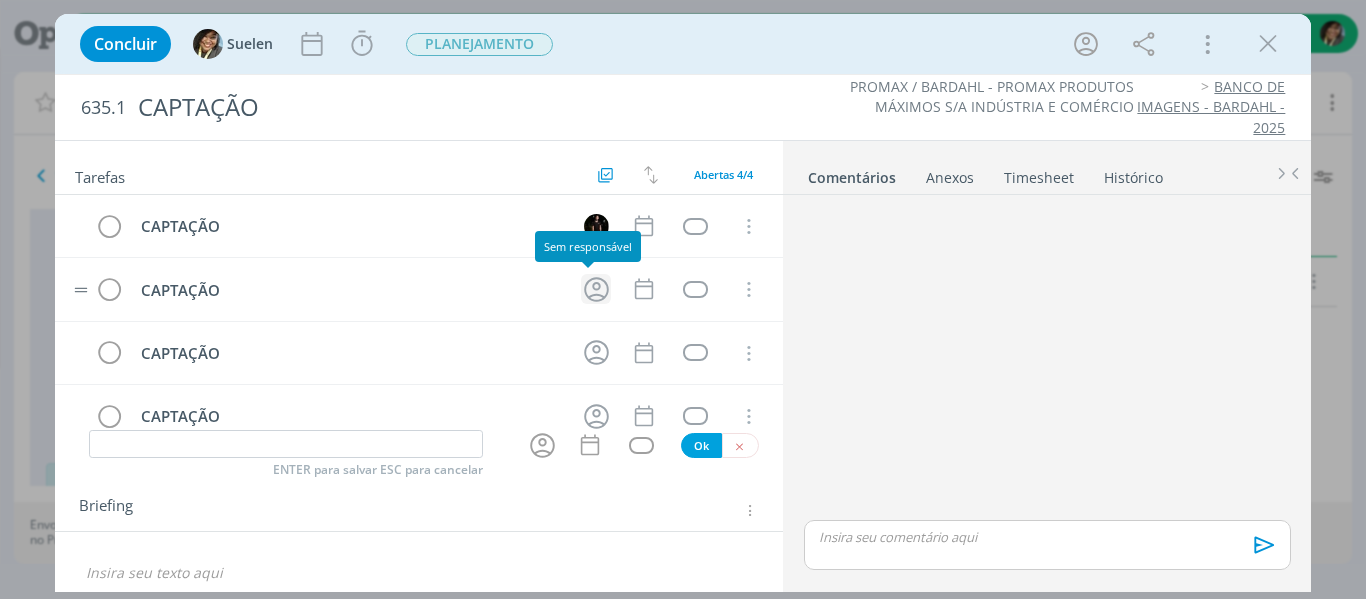 click 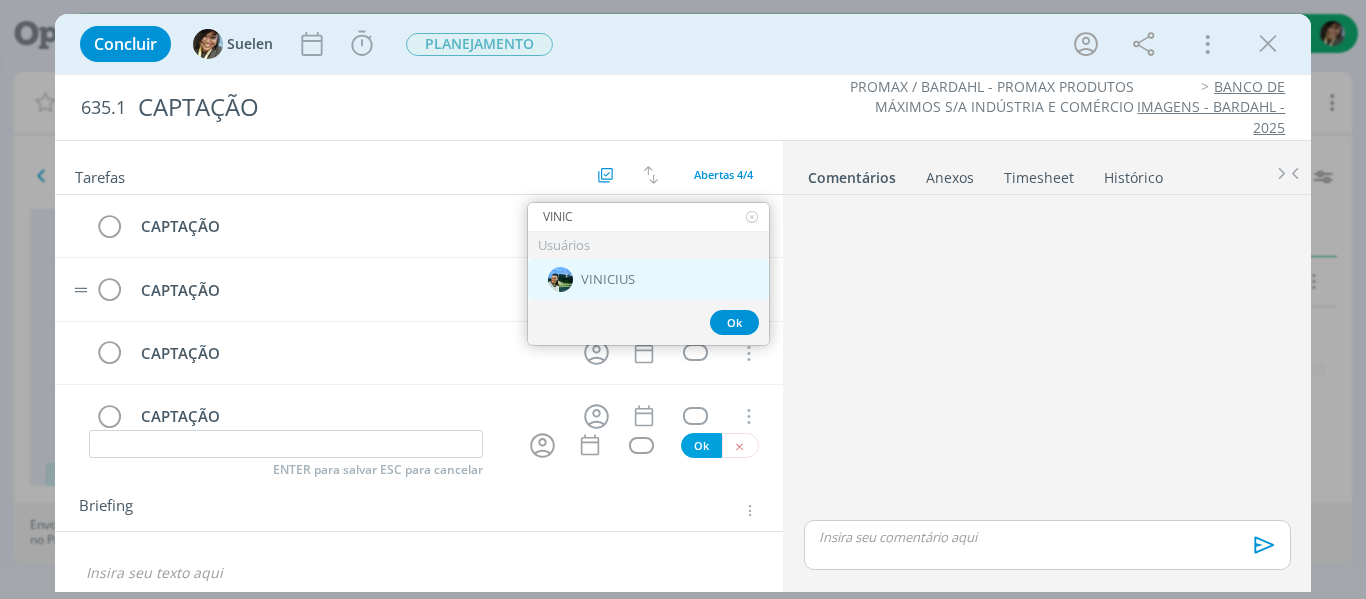 type on "VINIC" 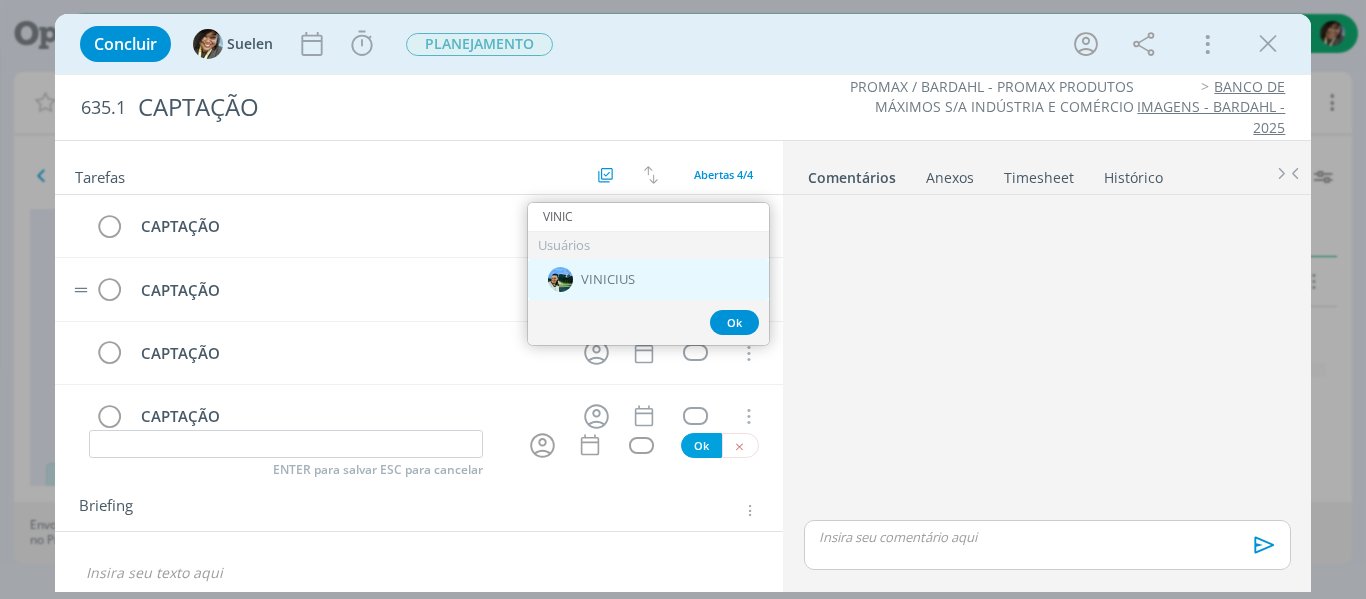 click on "VINICIUS" at bounding box center (648, 279) 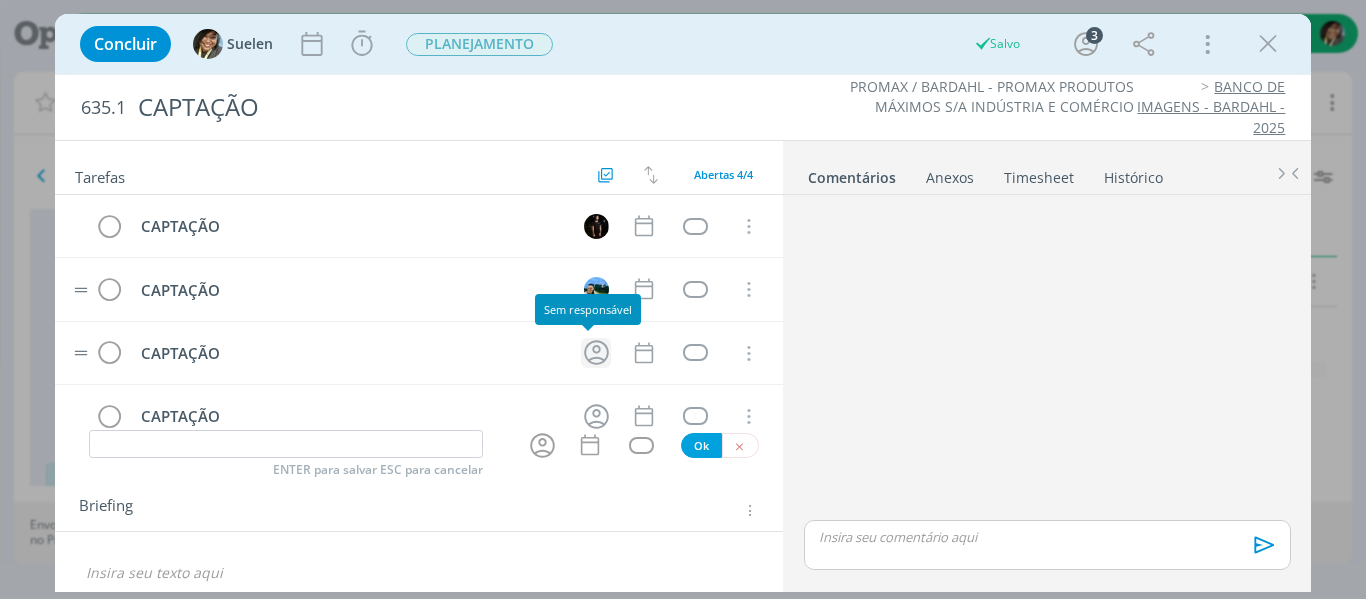 click 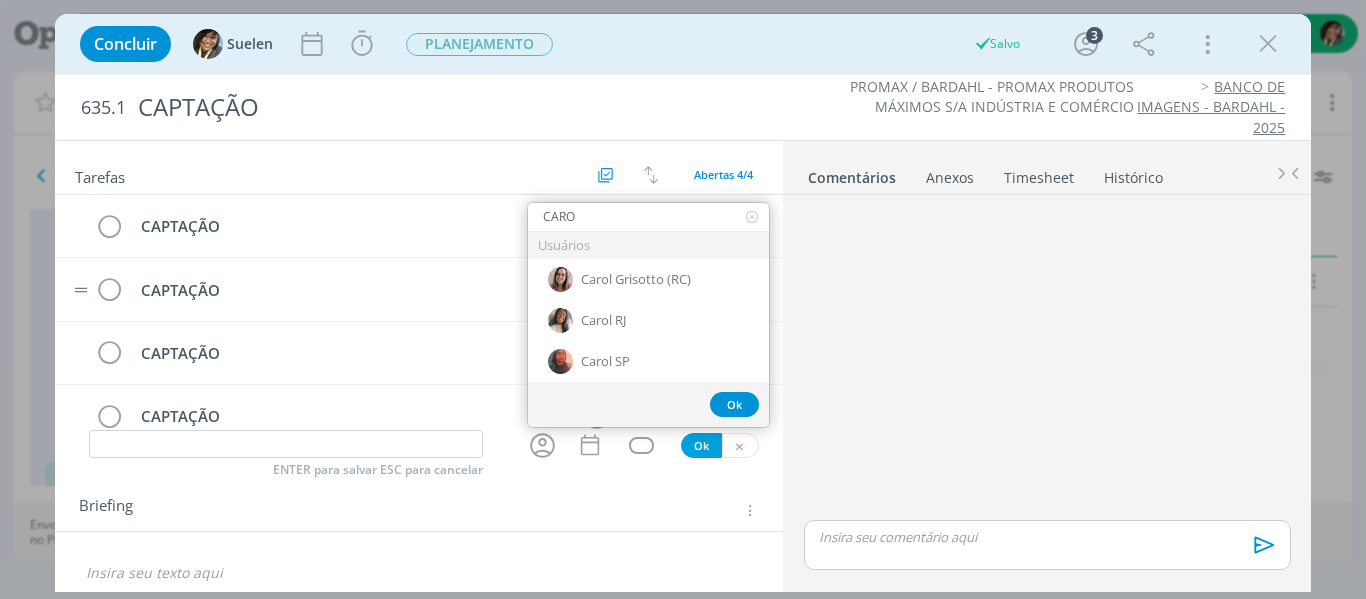 type on "CAROL" 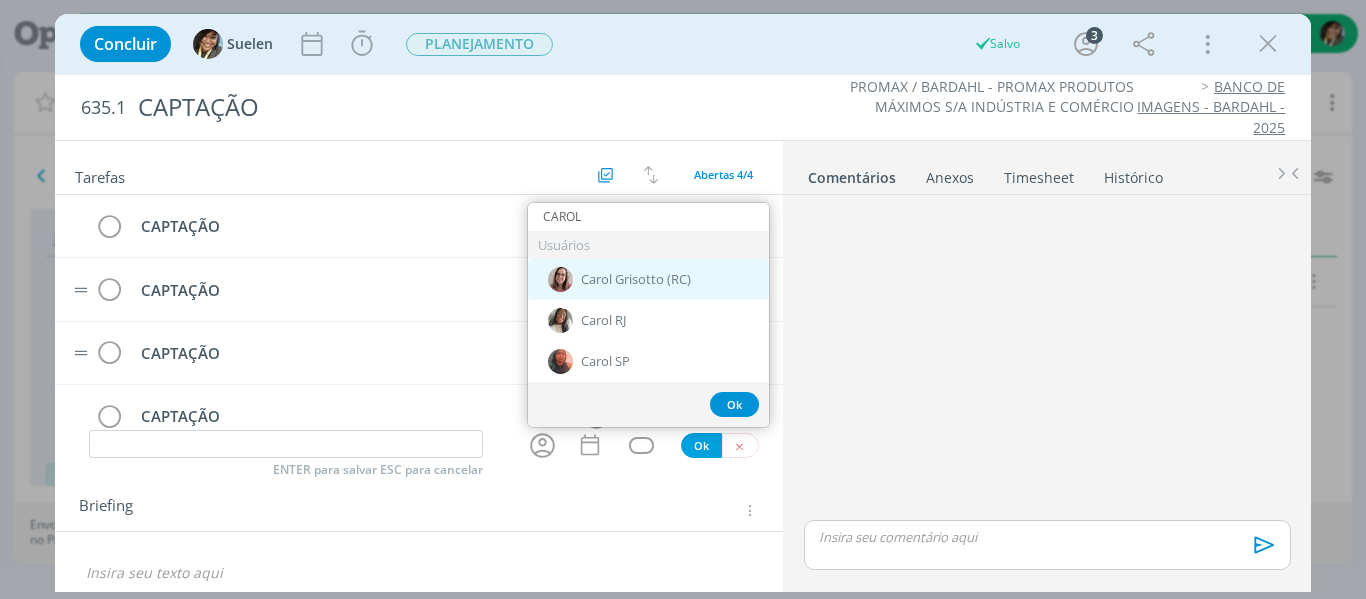 drag, startPoint x: 649, startPoint y: 280, endPoint x: 612, endPoint y: 350, distance: 79.17702 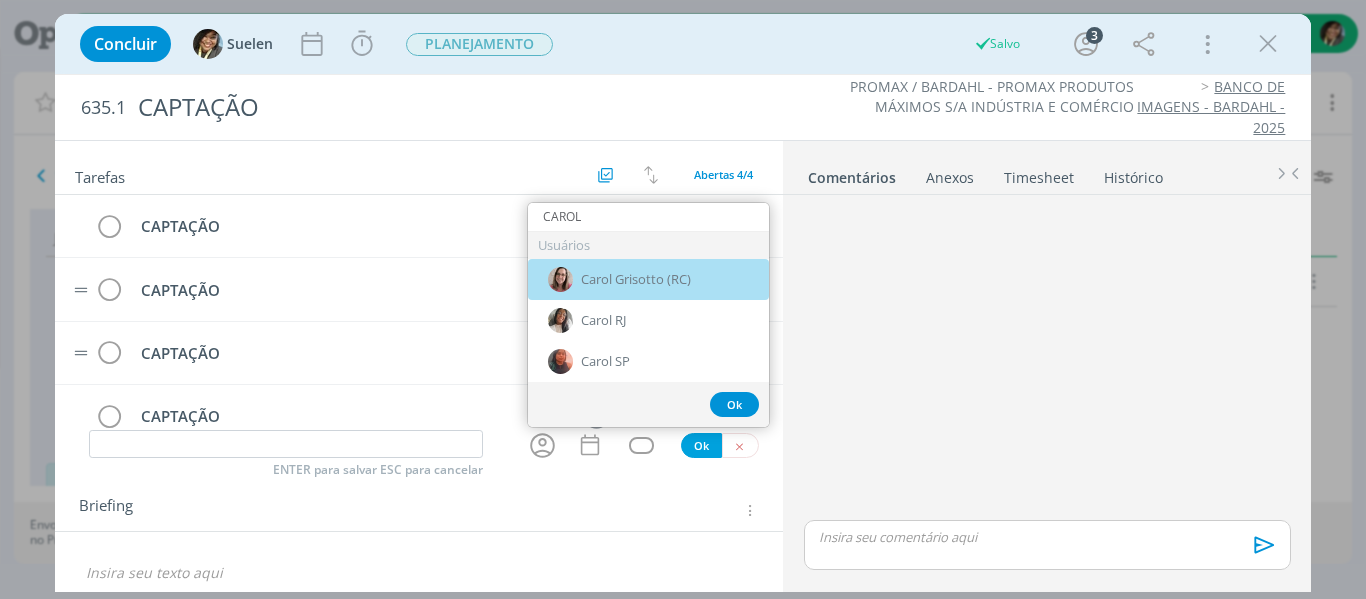 click on "Carol Grisotto (RC)" at bounding box center [636, 280] 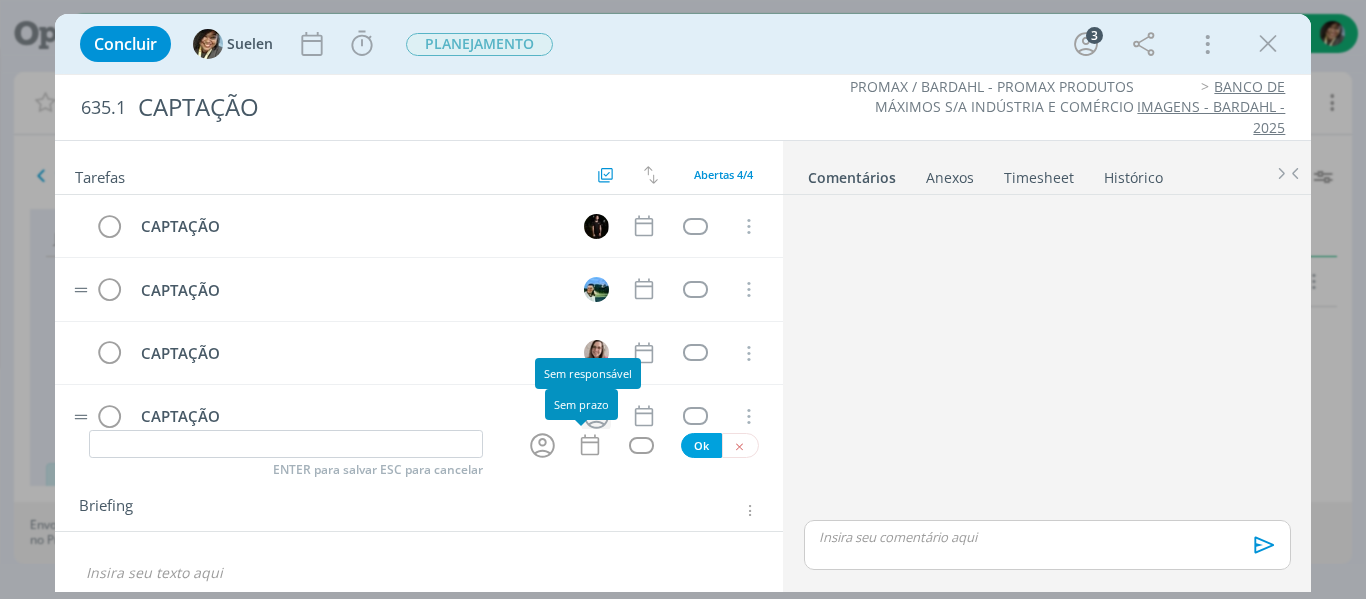 drag, startPoint x: 582, startPoint y: 426, endPoint x: 568, endPoint y: 421, distance: 14.866069 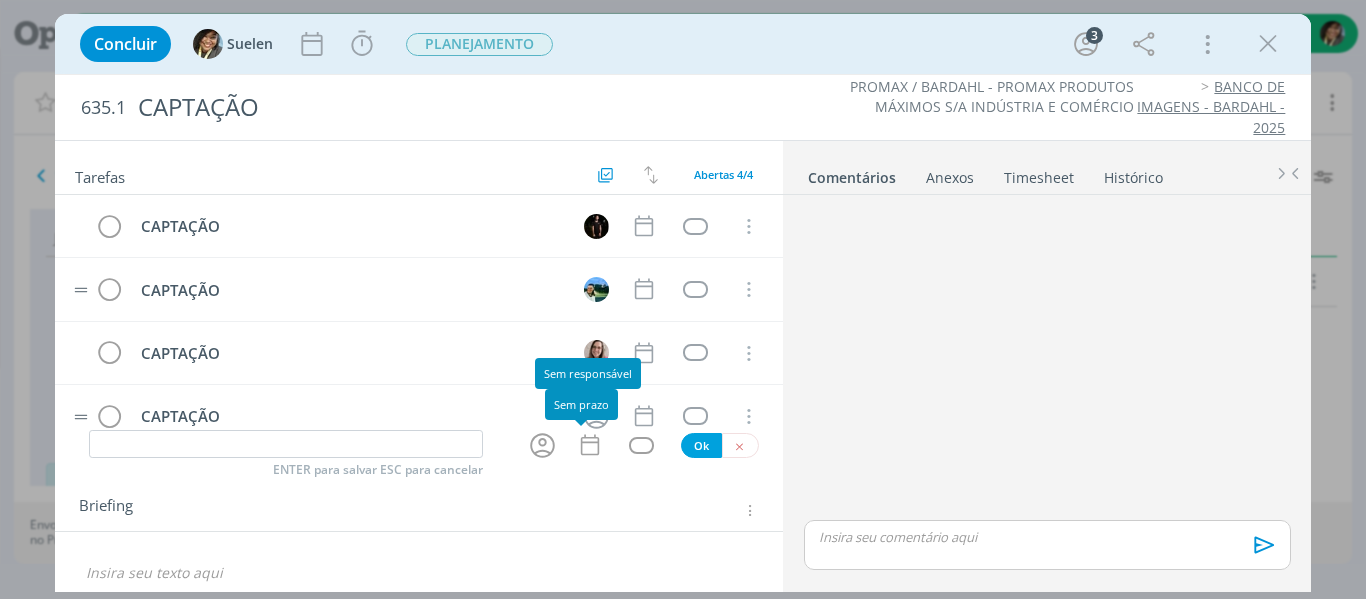 click at bounding box center [581, 423] 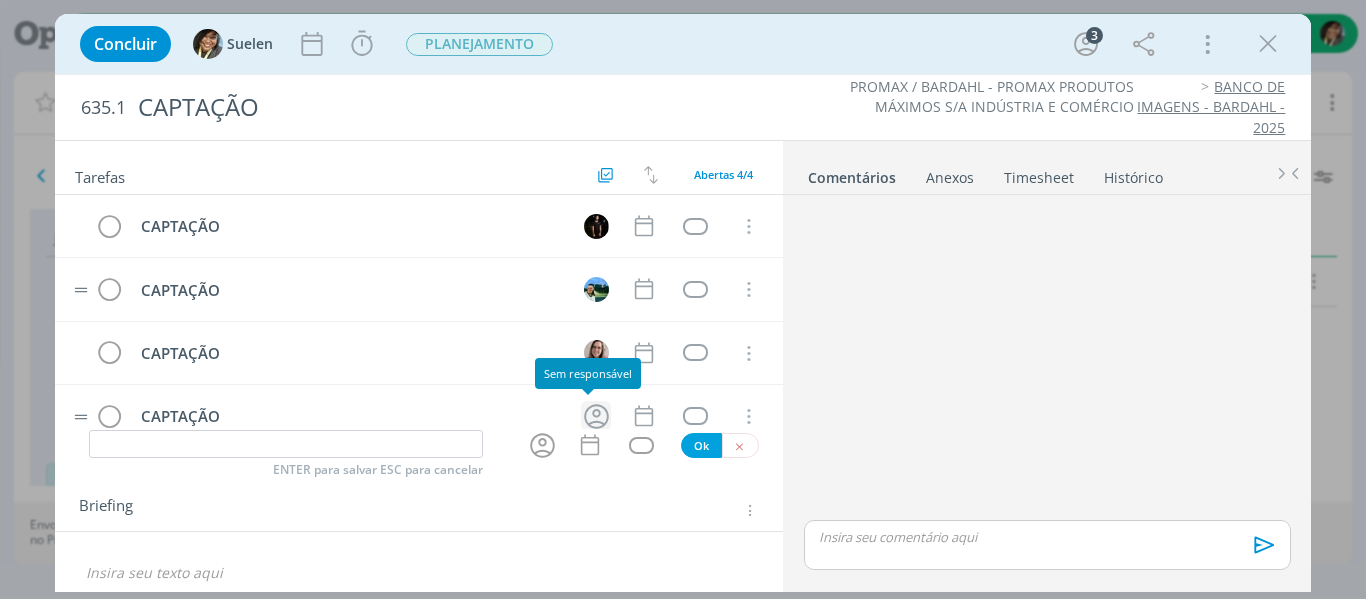 click 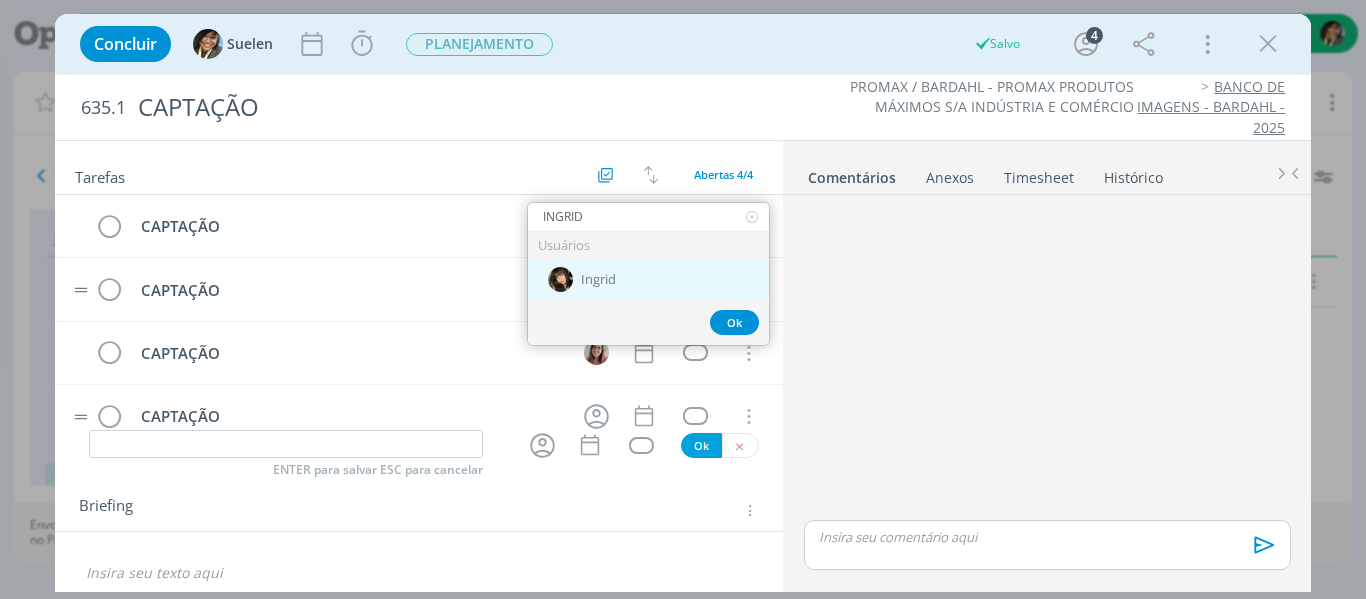 type on "INGRID" 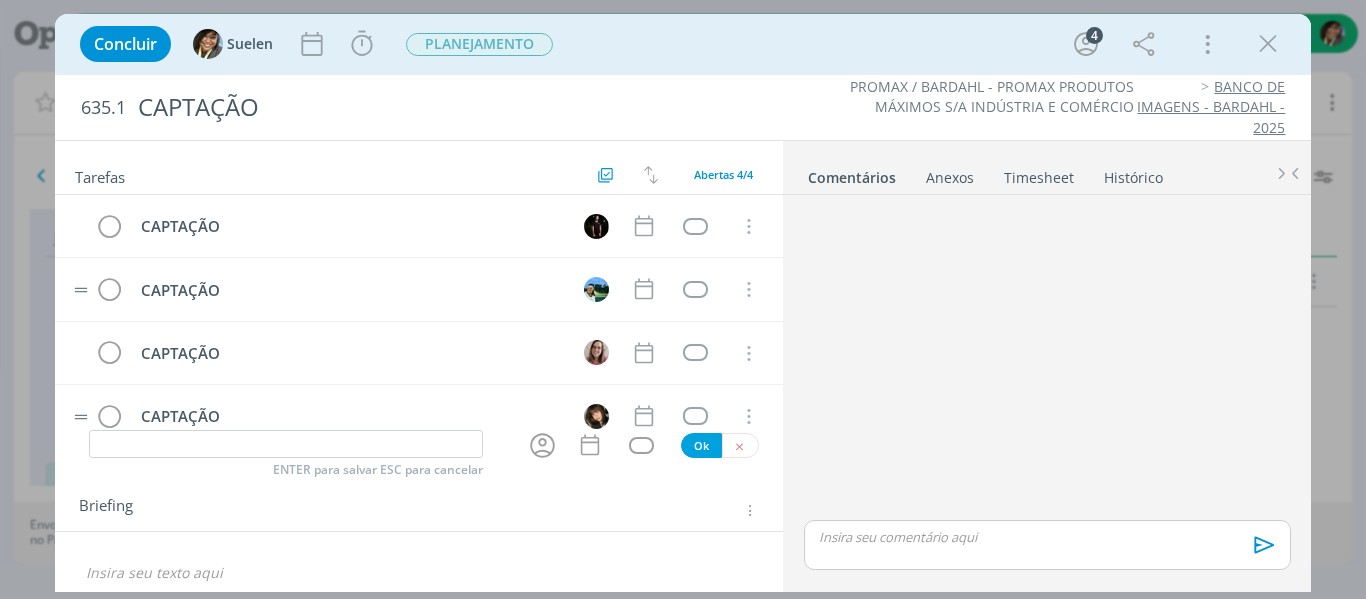 scroll, scrollTop: 2, scrollLeft: 0, axis: vertical 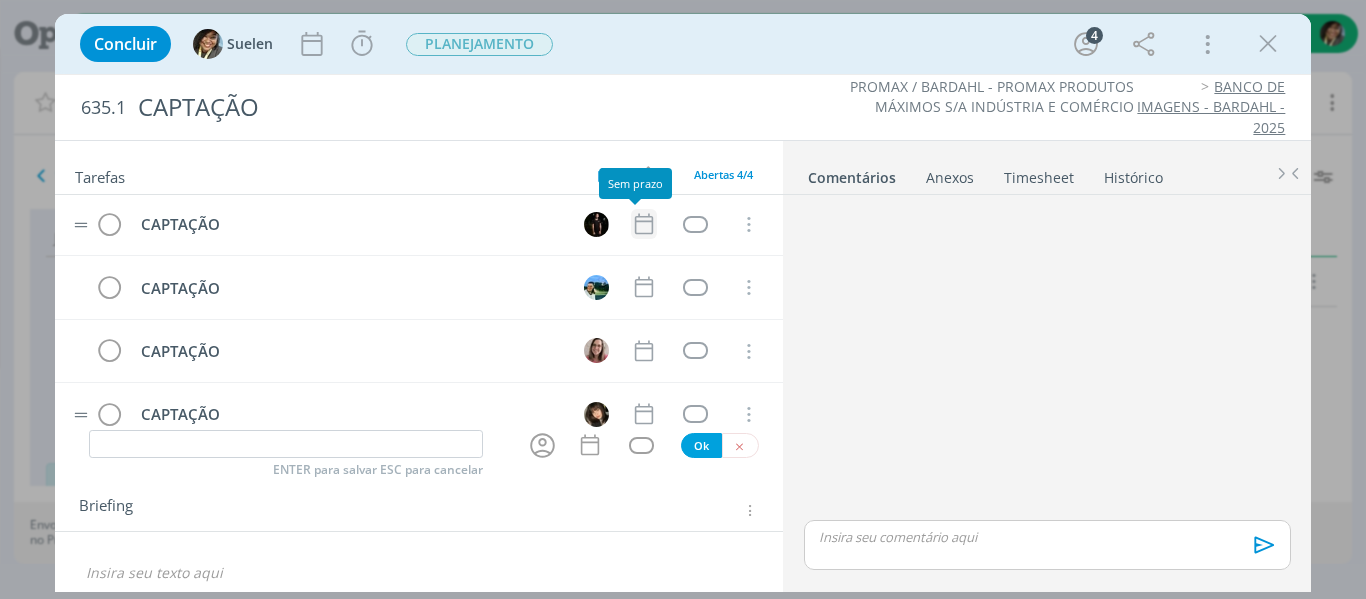 click 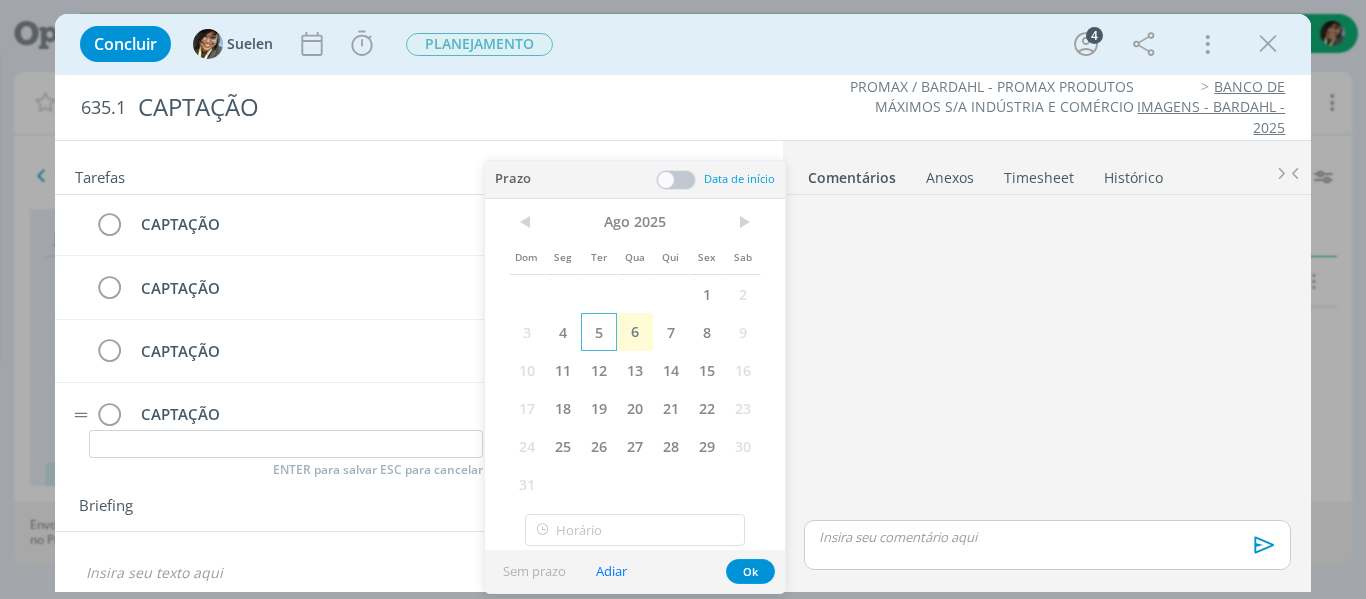 click on "5" at bounding box center [599, 332] 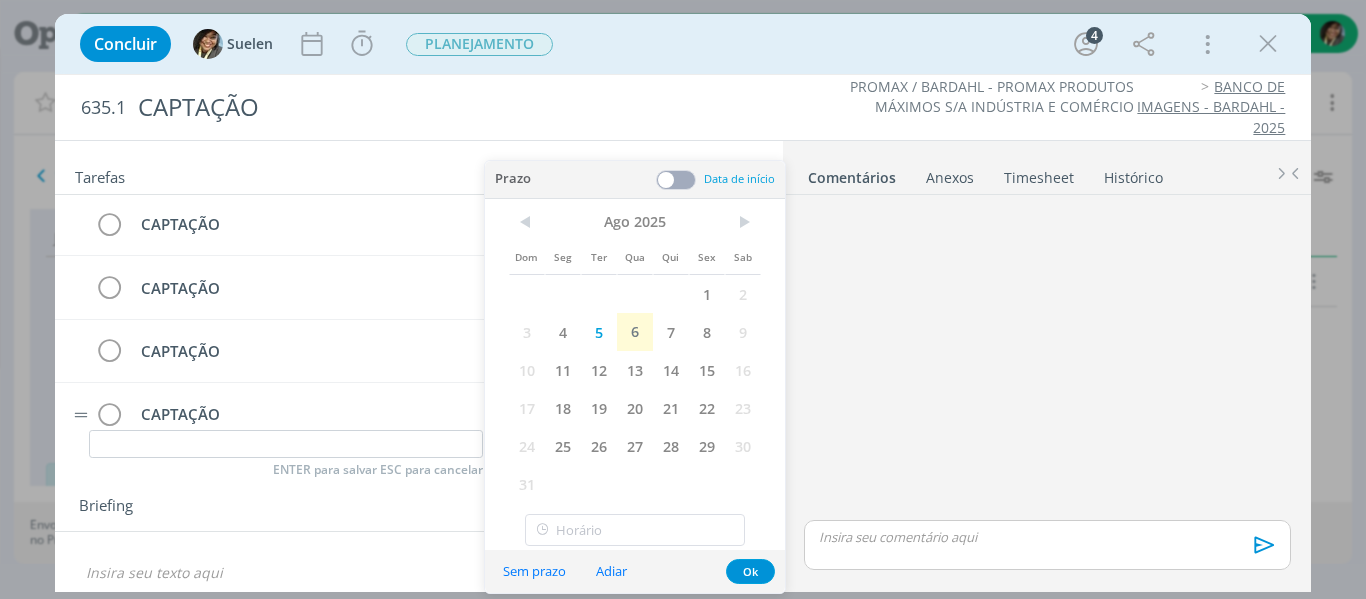 click at bounding box center (676, 180) 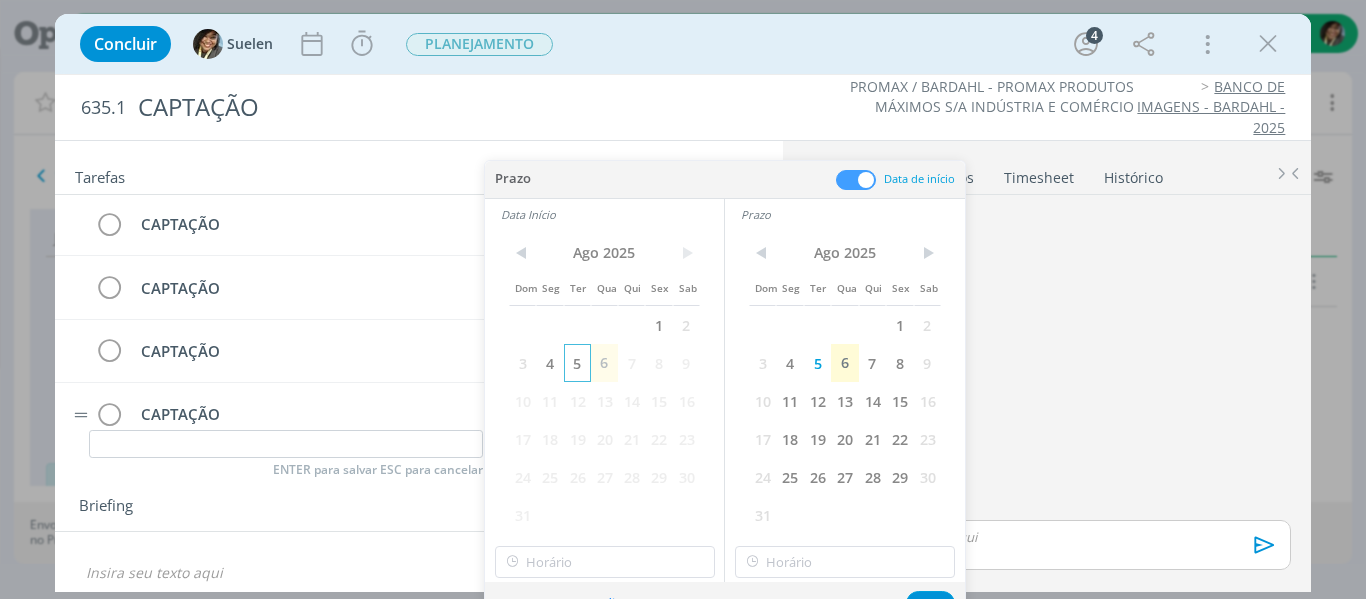 click on "5" at bounding box center [577, 363] 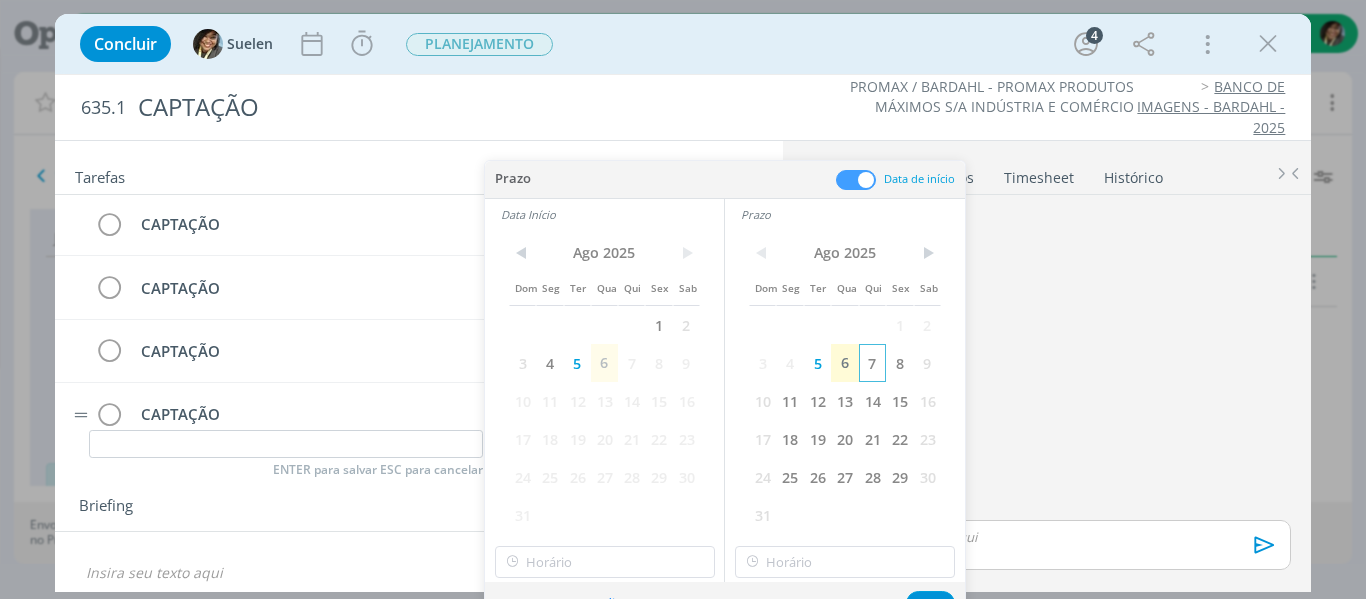click on "7" at bounding box center [872, 363] 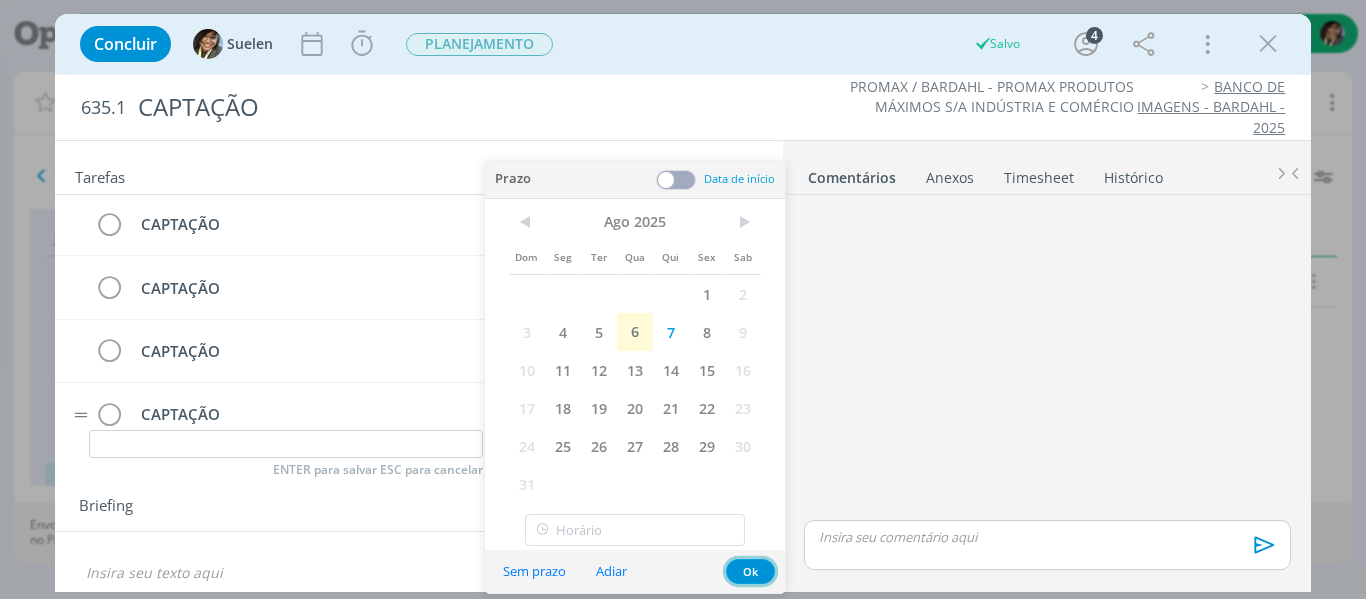 click on "Ok" at bounding box center (750, 571) 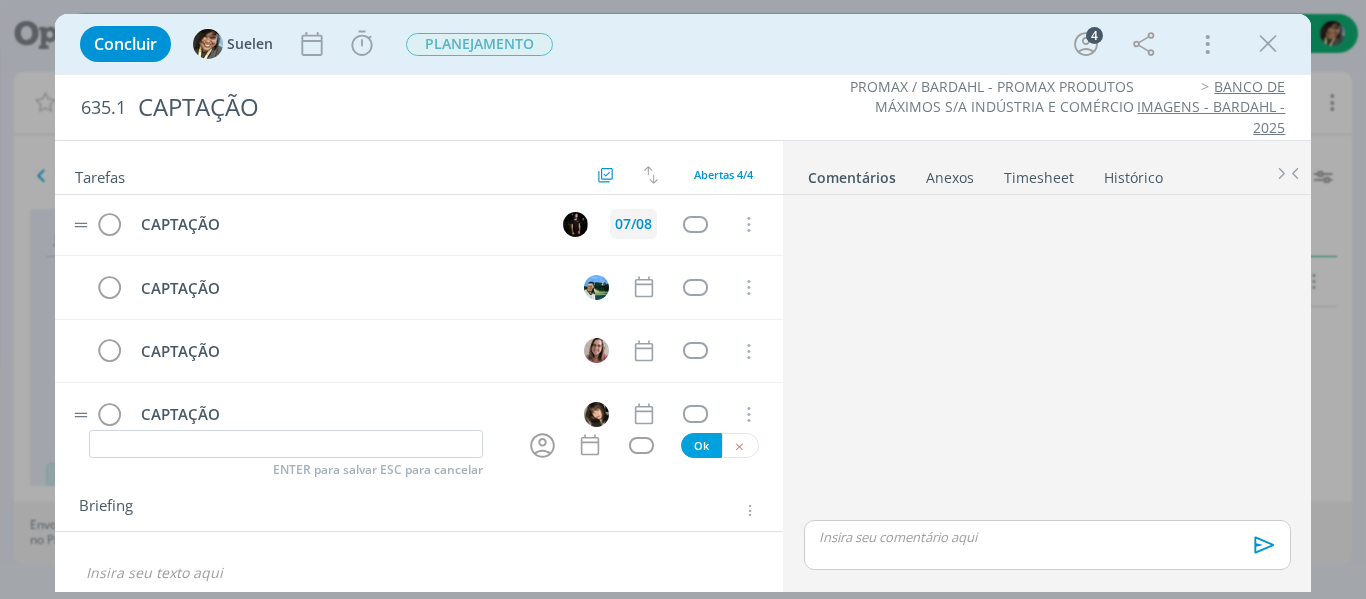 click on "07/08" at bounding box center (633, 224) 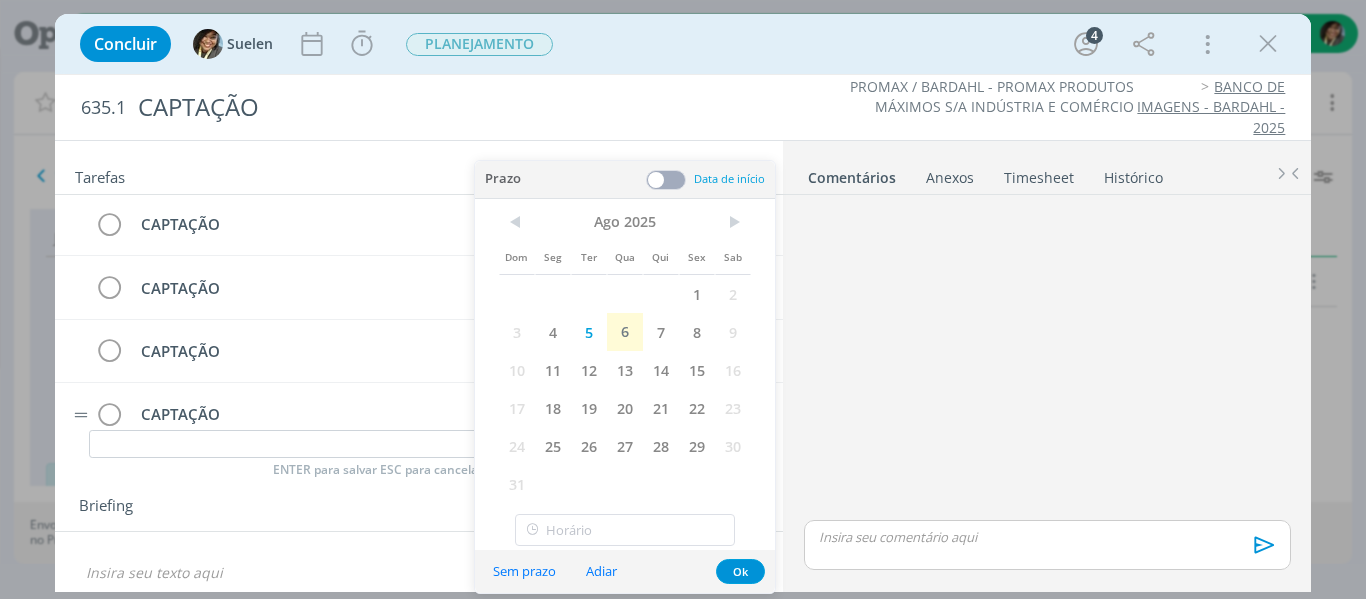 click at bounding box center [666, 180] 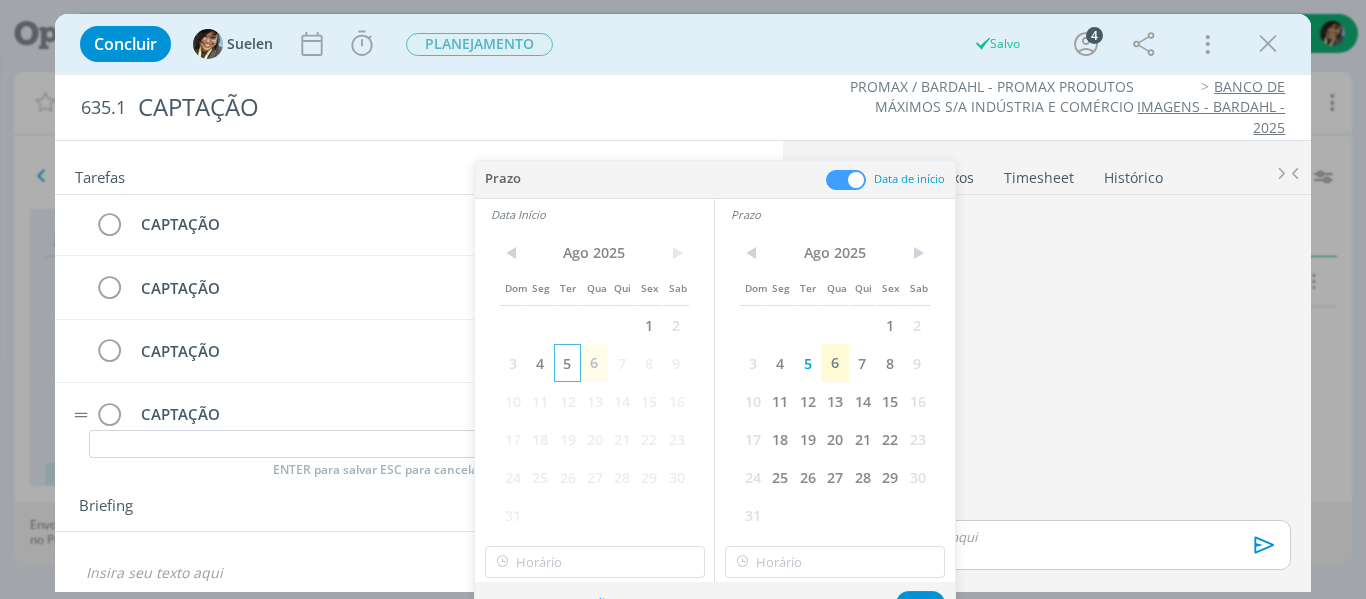click on "5" at bounding box center (567, 363) 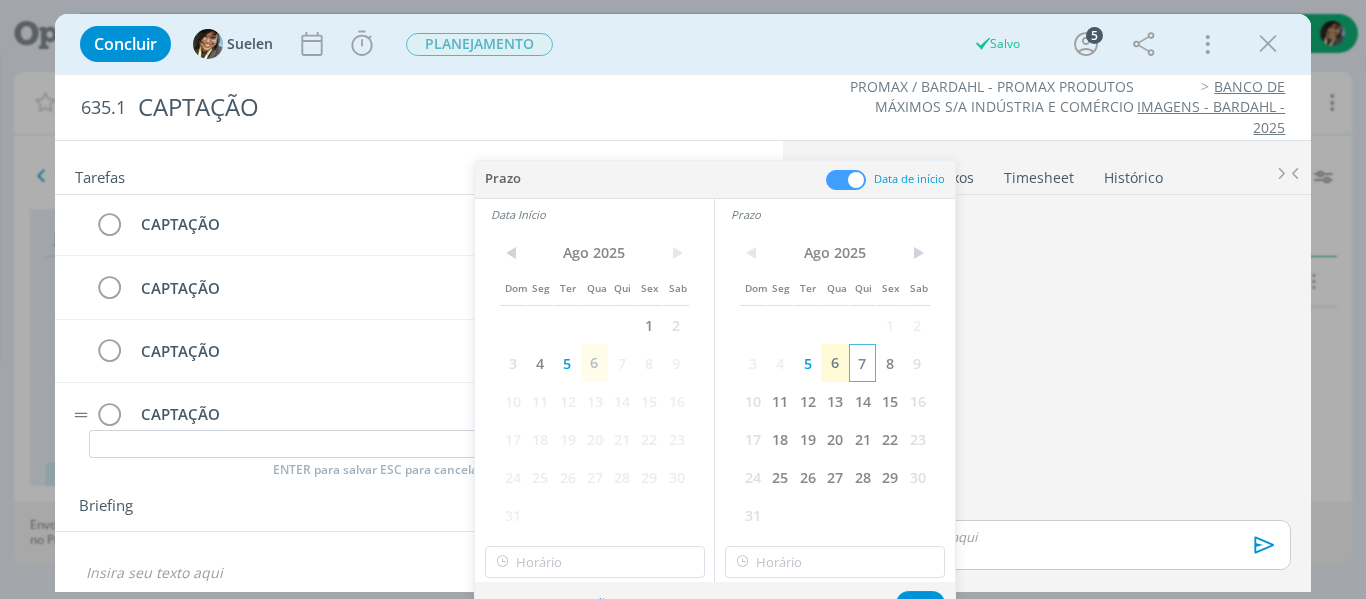 click on "7" at bounding box center [862, 363] 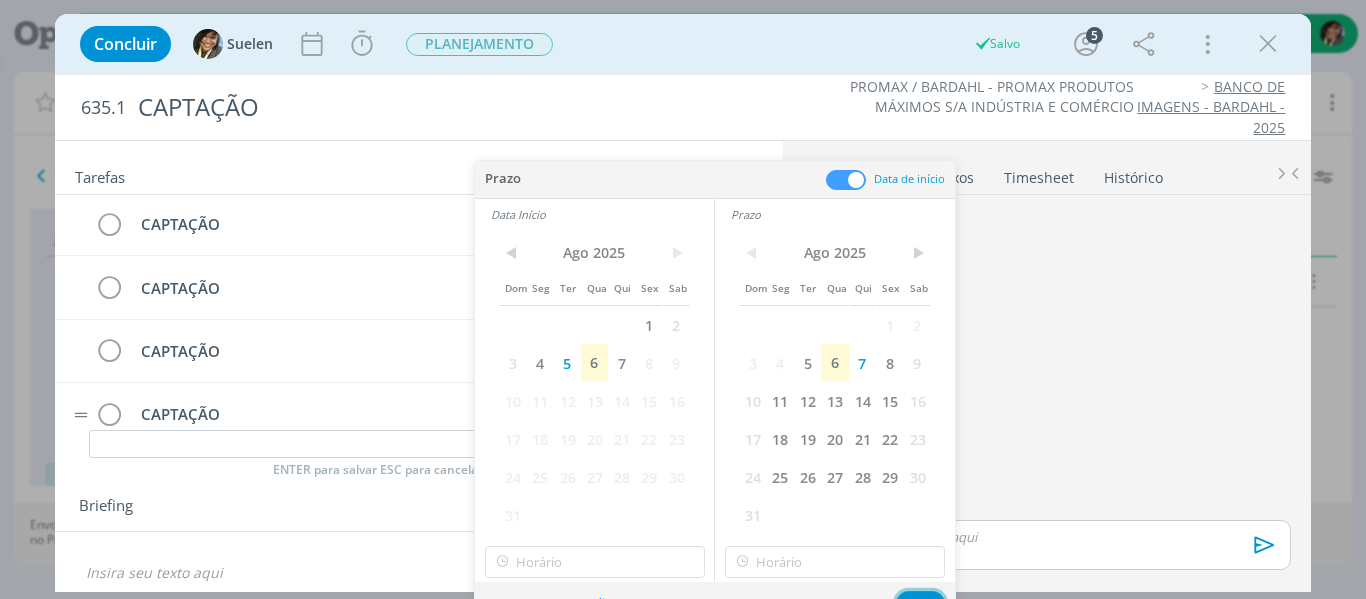 click on "Ok" at bounding box center (920, 603) 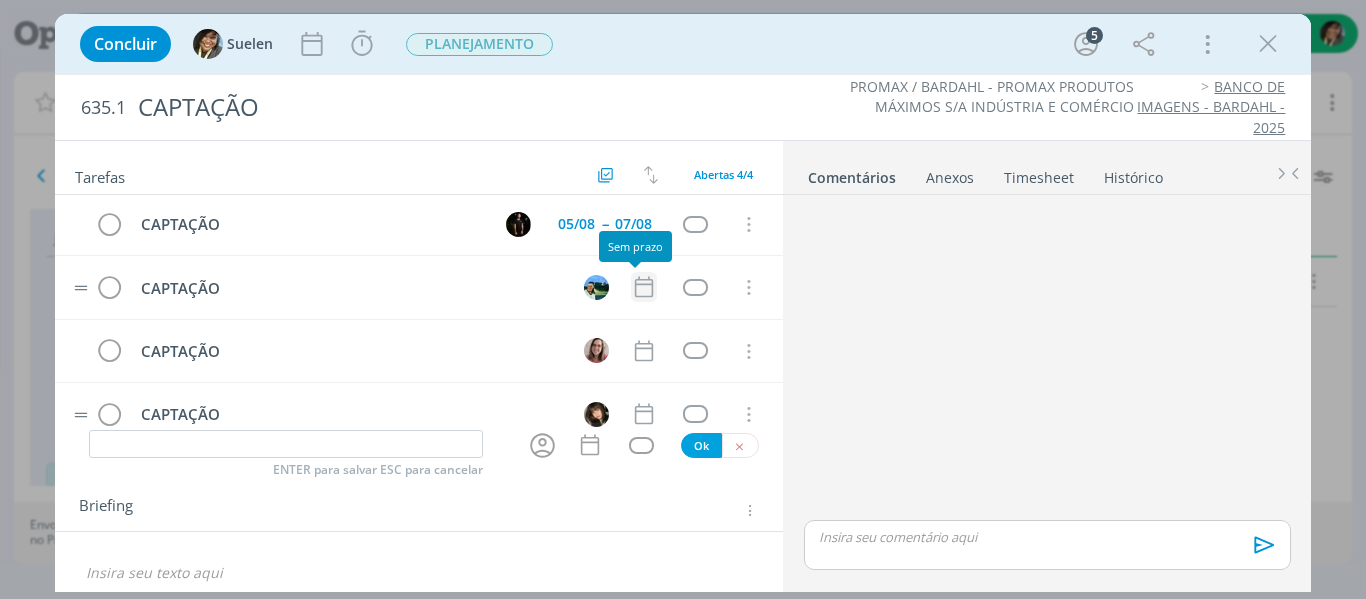 click 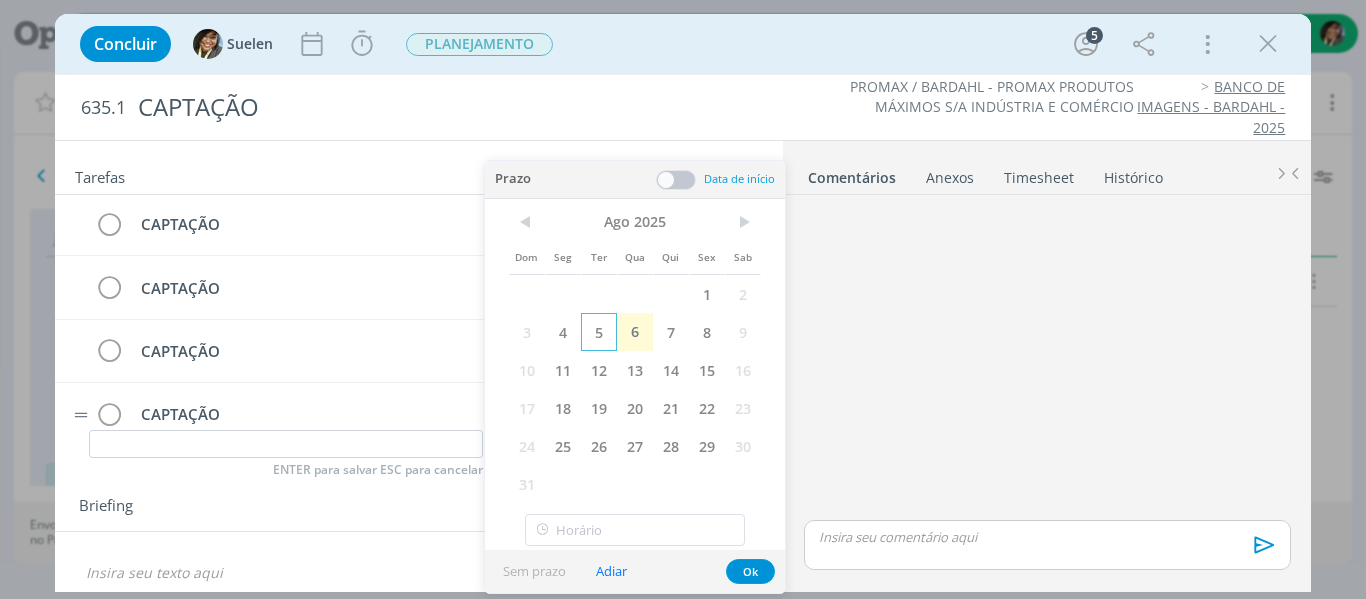 drag, startPoint x: 607, startPoint y: 338, endPoint x: 717, endPoint y: 256, distance: 137.20058 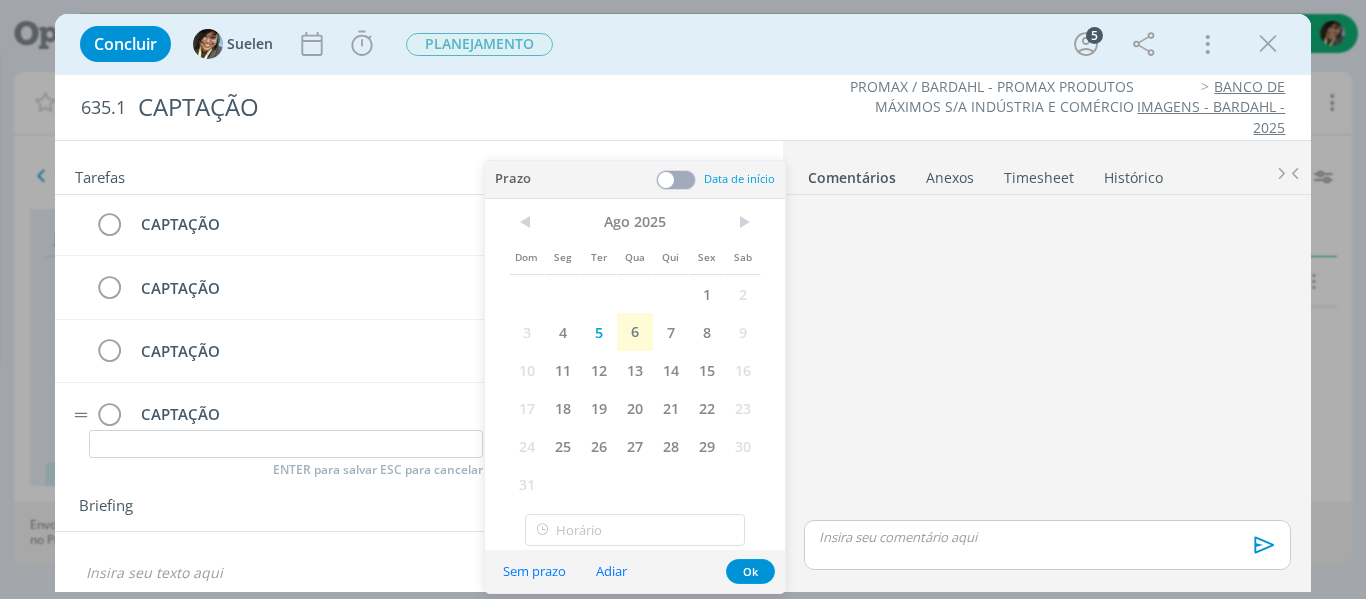click at bounding box center [676, 180] 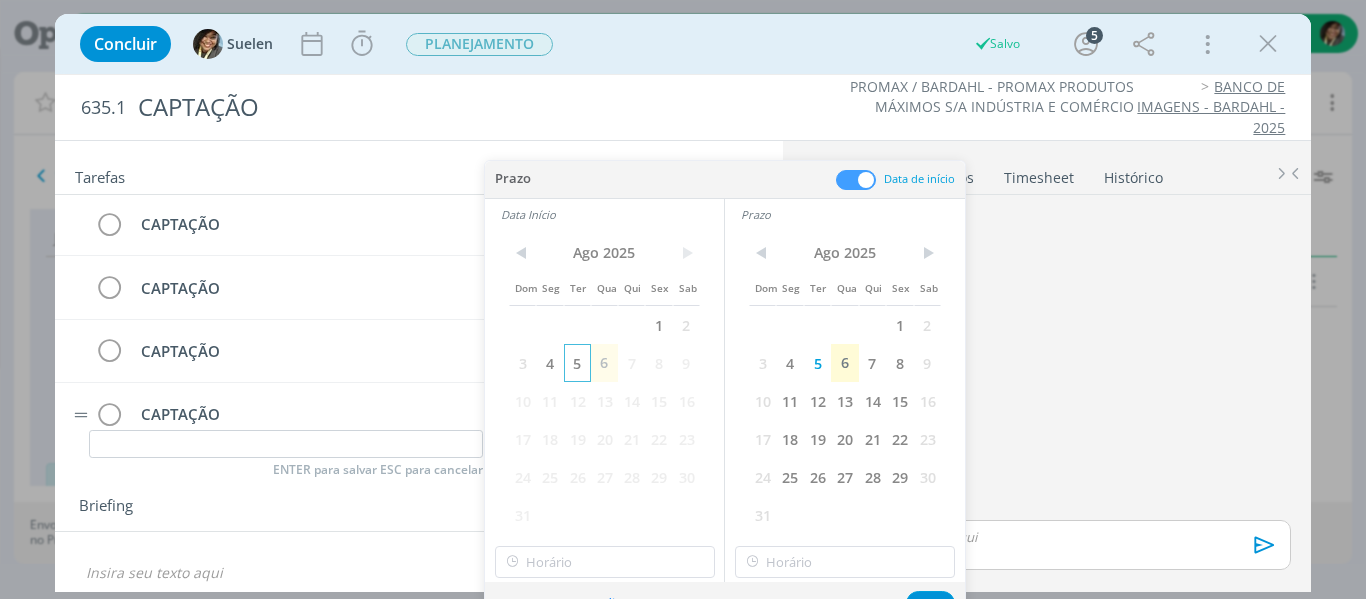 click on "5" at bounding box center (577, 363) 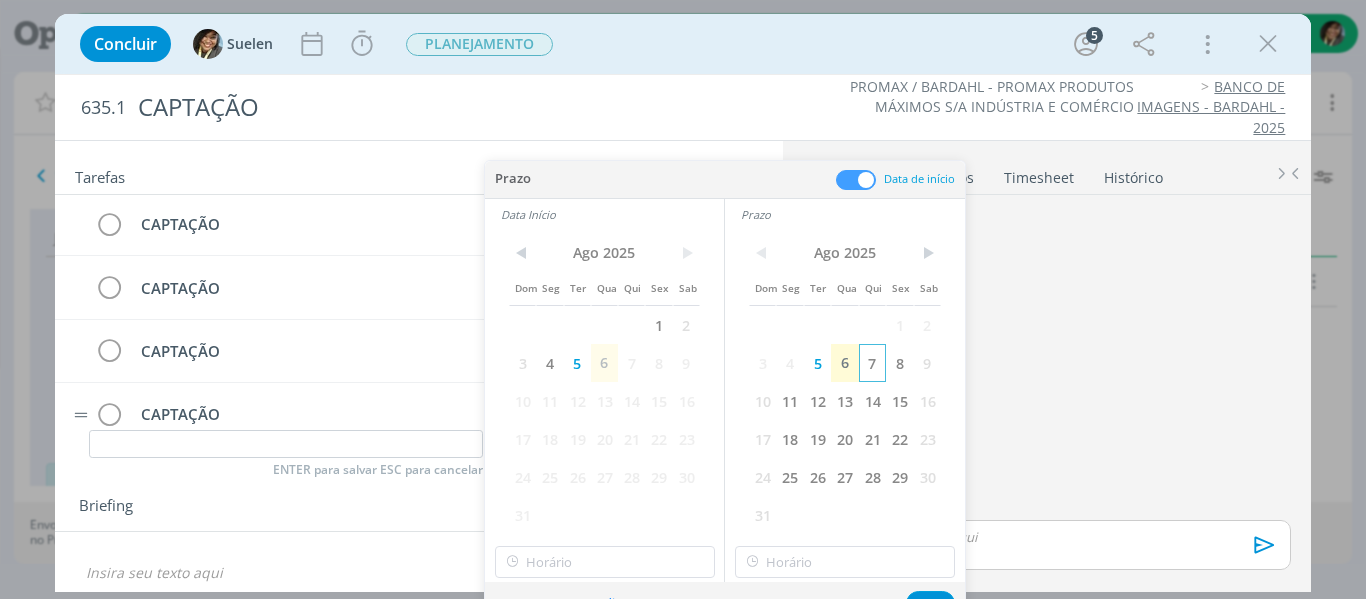 click on "7" at bounding box center [872, 363] 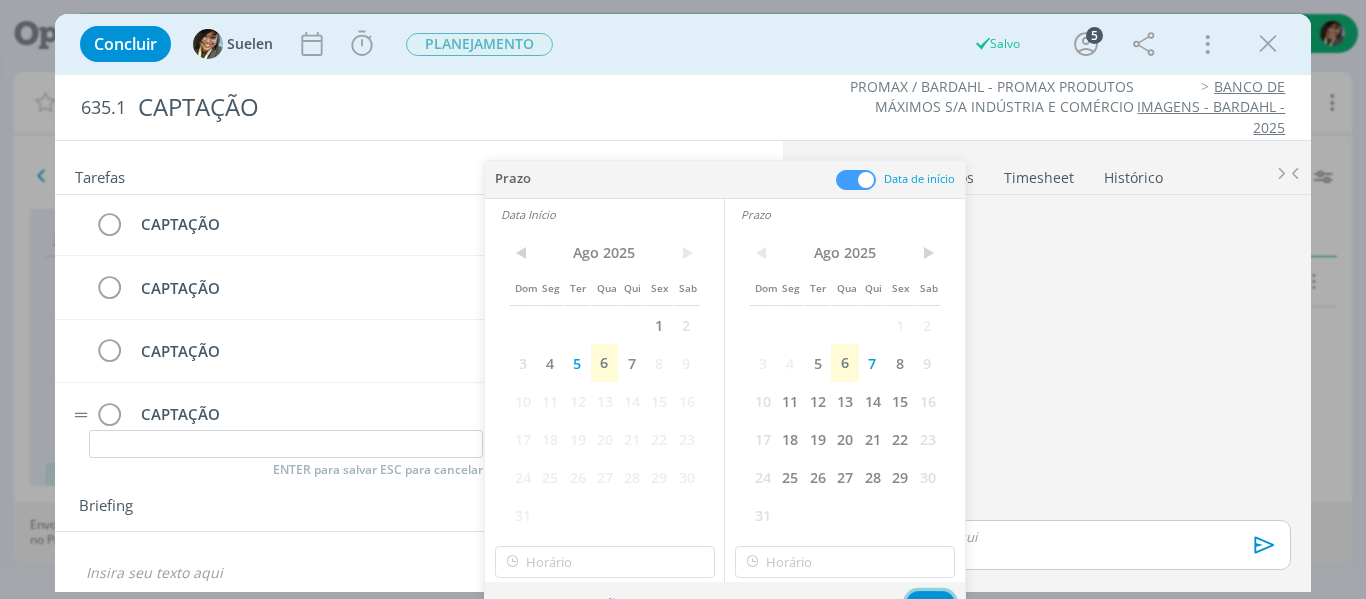click on "Ok" at bounding box center (930, 603) 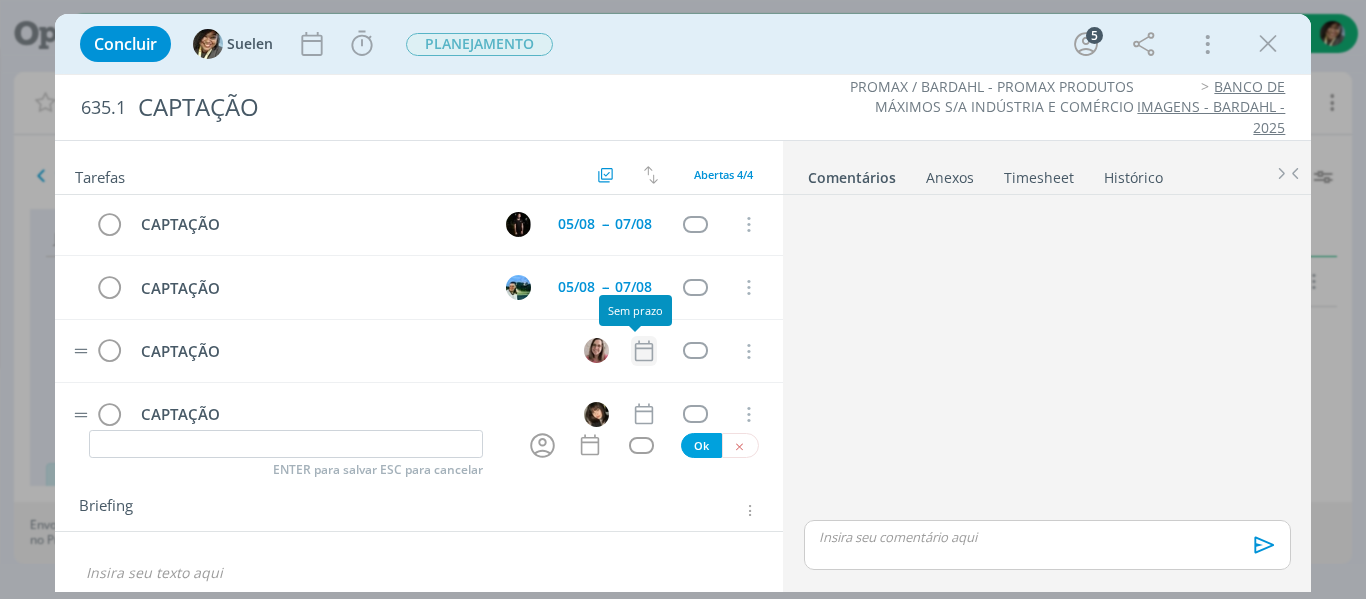 click 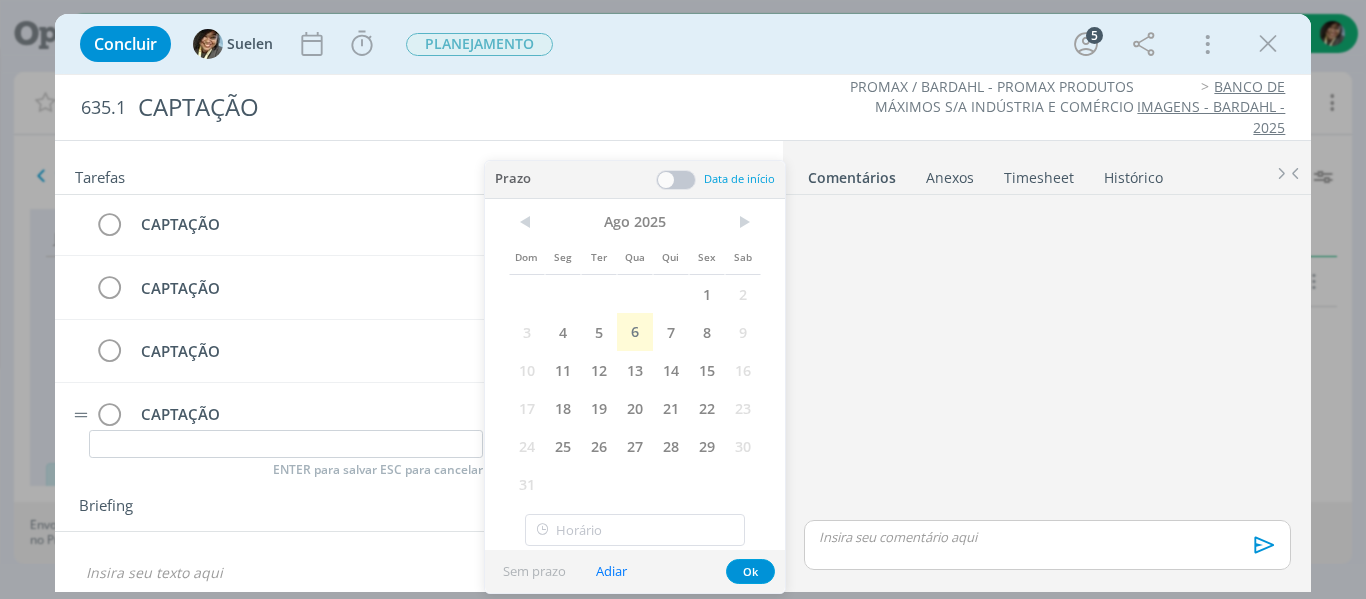 click at bounding box center (676, 180) 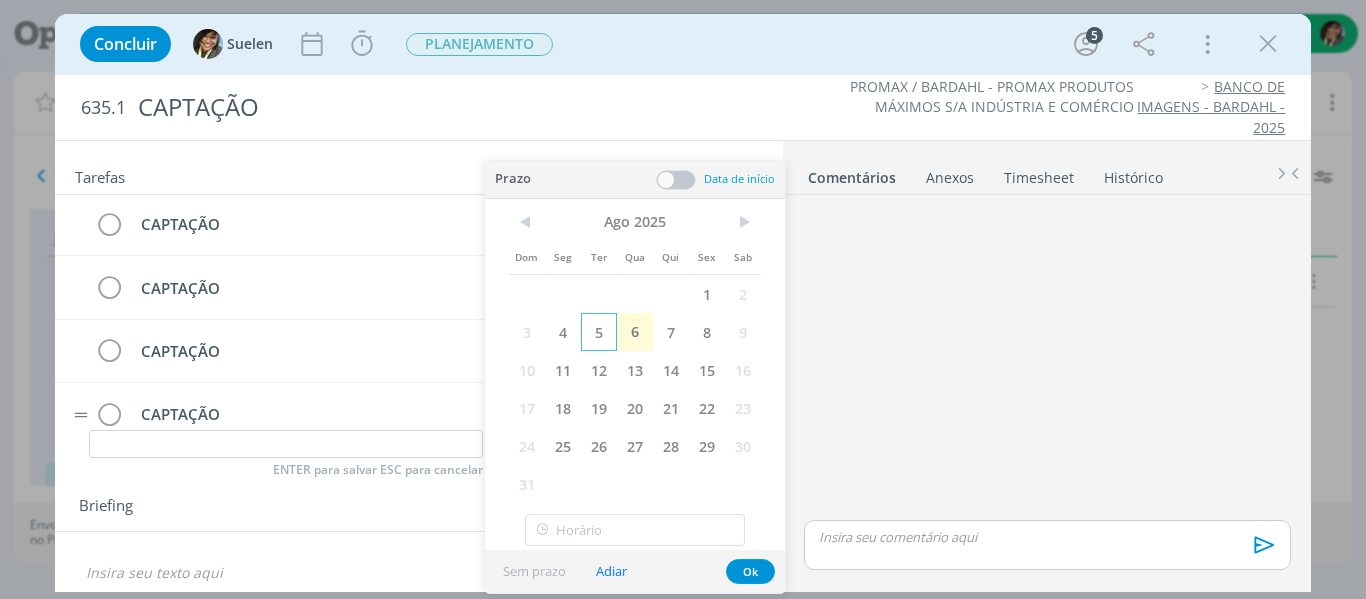 click on "5" at bounding box center (599, 332) 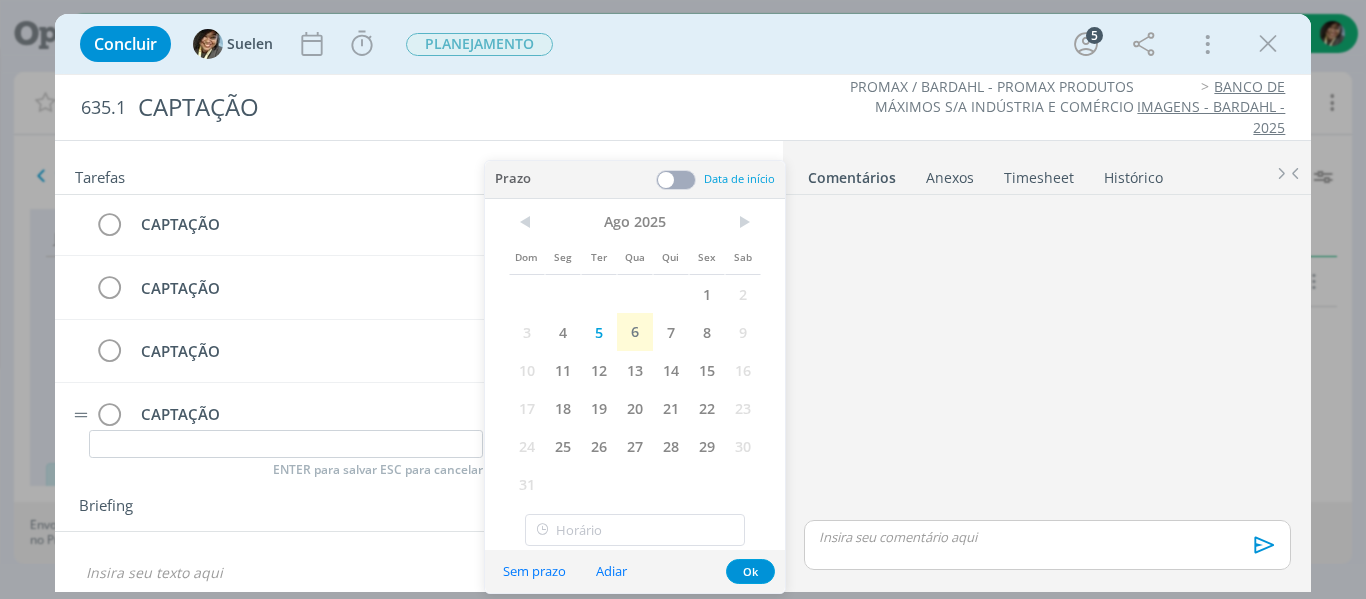 click at bounding box center [676, 180] 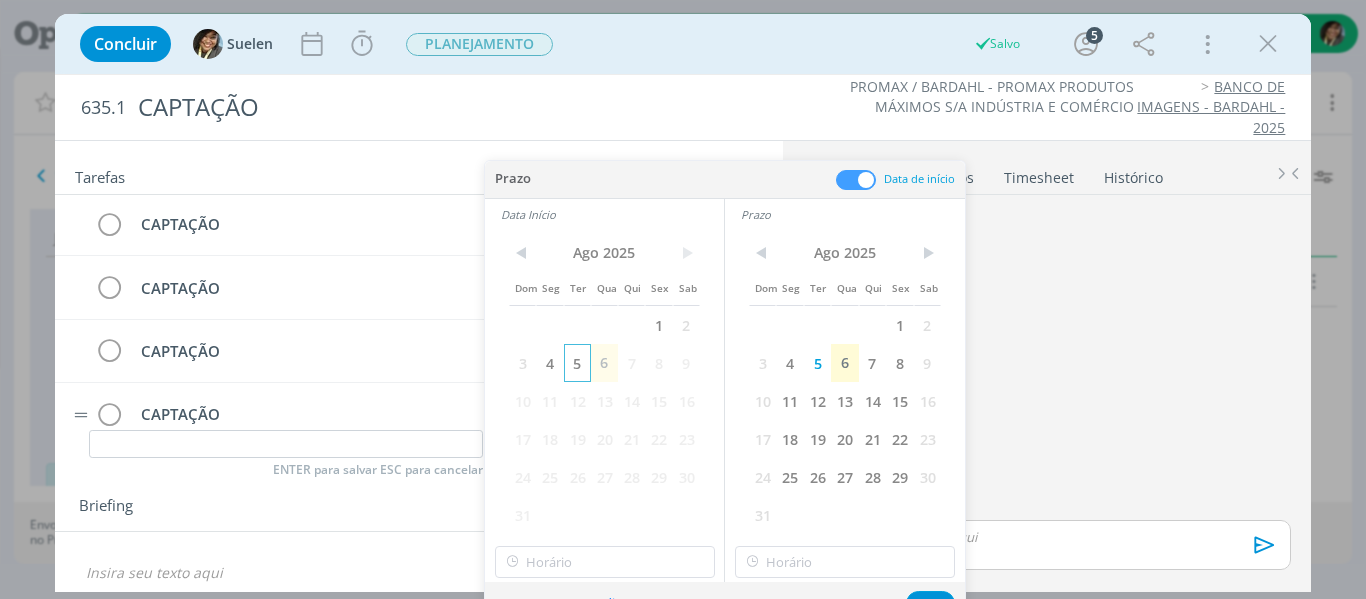 click on "5" at bounding box center [577, 363] 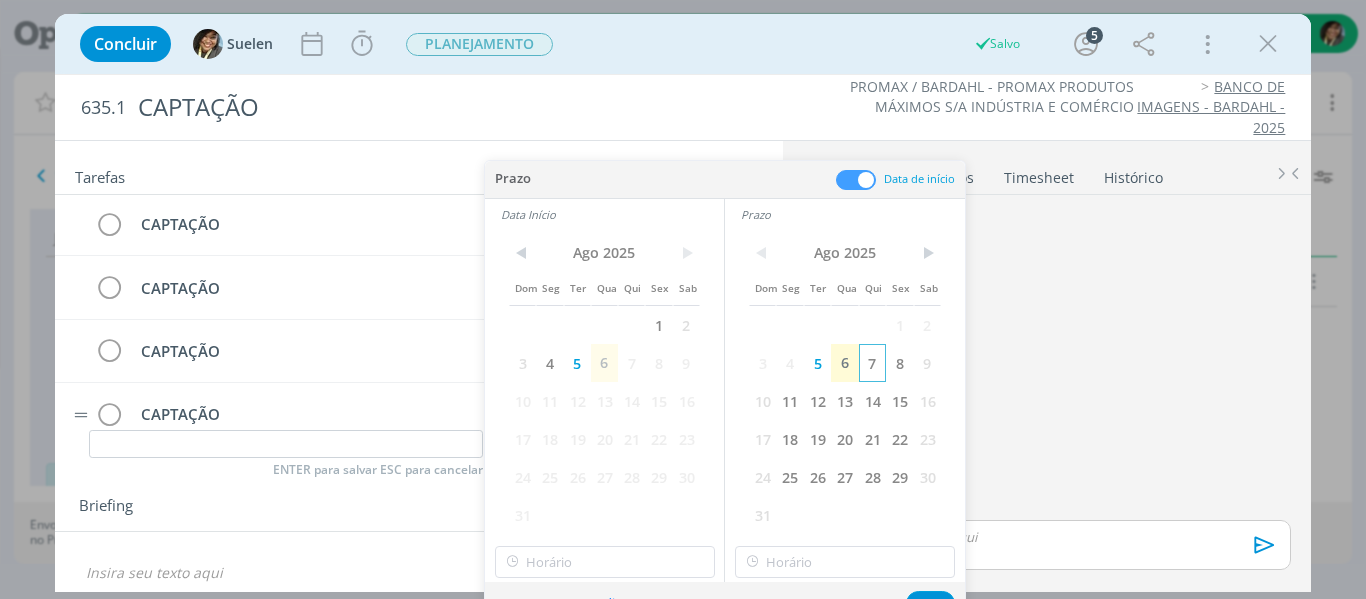 click on "7" at bounding box center [872, 363] 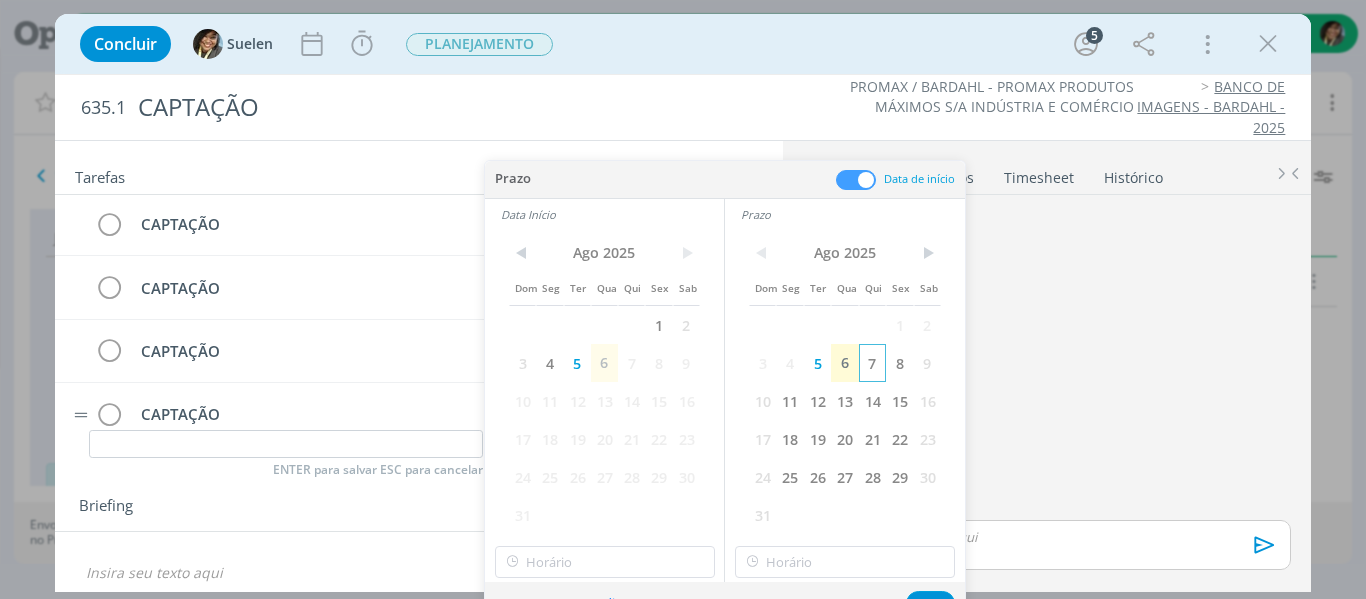 click on "7" at bounding box center (872, 363) 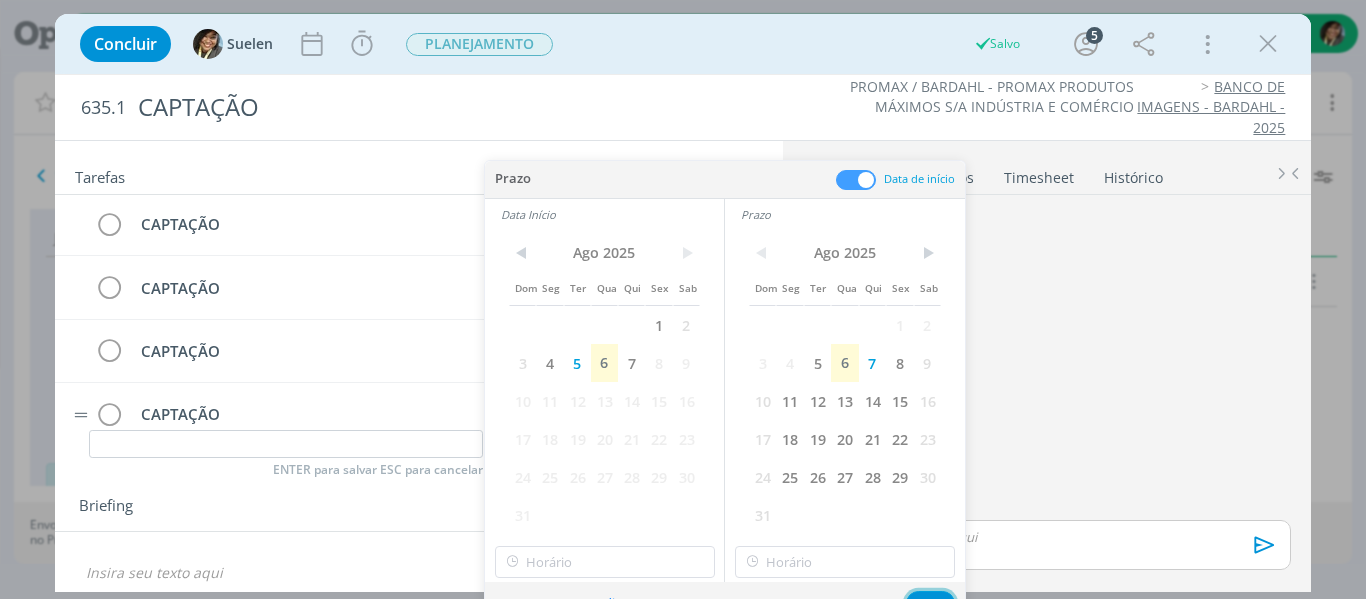 click on "Ok" at bounding box center [930, 603] 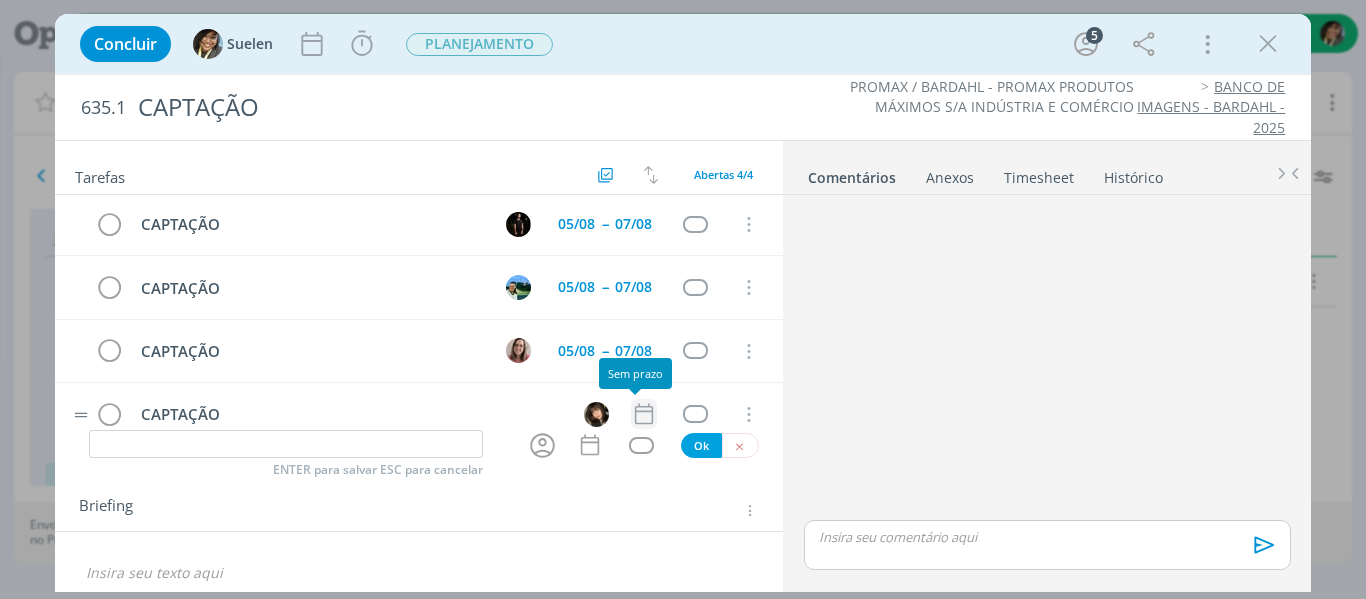 click 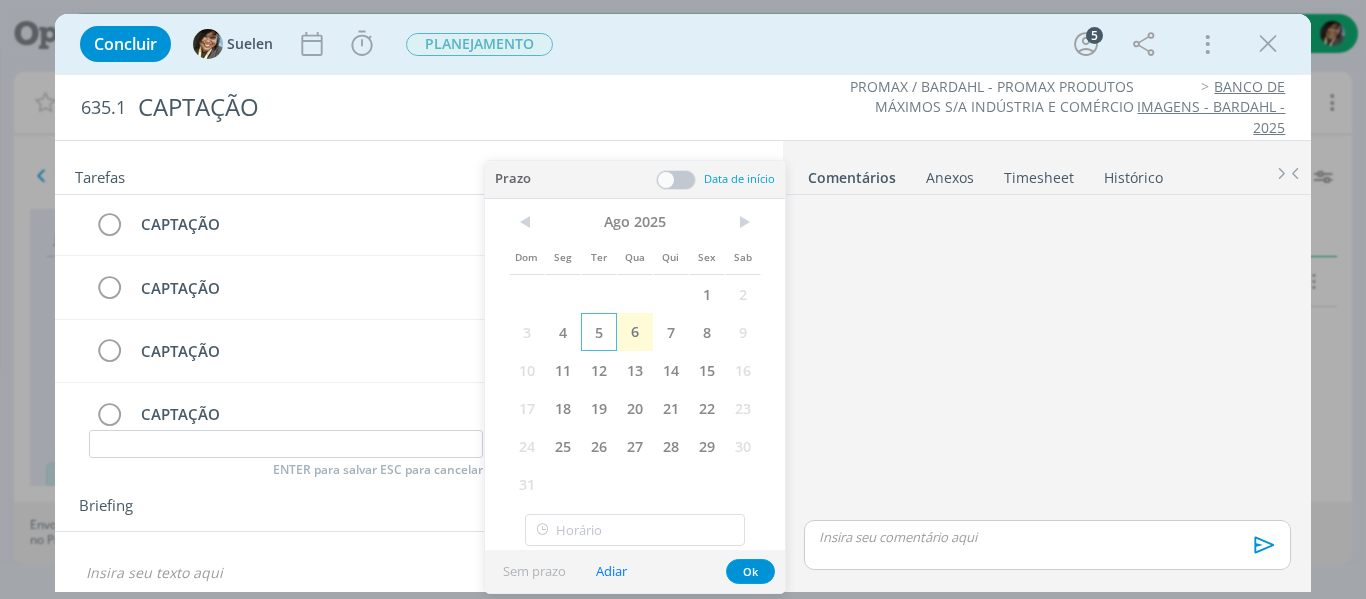 click on "5" at bounding box center [599, 332] 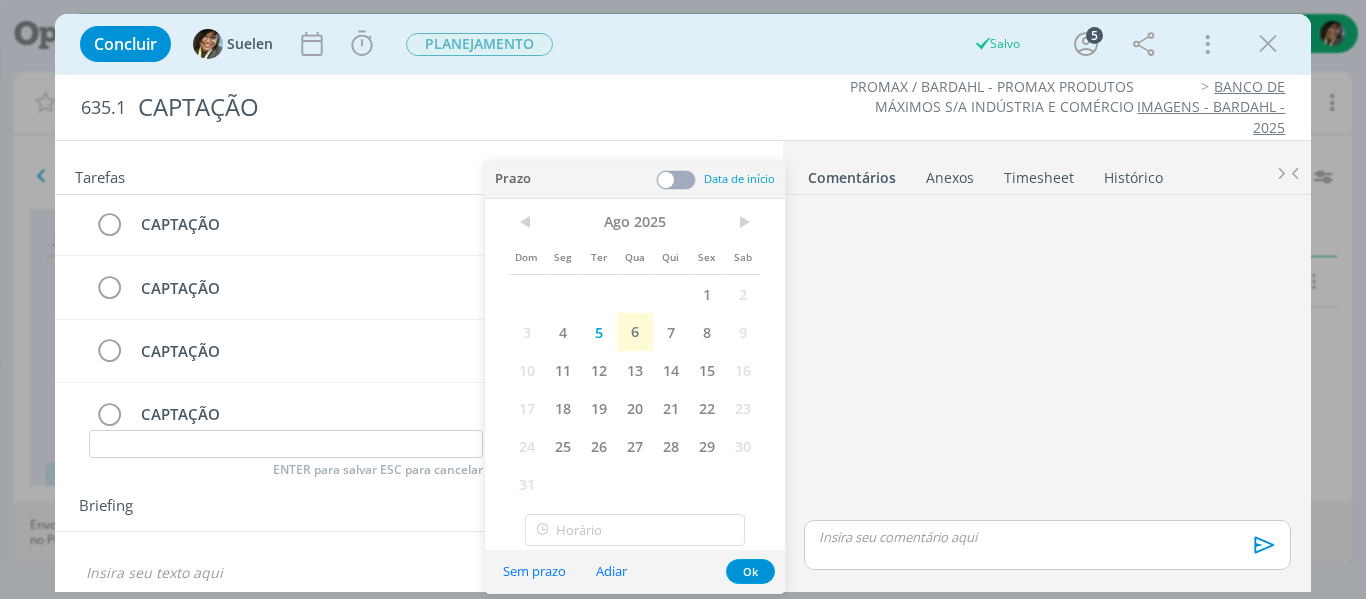 click at bounding box center (676, 180) 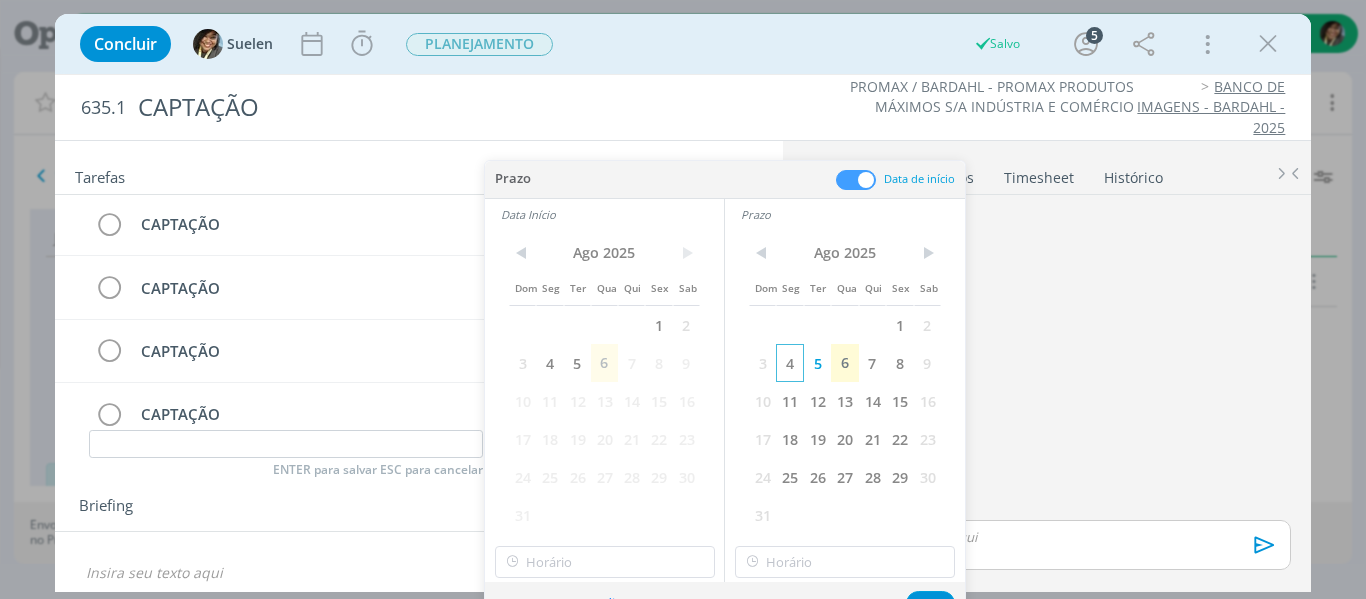 drag, startPoint x: 575, startPoint y: 365, endPoint x: 781, endPoint y: 364, distance: 206.00243 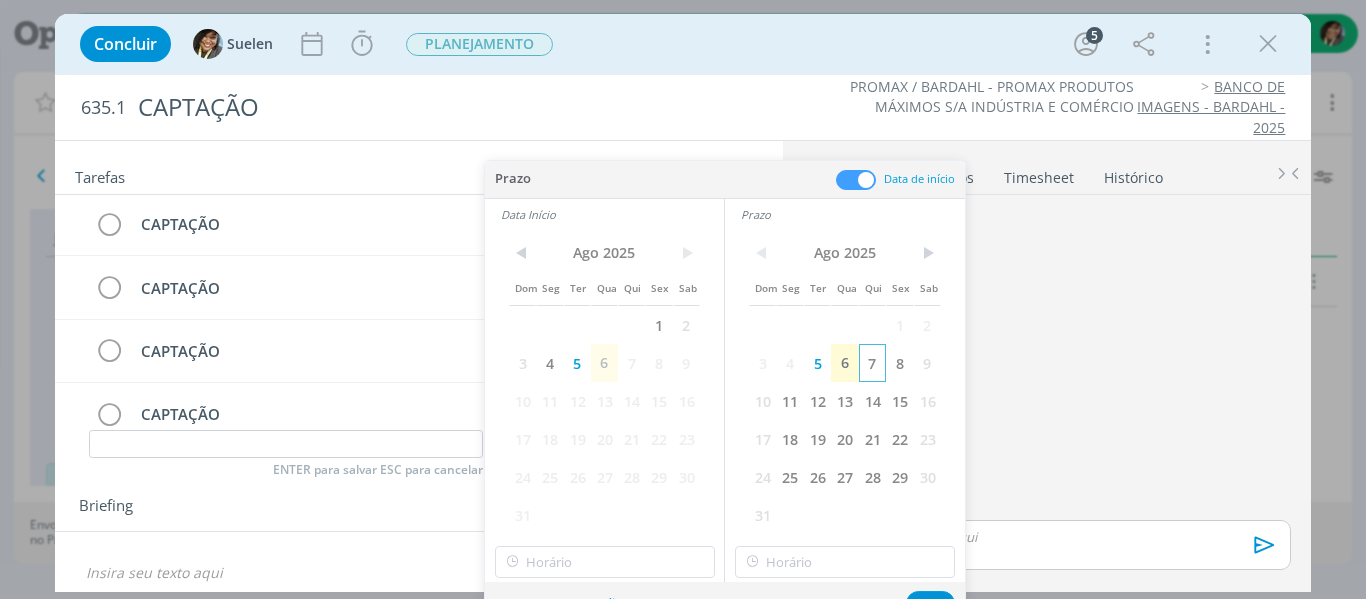 click on "7" at bounding box center (872, 363) 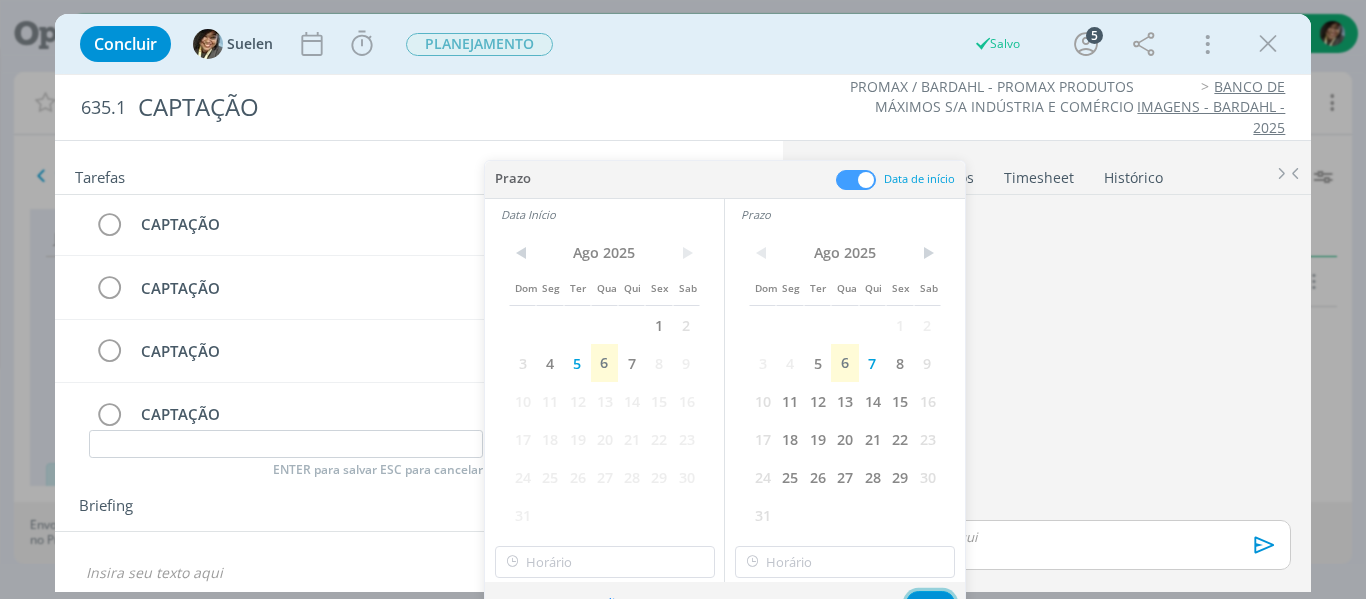 click on "Ok" at bounding box center (930, 603) 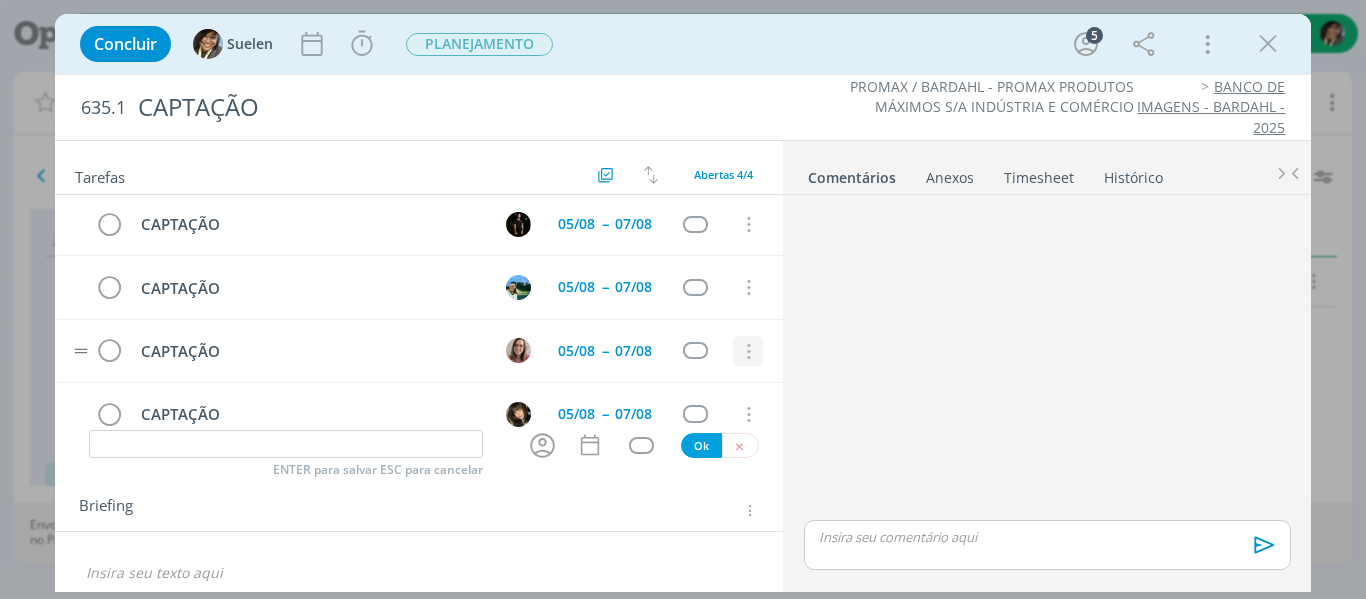 scroll, scrollTop: 35, scrollLeft: 0, axis: vertical 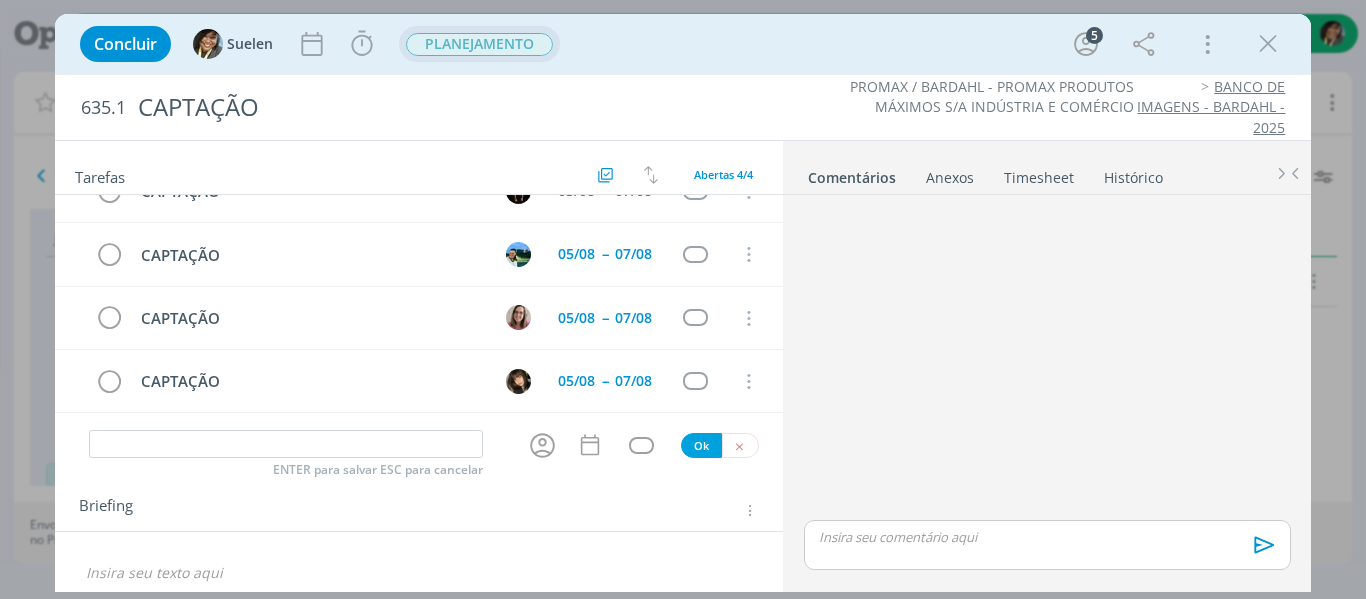 click on "PLANEJAMENTO" at bounding box center (479, 44) 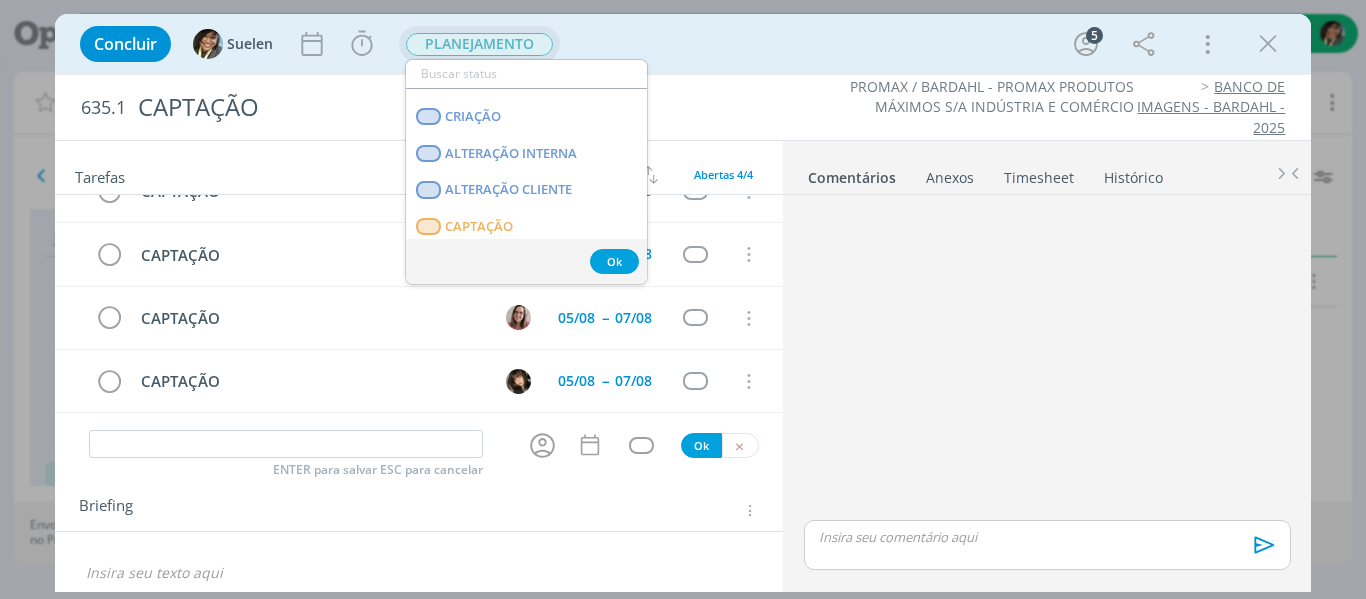 scroll, scrollTop: 200, scrollLeft: 0, axis: vertical 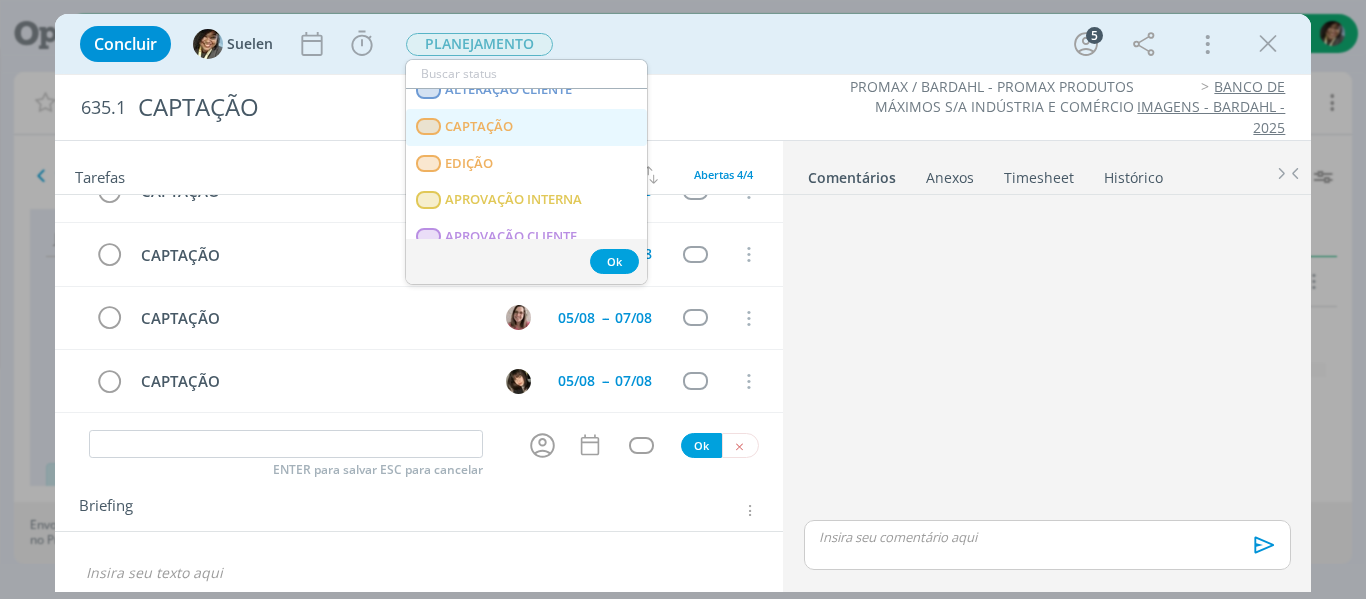 drag, startPoint x: 494, startPoint y: 125, endPoint x: 1078, endPoint y: 6, distance: 596.00085 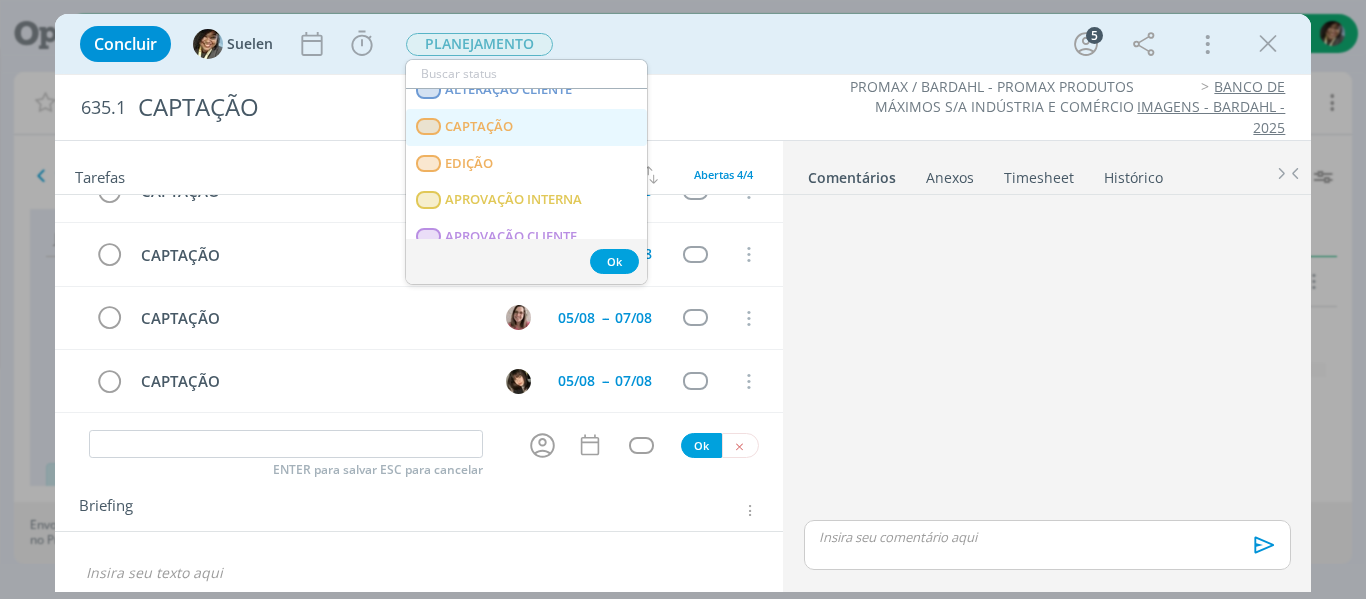 click on "CAPTAÇÃO" at bounding box center [479, 127] 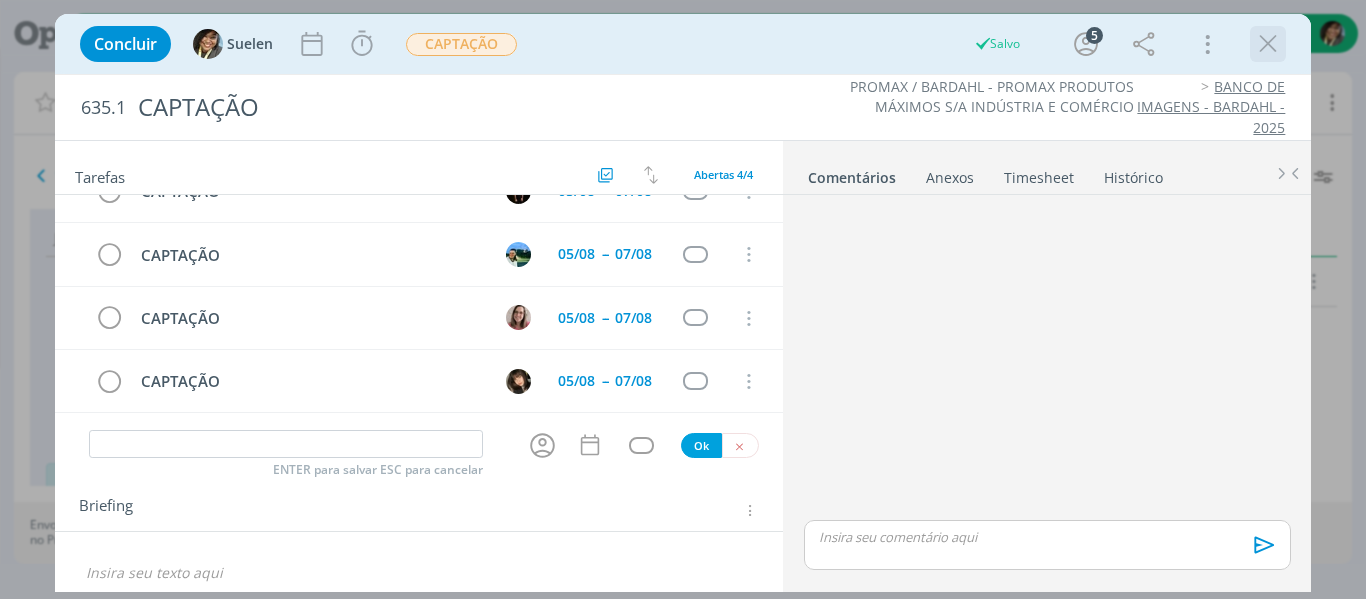 click at bounding box center (1268, 44) 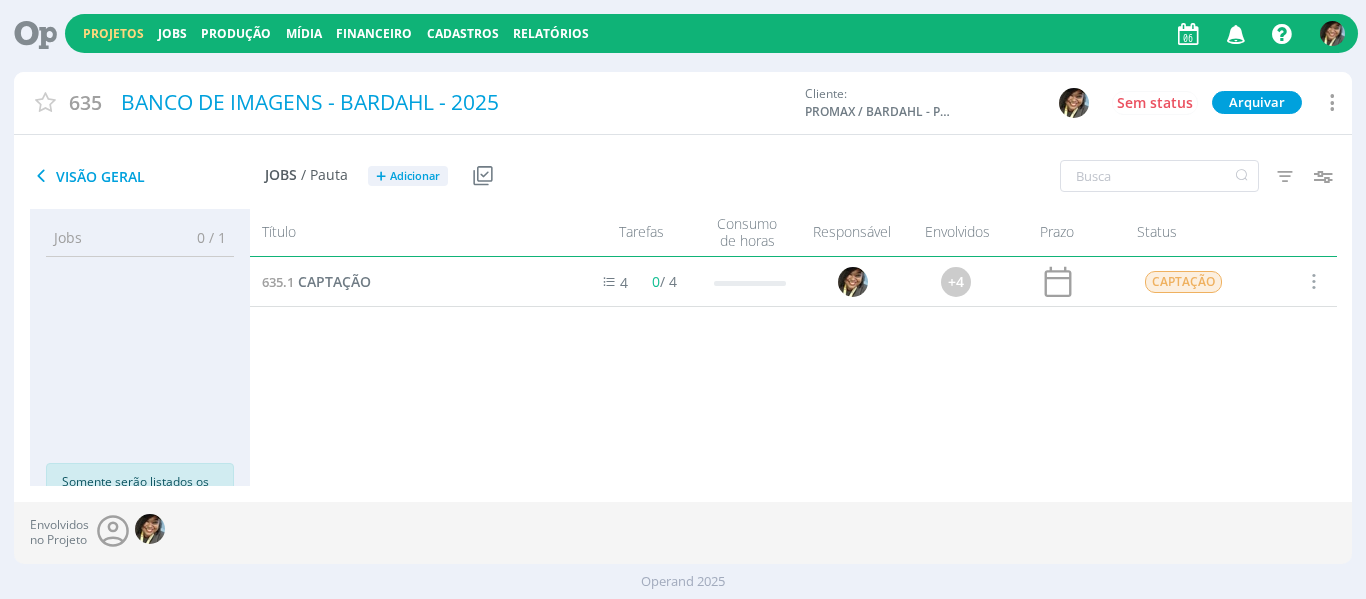 click on "Projetos" at bounding box center [113, 33] 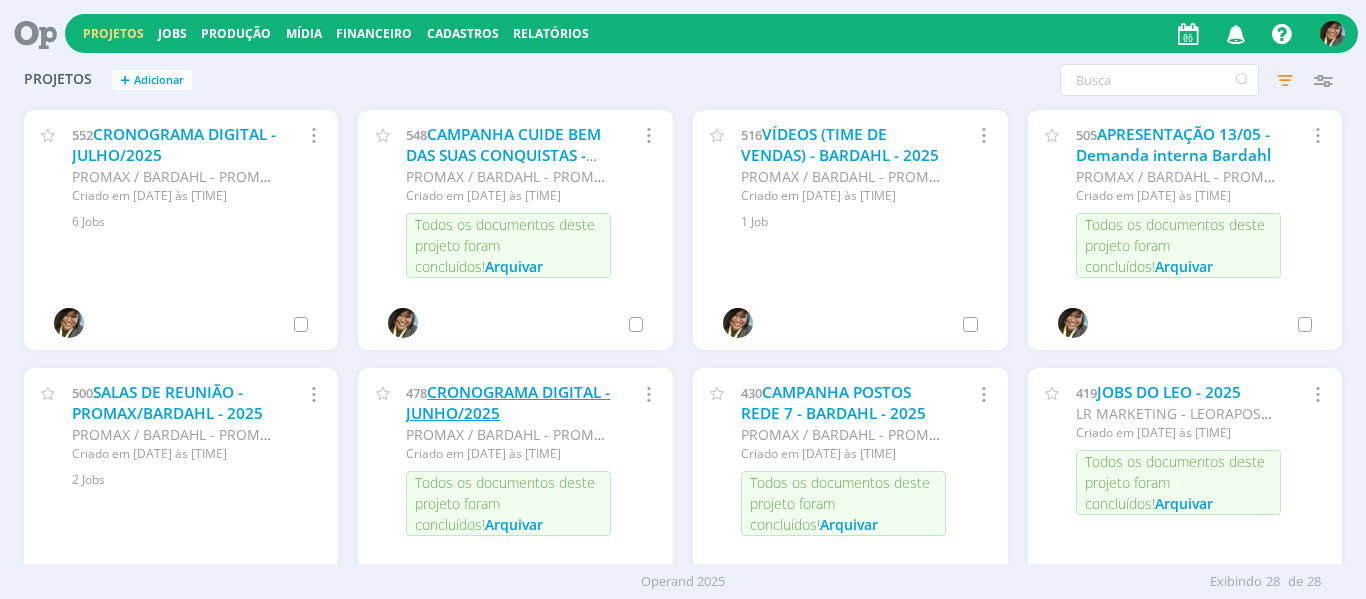 scroll, scrollTop: 382, scrollLeft: 0, axis: vertical 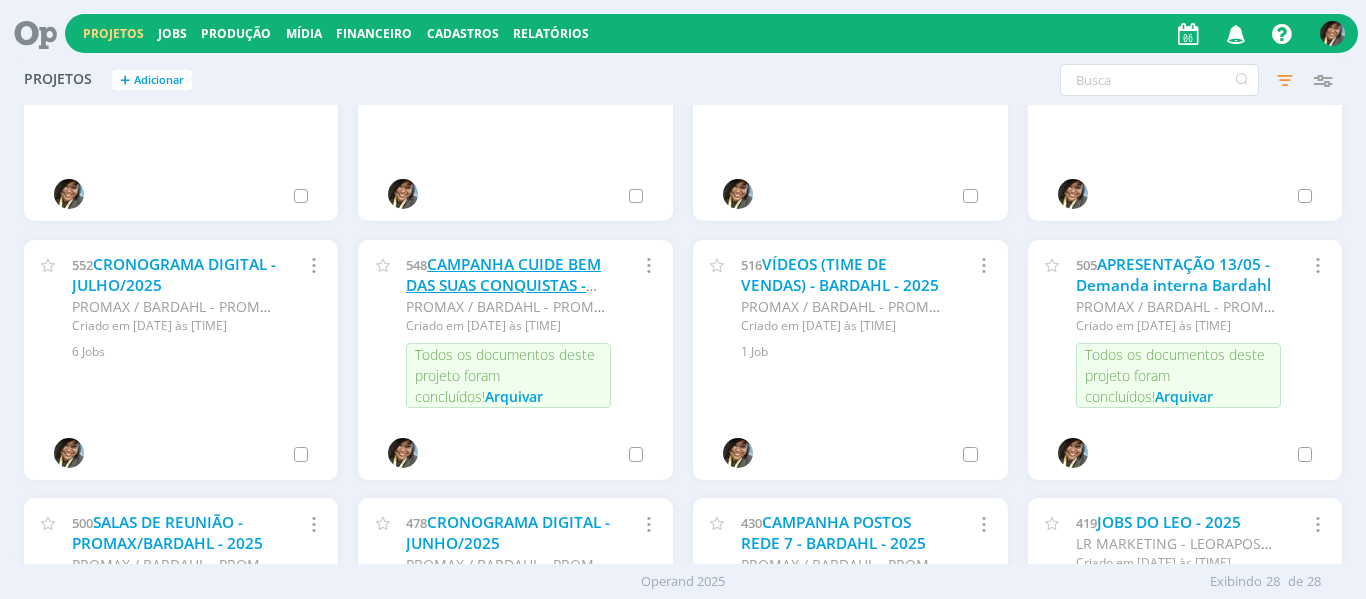 click on "CAMPANHA CUIDE BEM DAS SUAS CONQUISTAS - 2025" at bounding box center [503, 286] 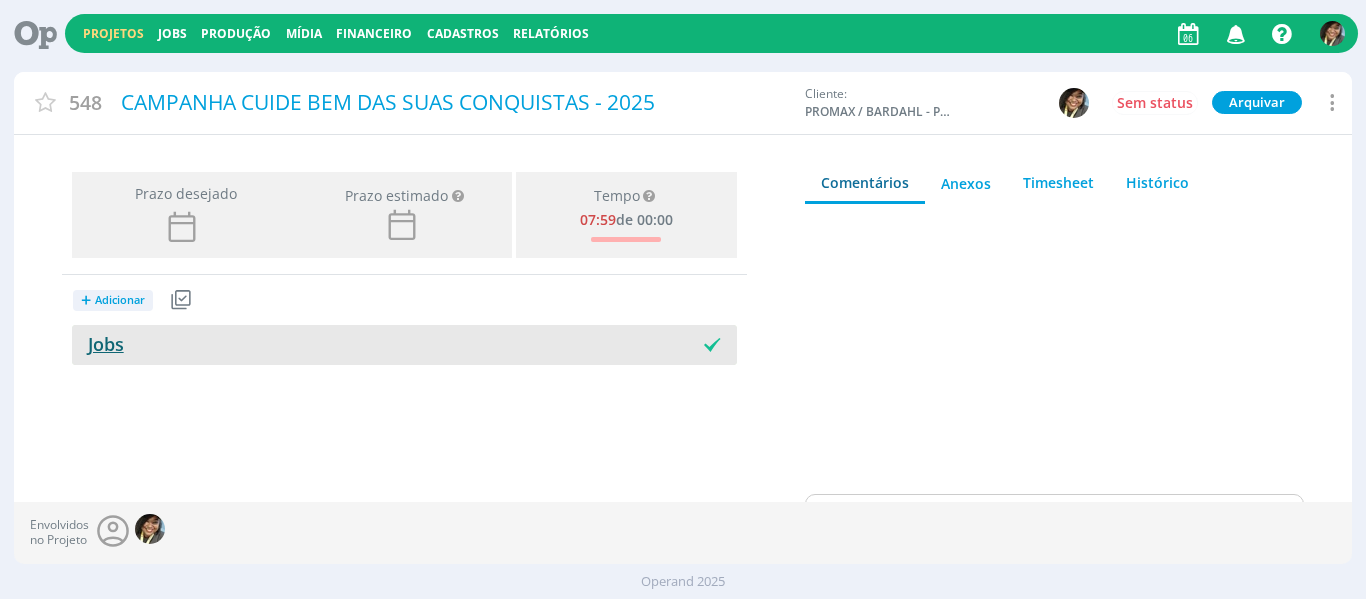 click on "Jobs" at bounding box center [98, 344] 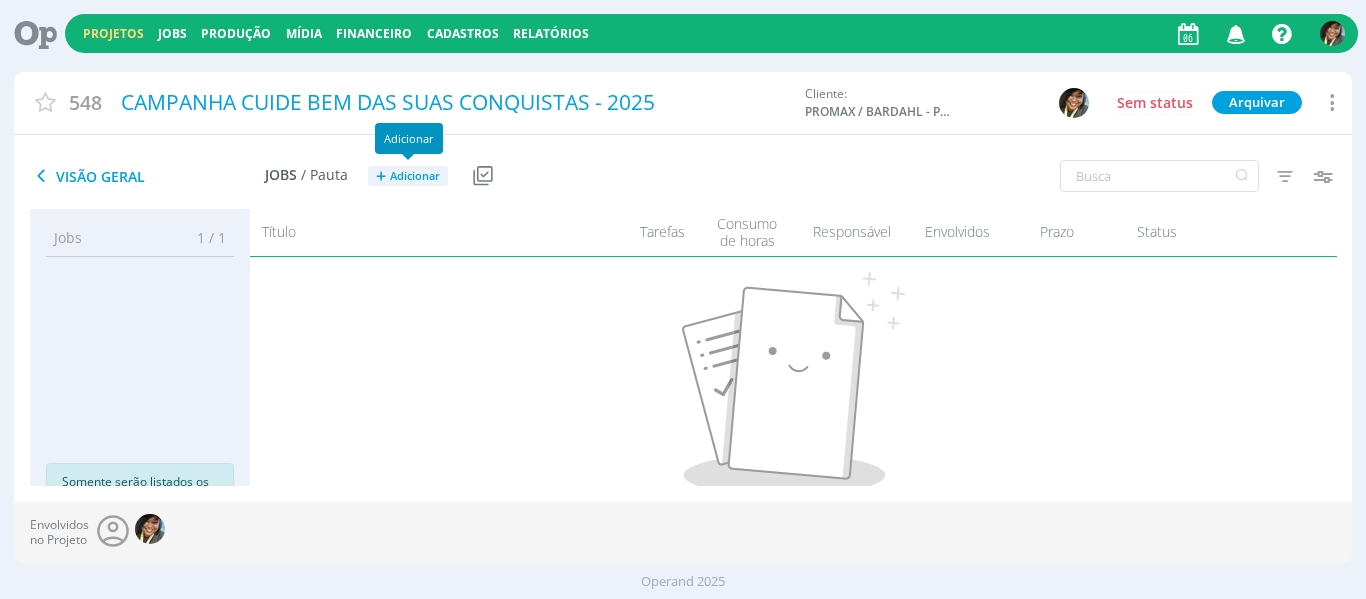 click on "+ Adicionar" at bounding box center (408, 176) 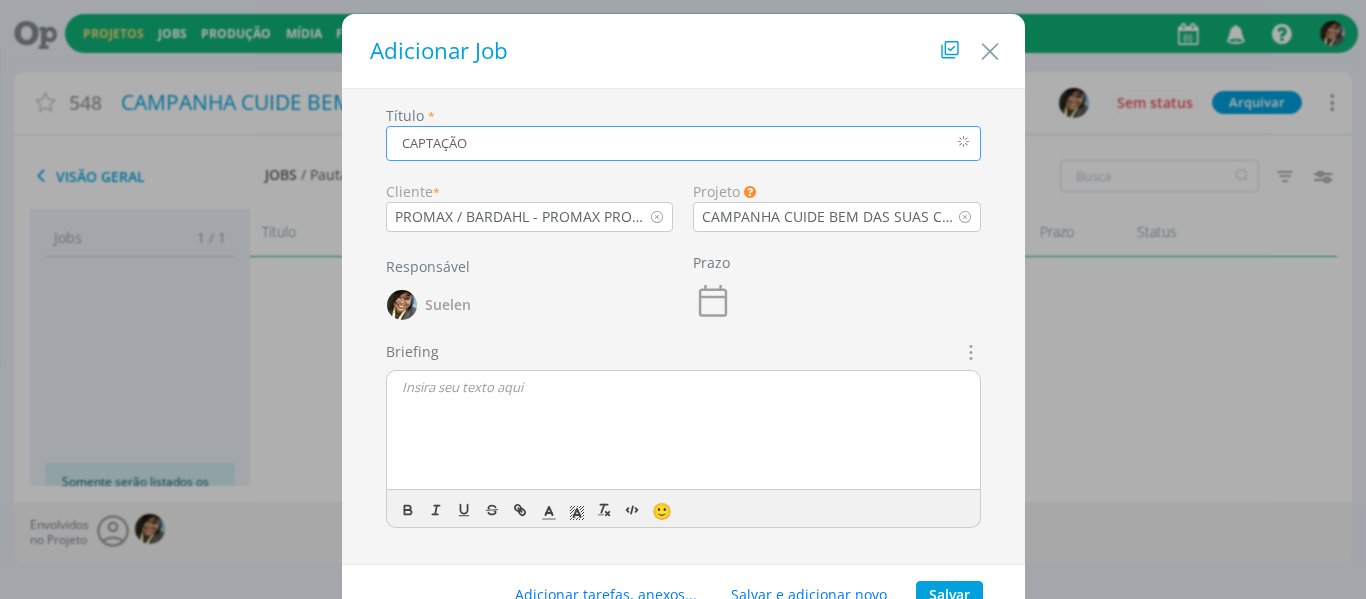 type on "CAPTAÇÃO" 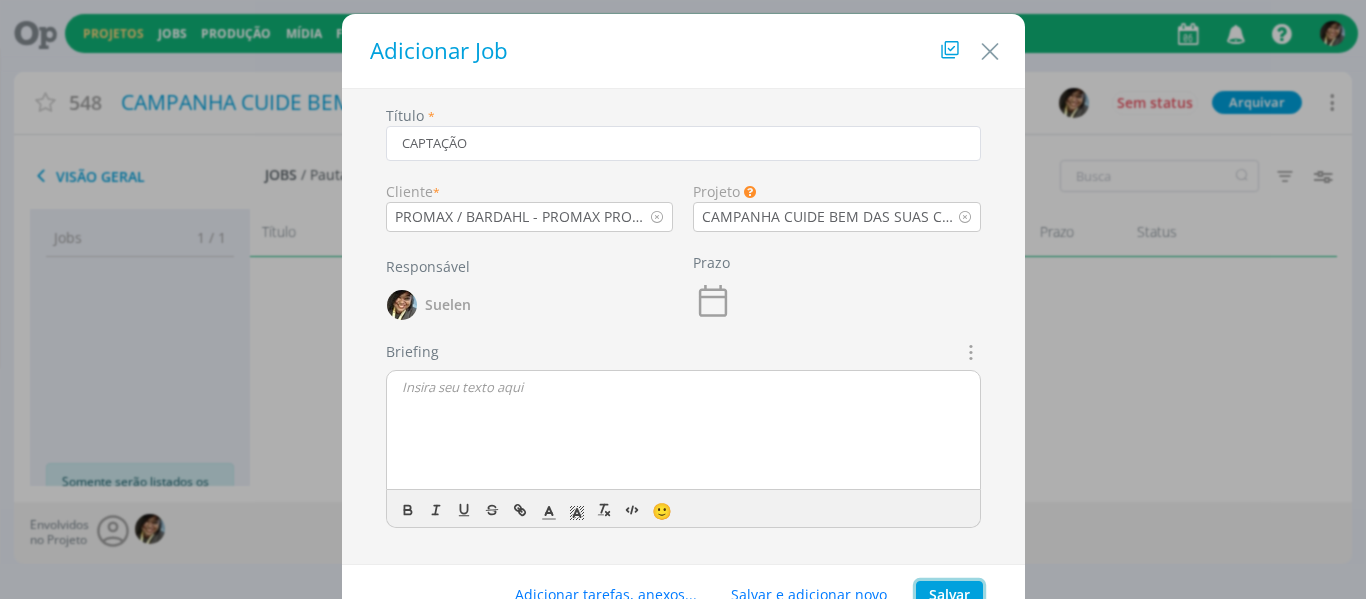 drag, startPoint x: 939, startPoint y: 581, endPoint x: 688, endPoint y: 561, distance: 251.79555 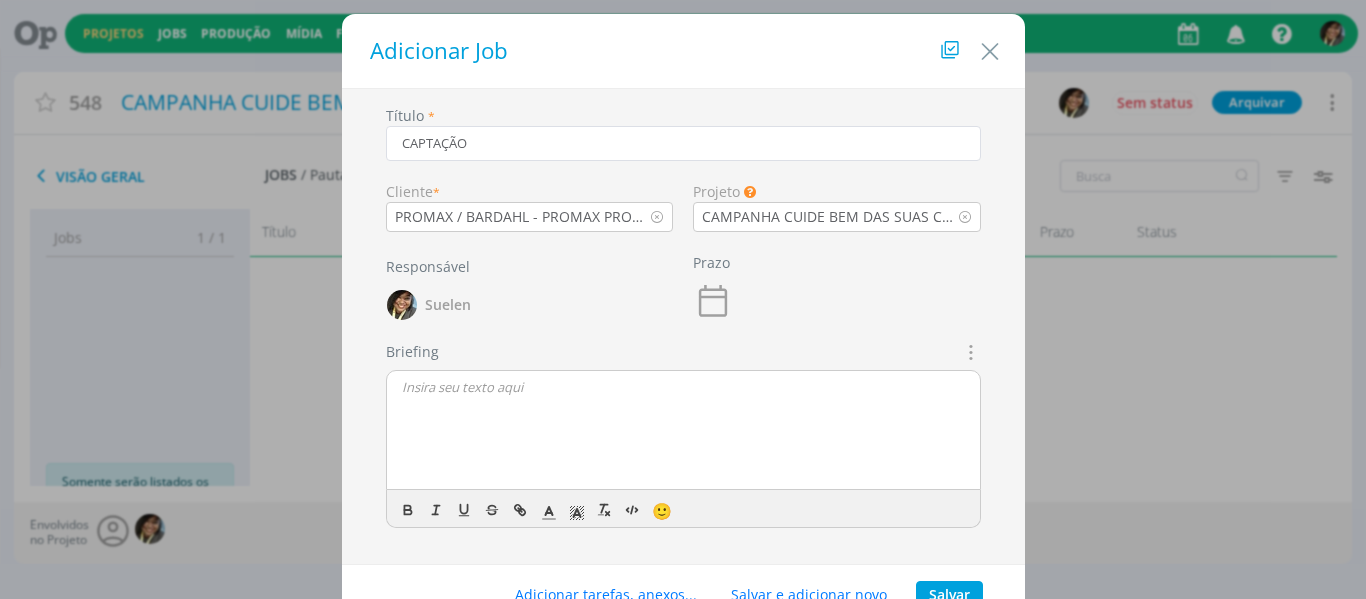 drag, startPoint x: 986, startPoint y: 591, endPoint x: 972, endPoint y: 587, distance: 14.56022 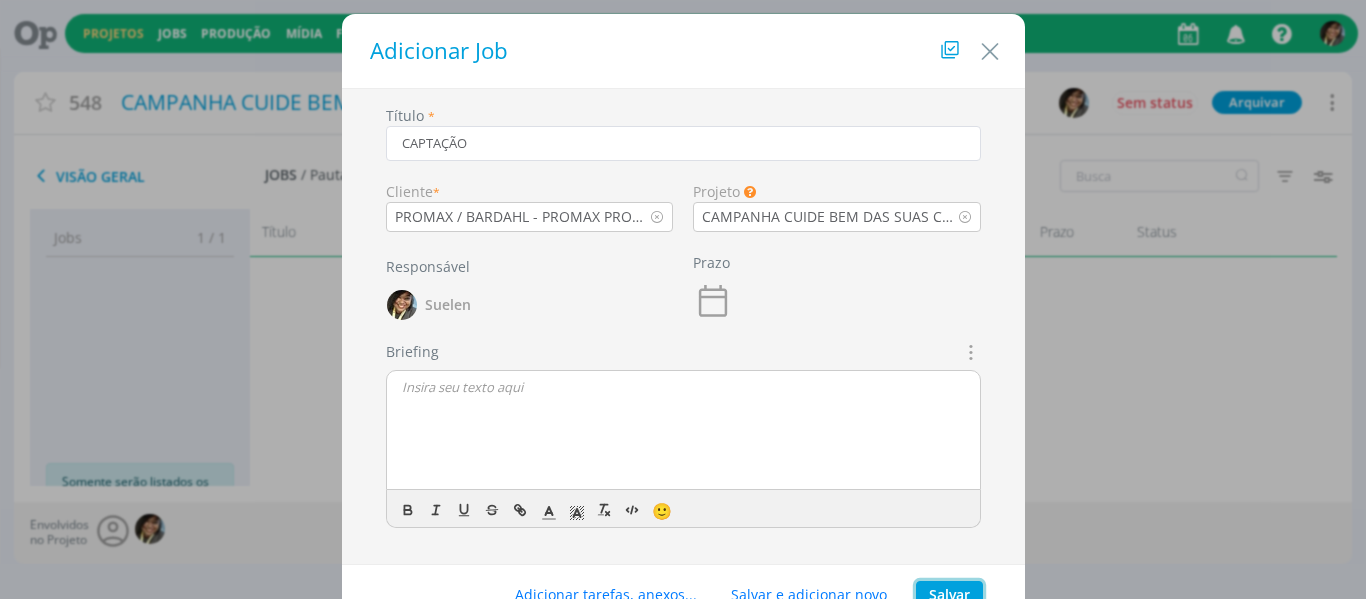 click on "Salvar" at bounding box center (949, 595) 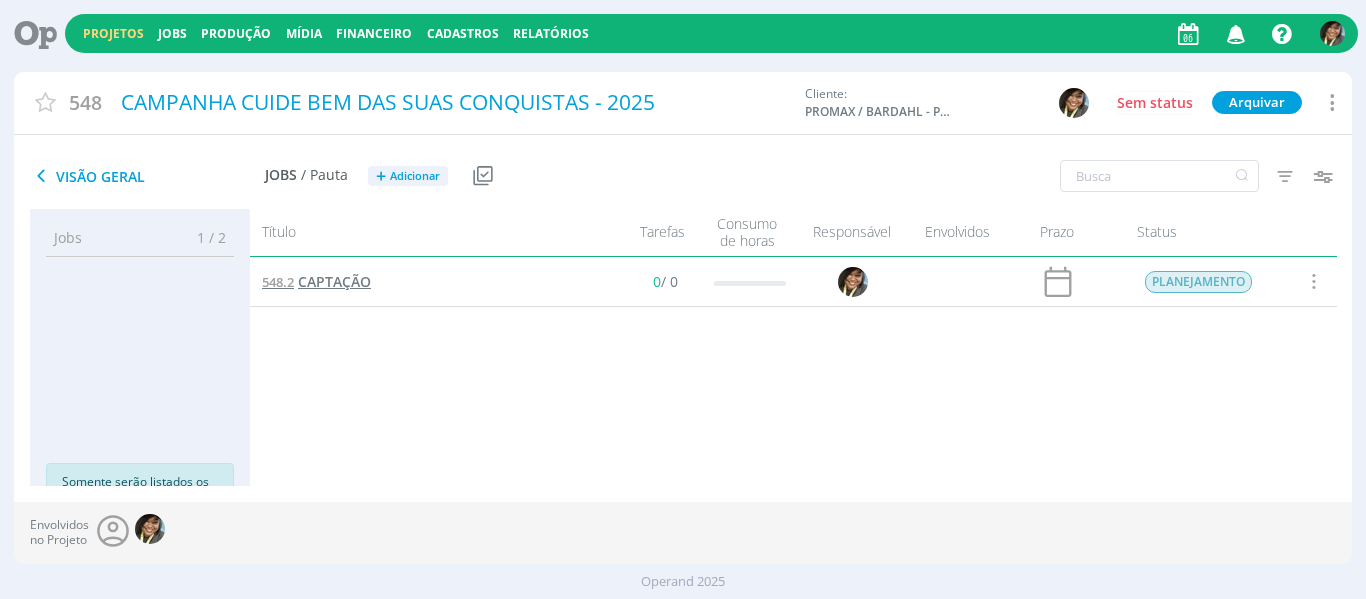 click on "CAPTAÇÃO" at bounding box center [334, 281] 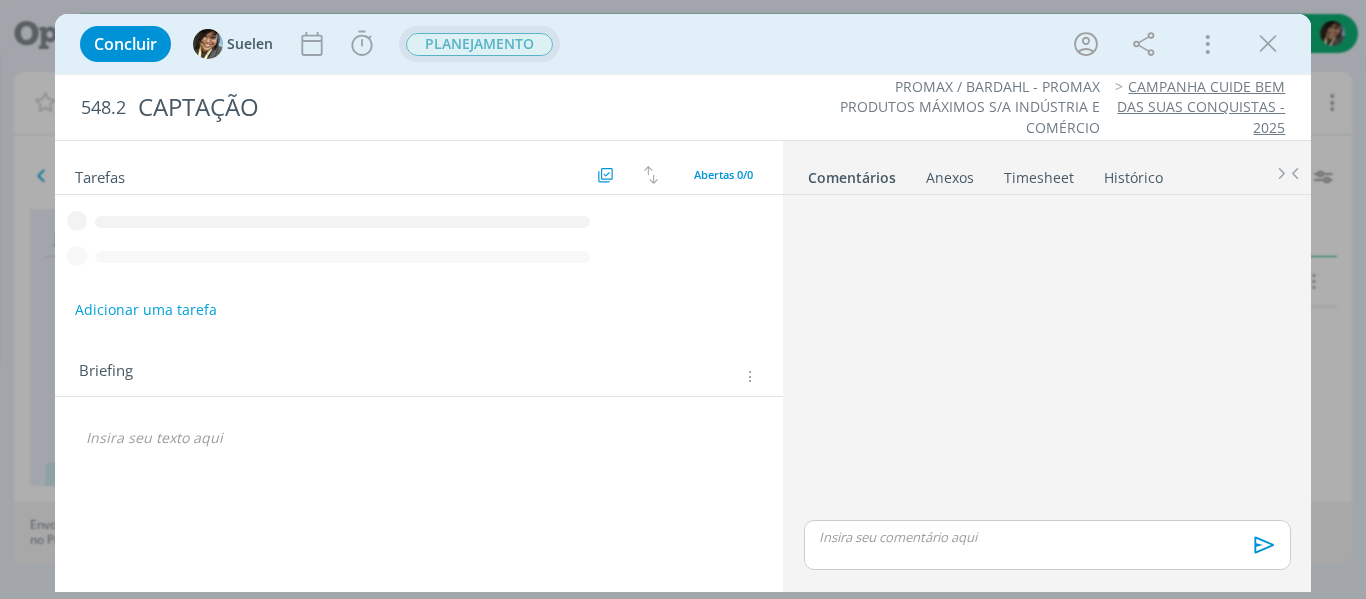 drag, startPoint x: 467, startPoint y: 48, endPoint x: 471, endPoint y: 58, distance: 10.770329 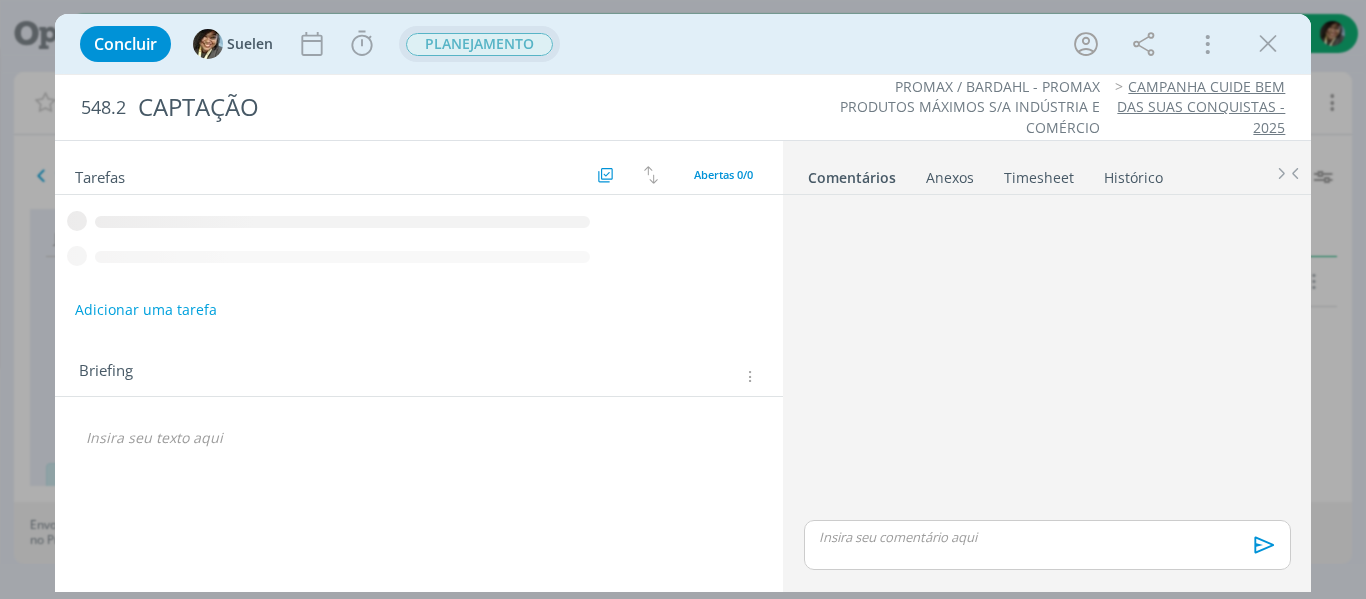 click on "PLANEJAMENTO" at bounding box center (479, 44) 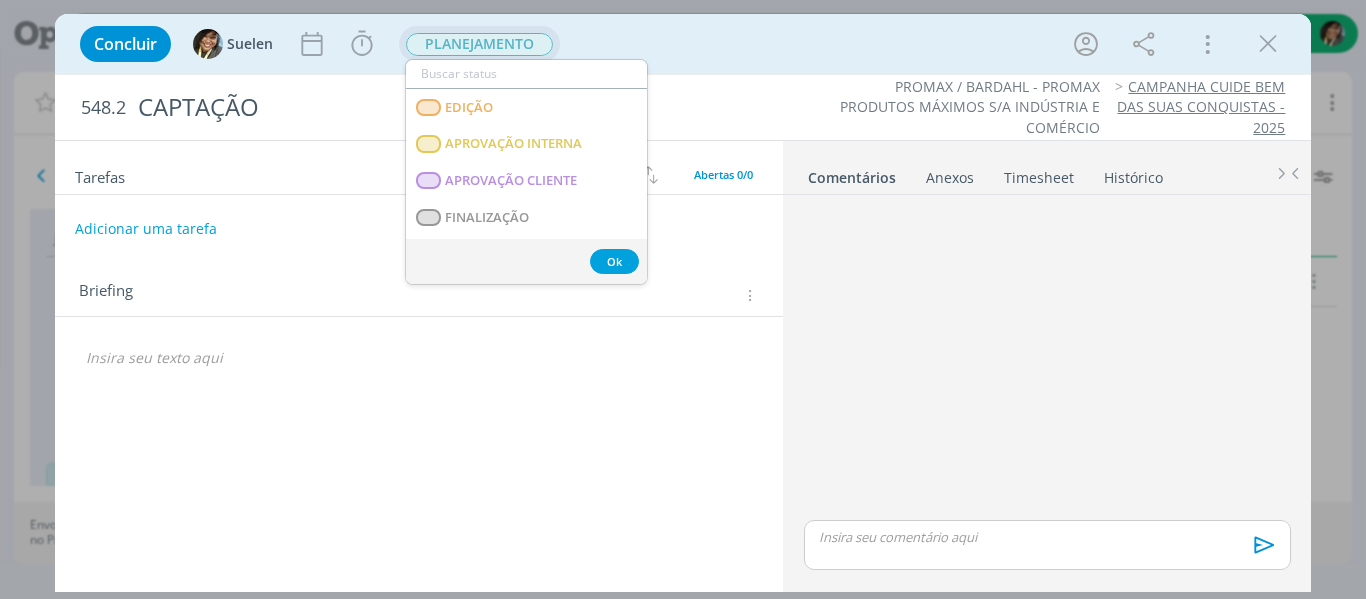 scroll, scrollTop: 200, scrollLeft: 0, axis: vertical 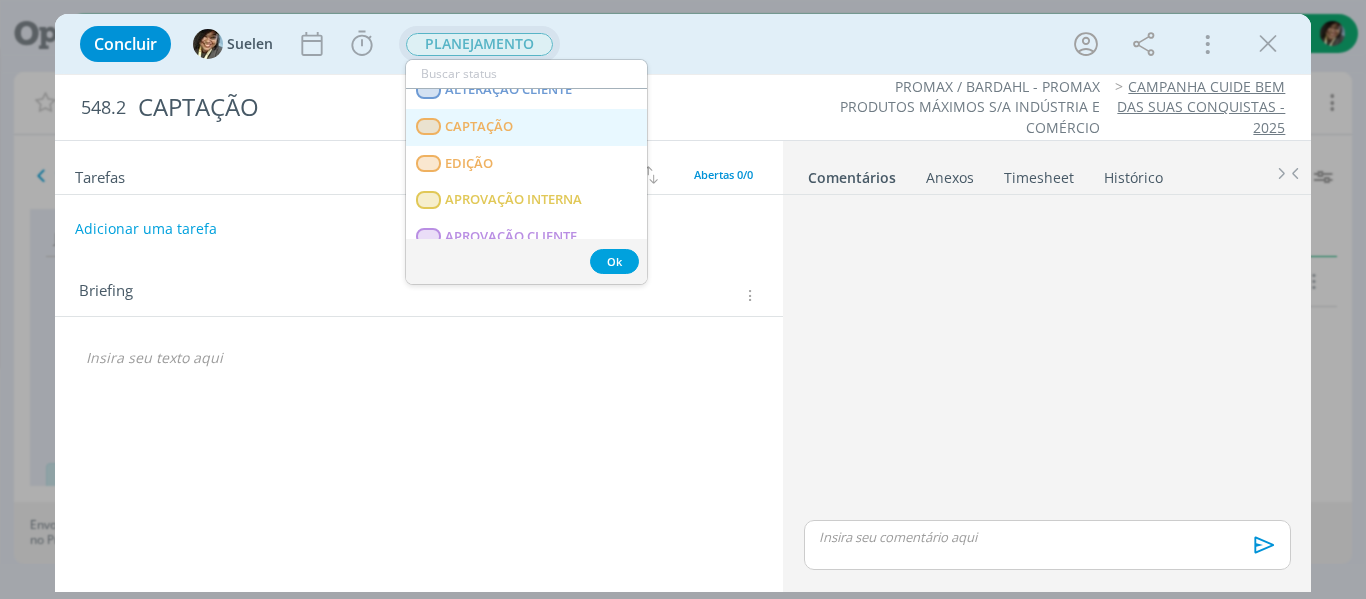 click on "CAPTAÇÃO" at bounding box center [479, 127] 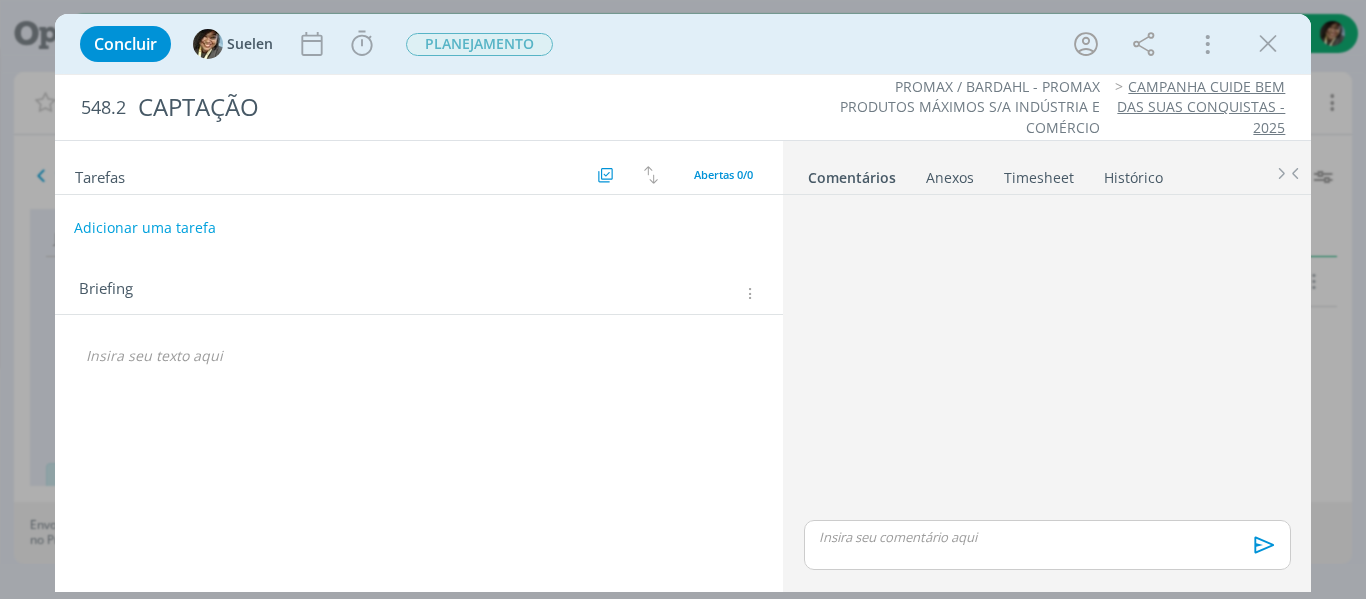 click on "Adicionar uma tarefa" at bounding box center (145, 228) 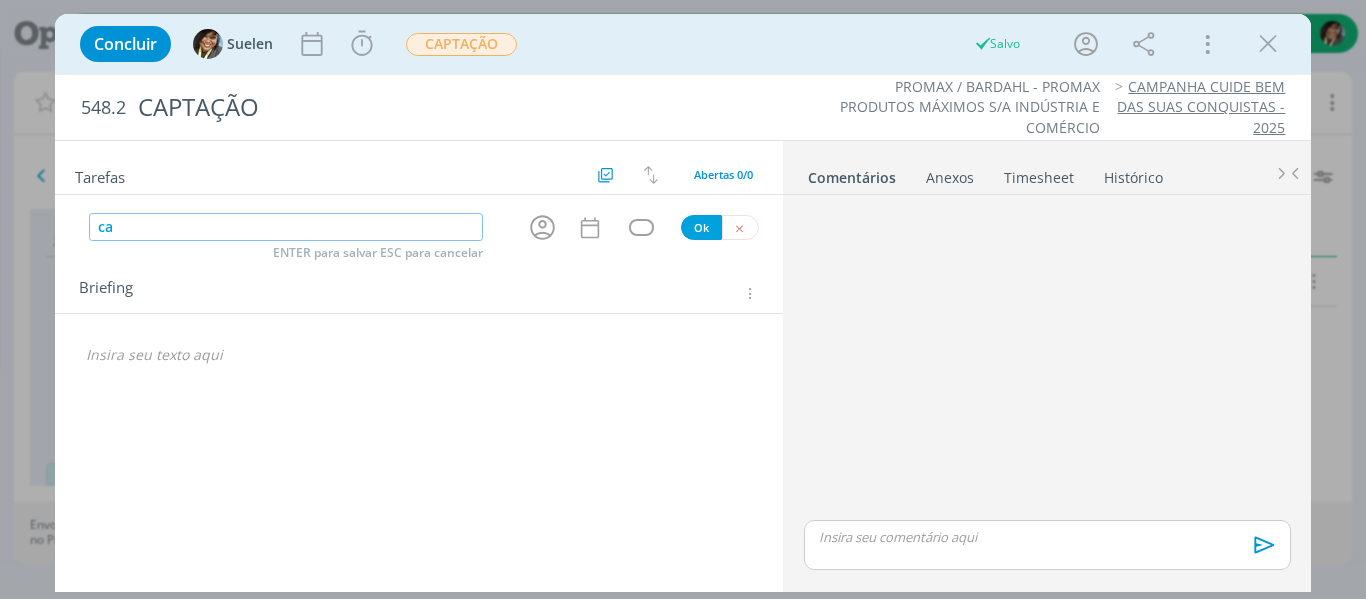 type on "c" 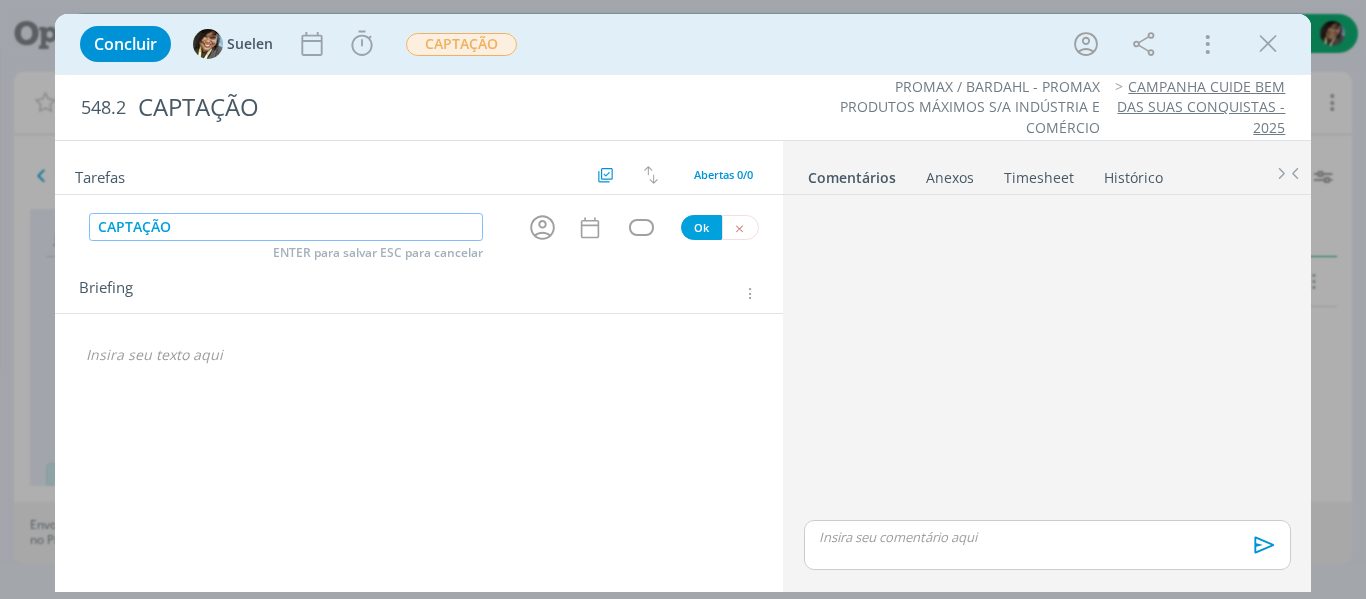 type on "CAPTAÇÃO" 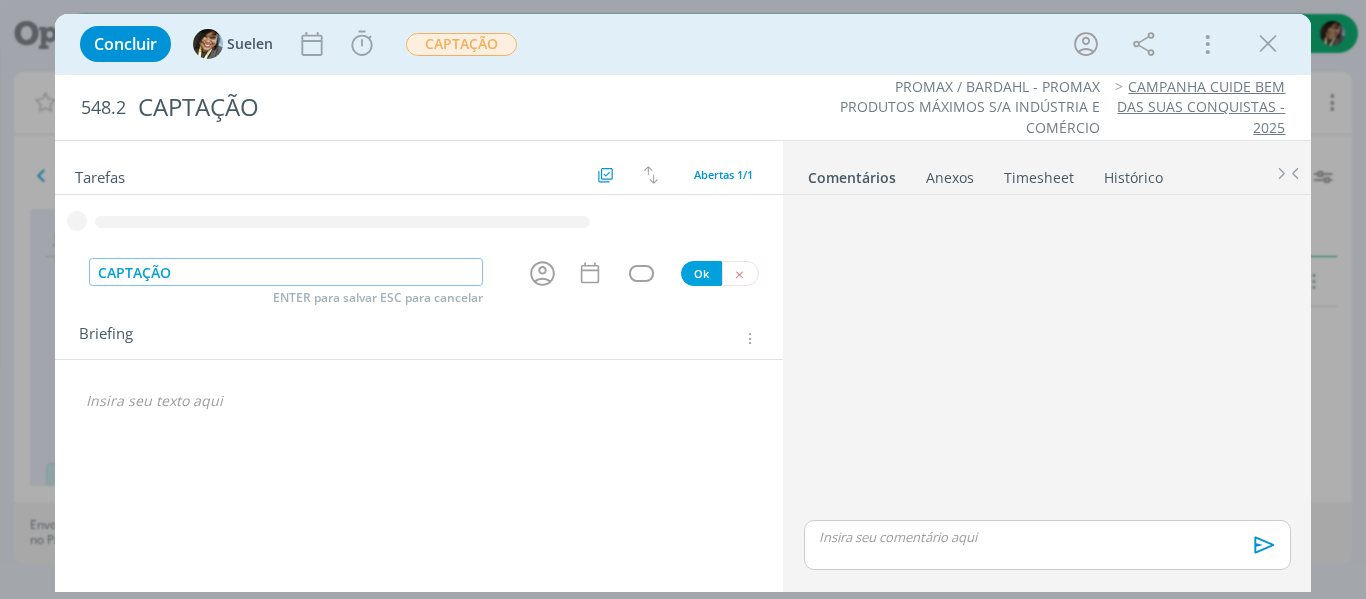 type on "CAPTAÇÃO" 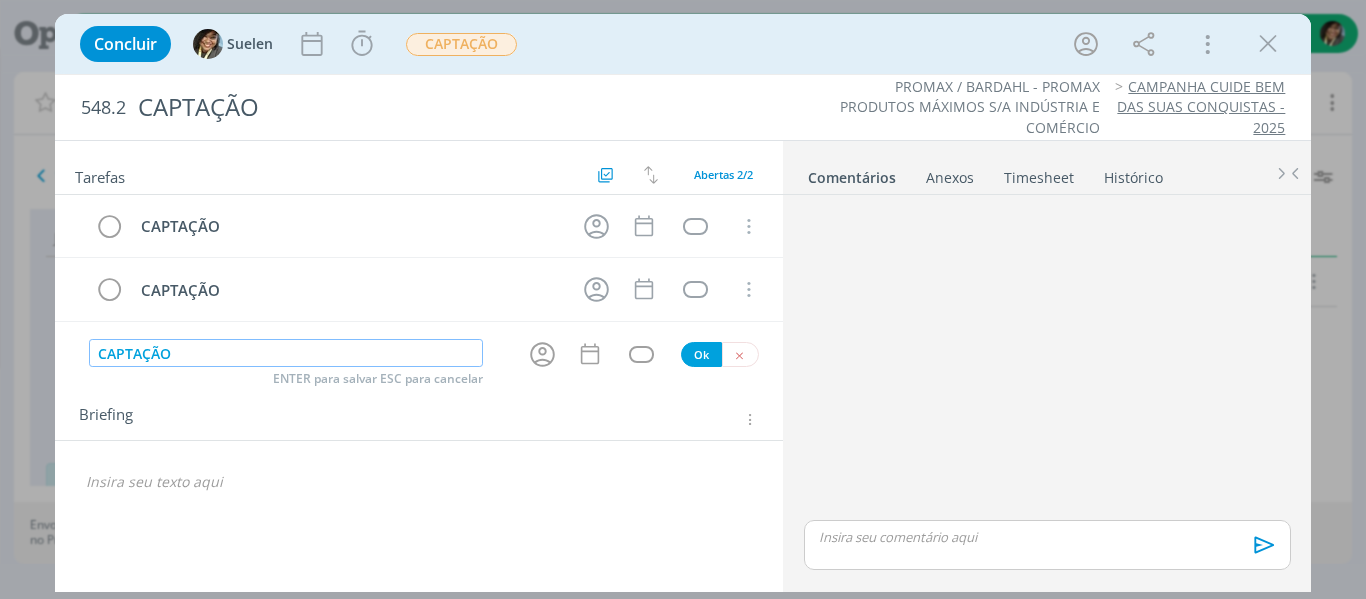 type on "CAPTAÇÃO" 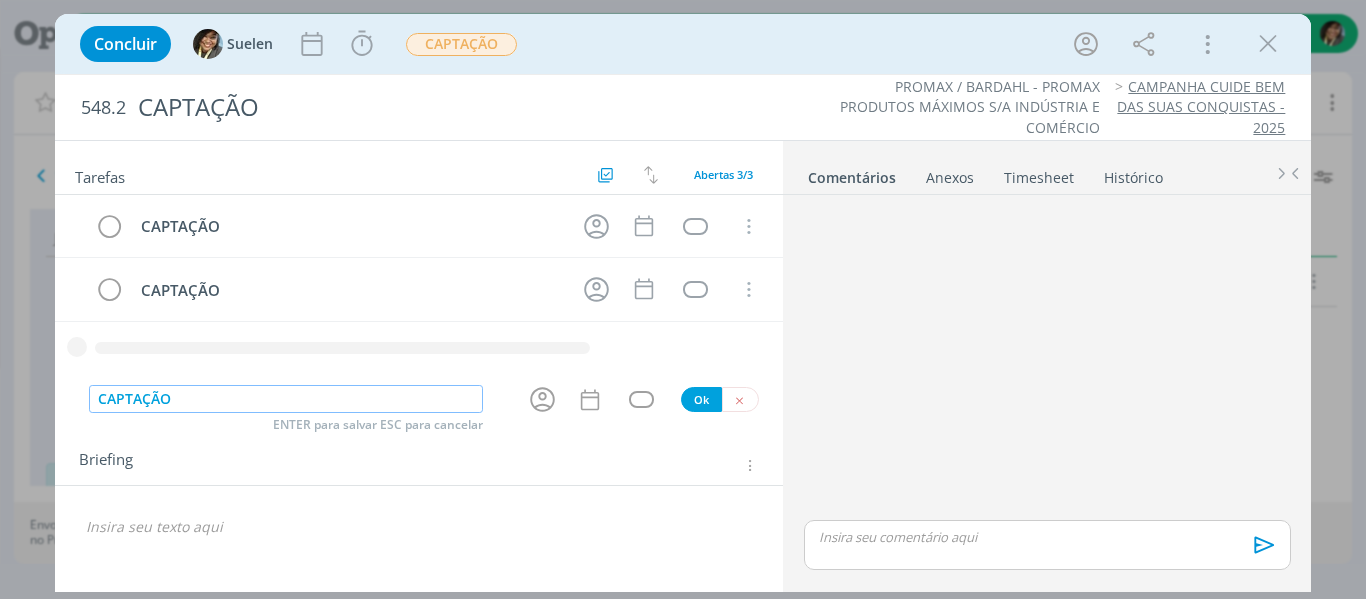 type on "CAPTAÇÃO" 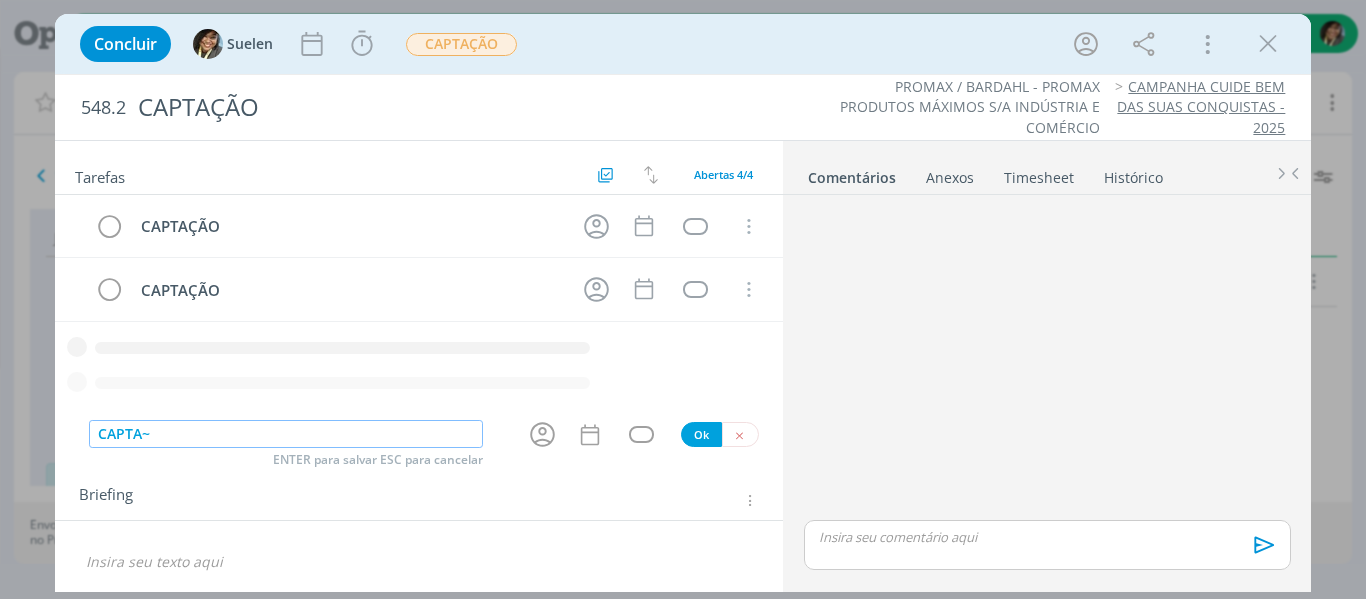type on "CAPTA~A" 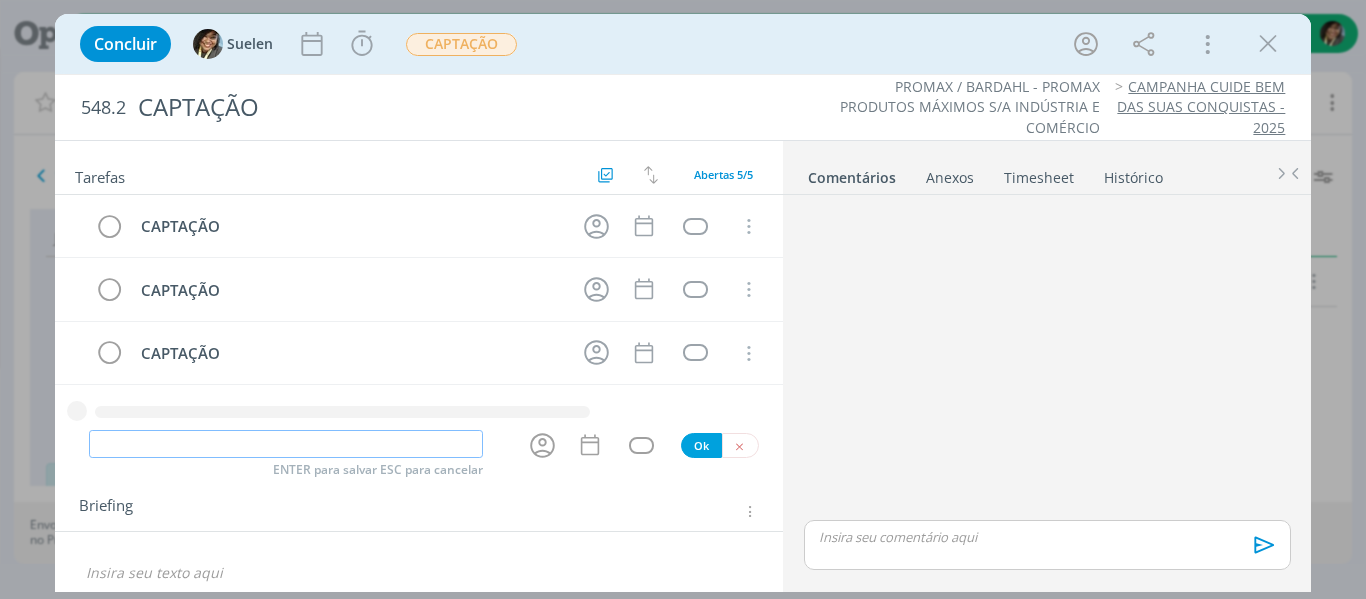scroll, scrollTop: 52, scrollLeft: 0, axis: vertical 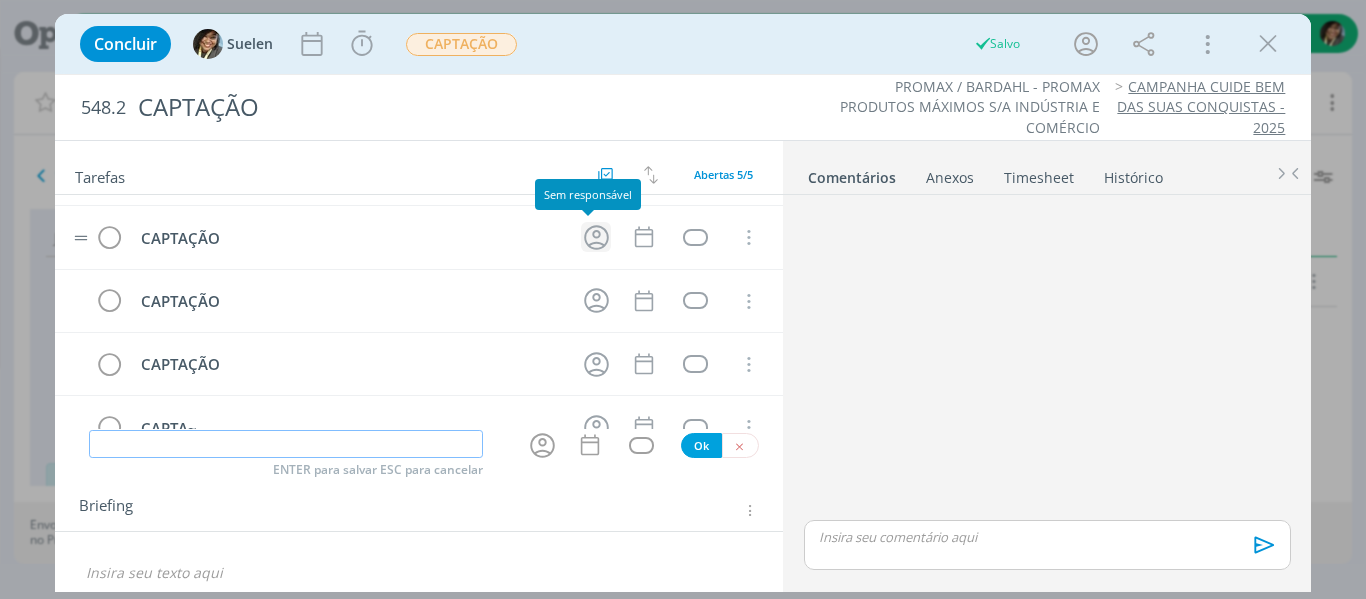 click 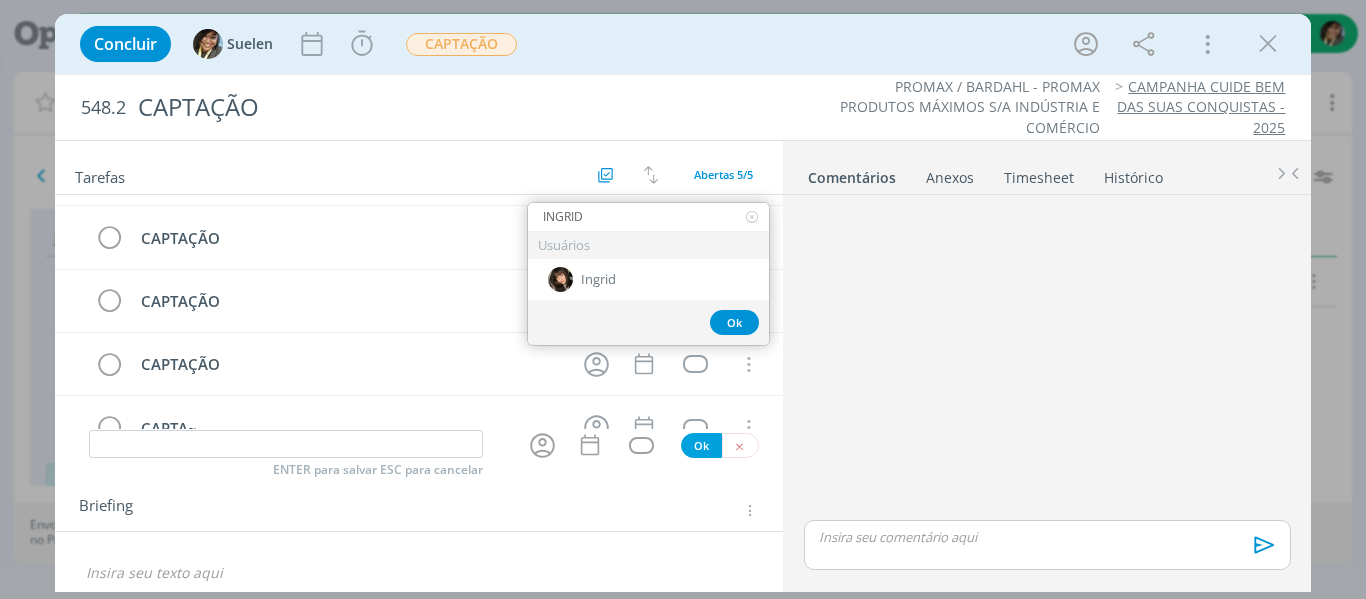 type on "INGRID" 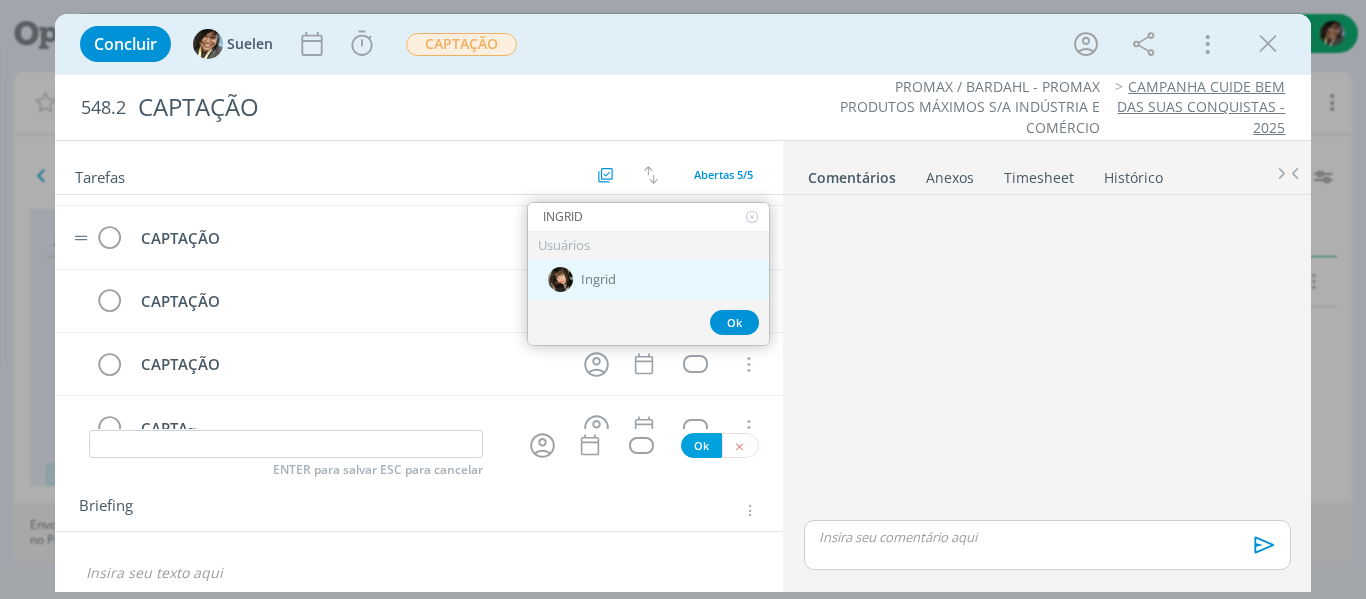 click on "Ingrid" at bounding box center (598, 280) 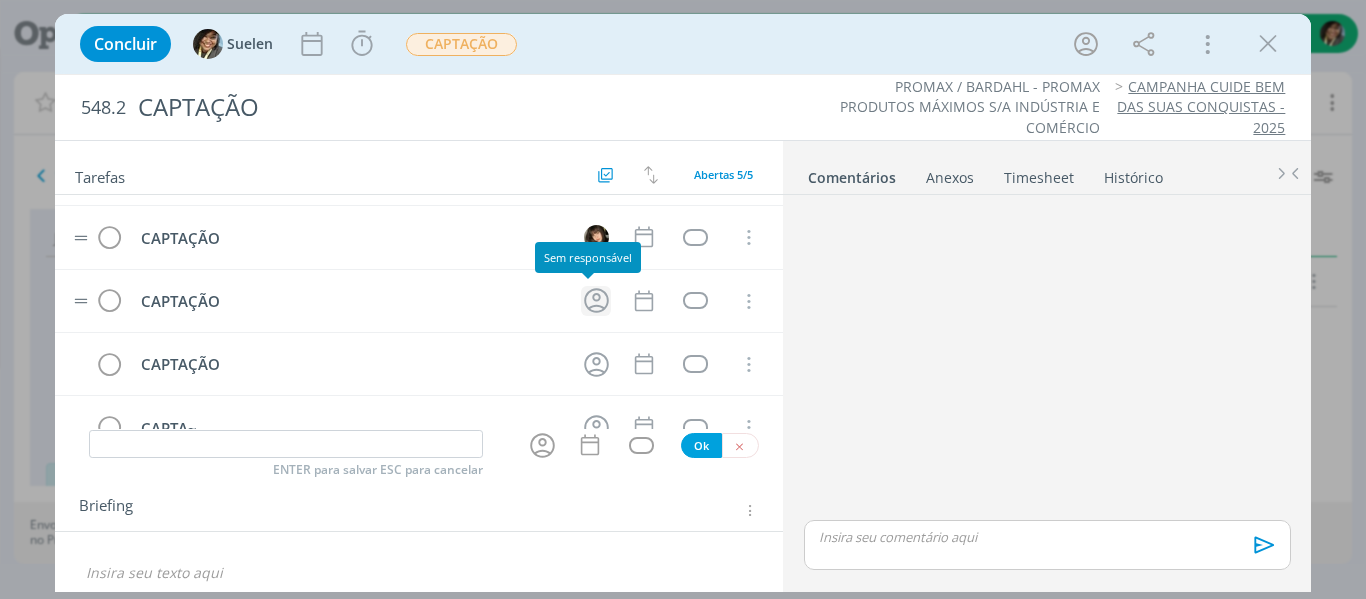 click 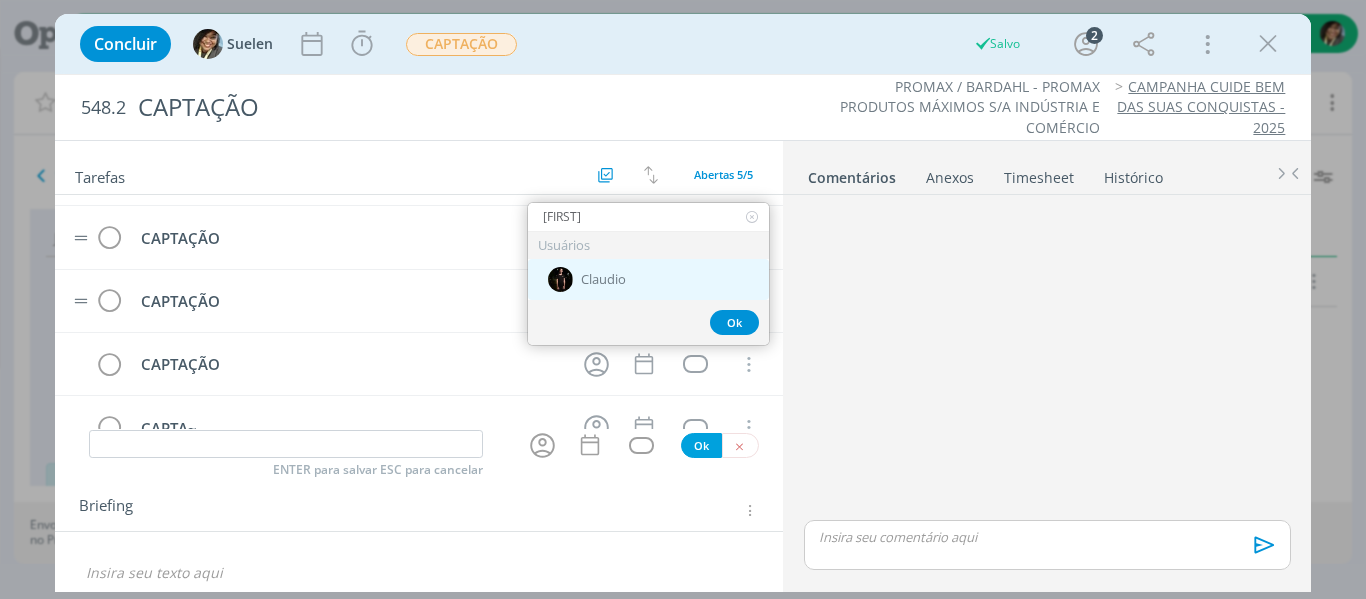 type on "CLAUDIO" 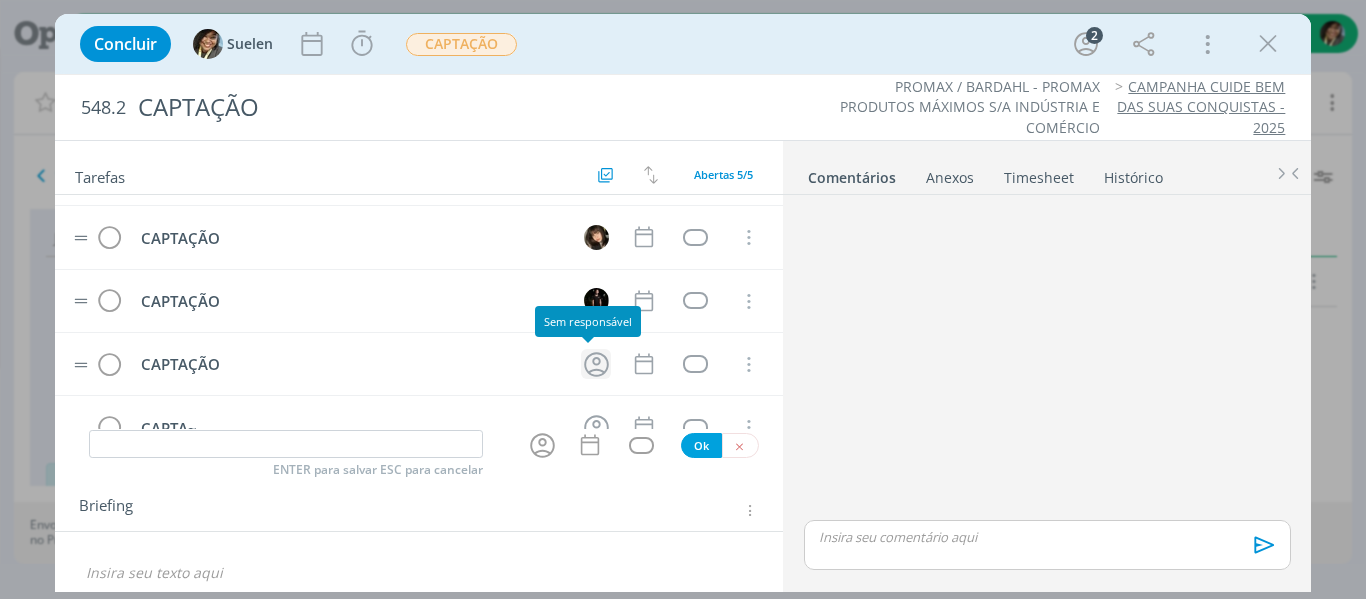 click 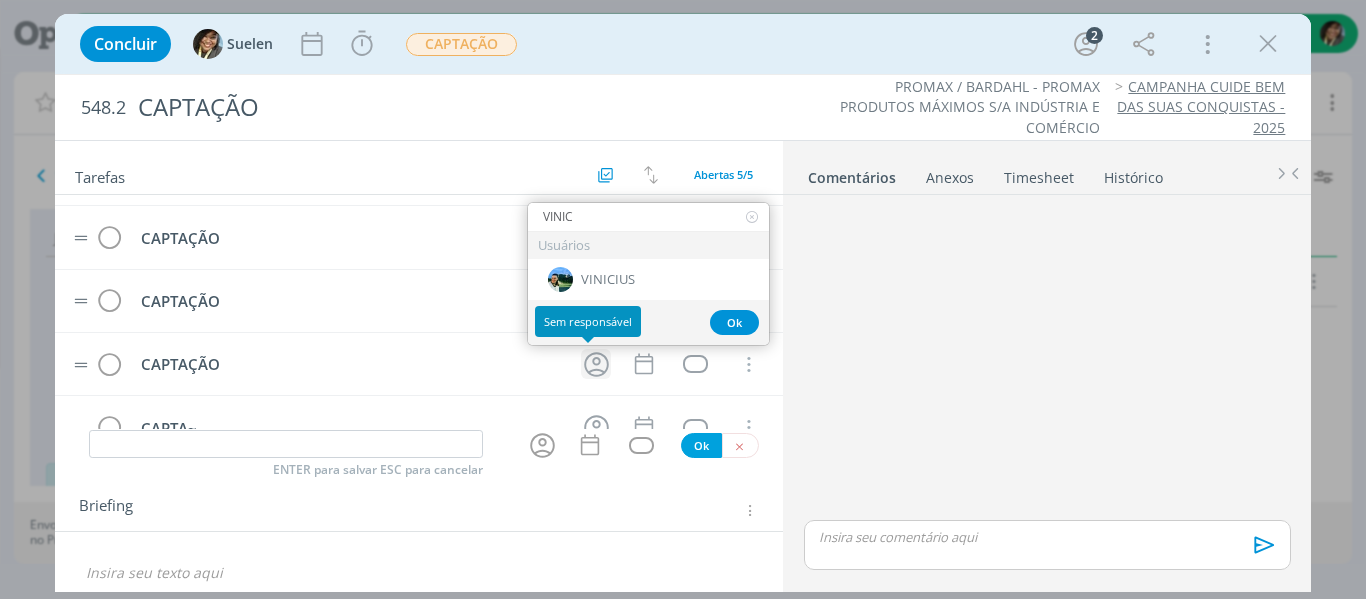 type on "VINICI" 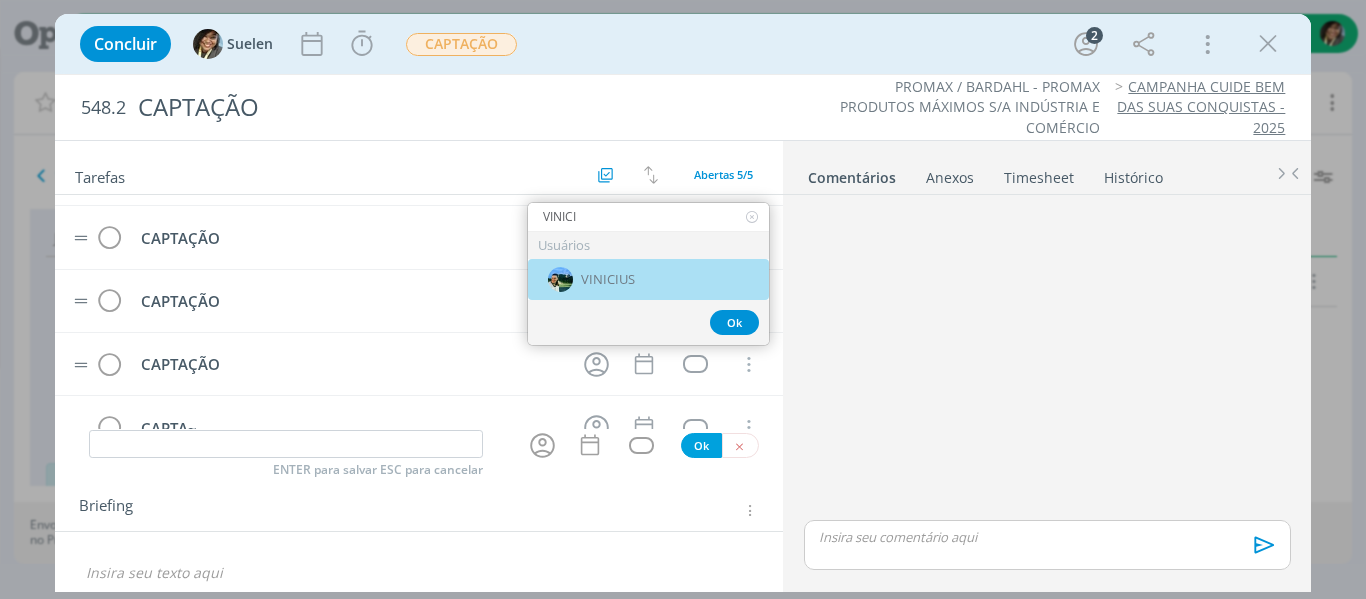 click on "VINICIUS" at bounding box center [648, 279] 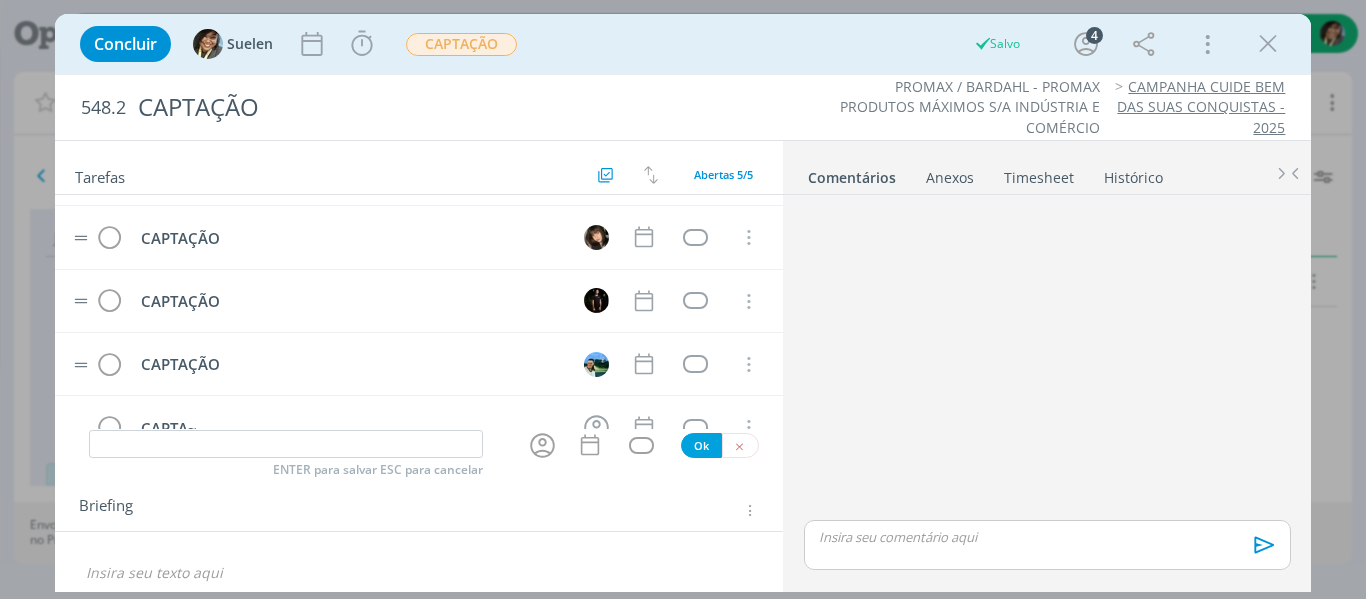 scroll, scrollTop: 98, scrollLeft: 0, axis: vertical 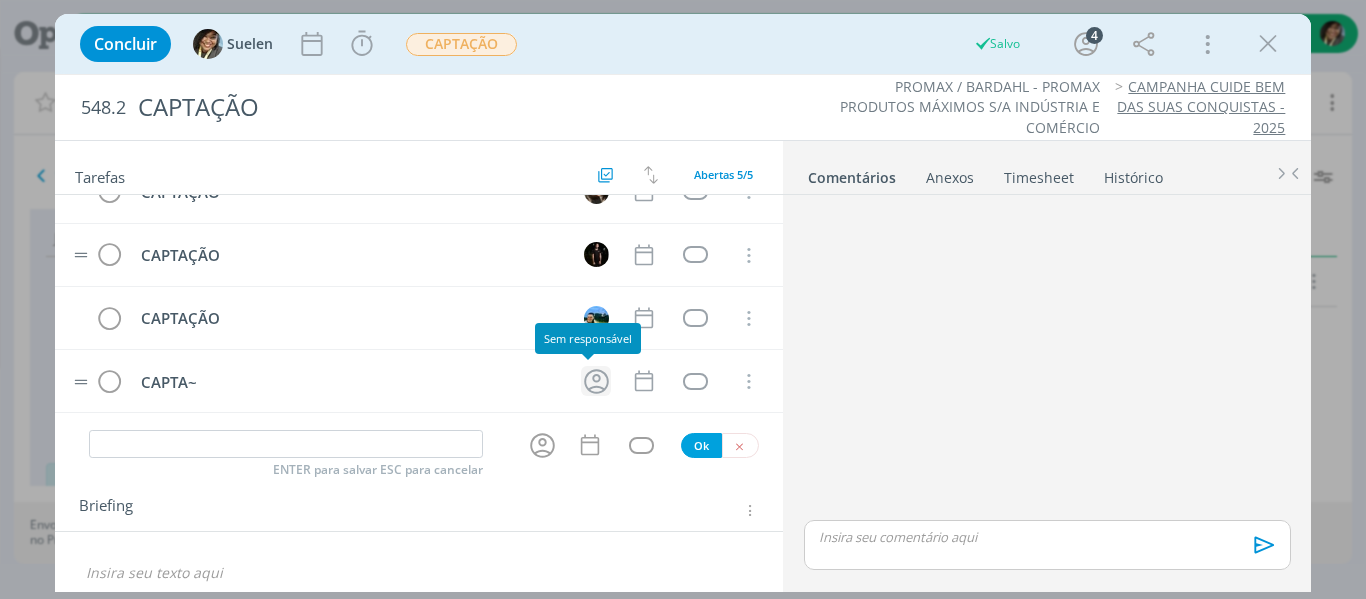 click 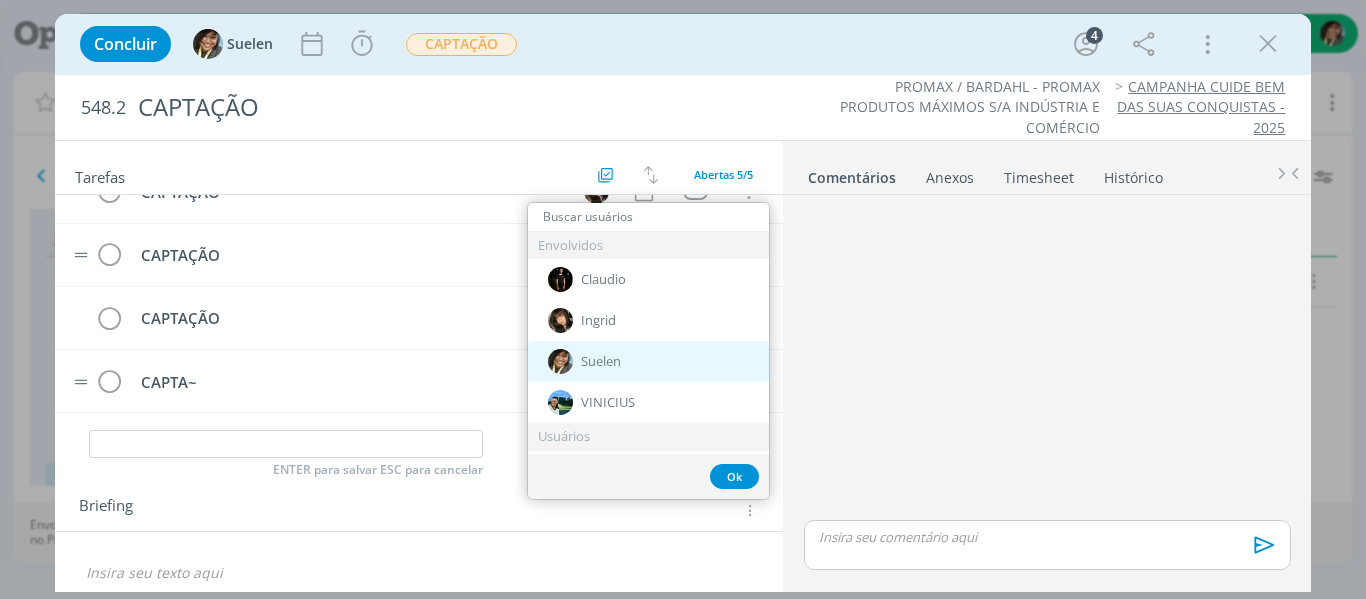 click on "Suelen" at bounding box center (601, 362) 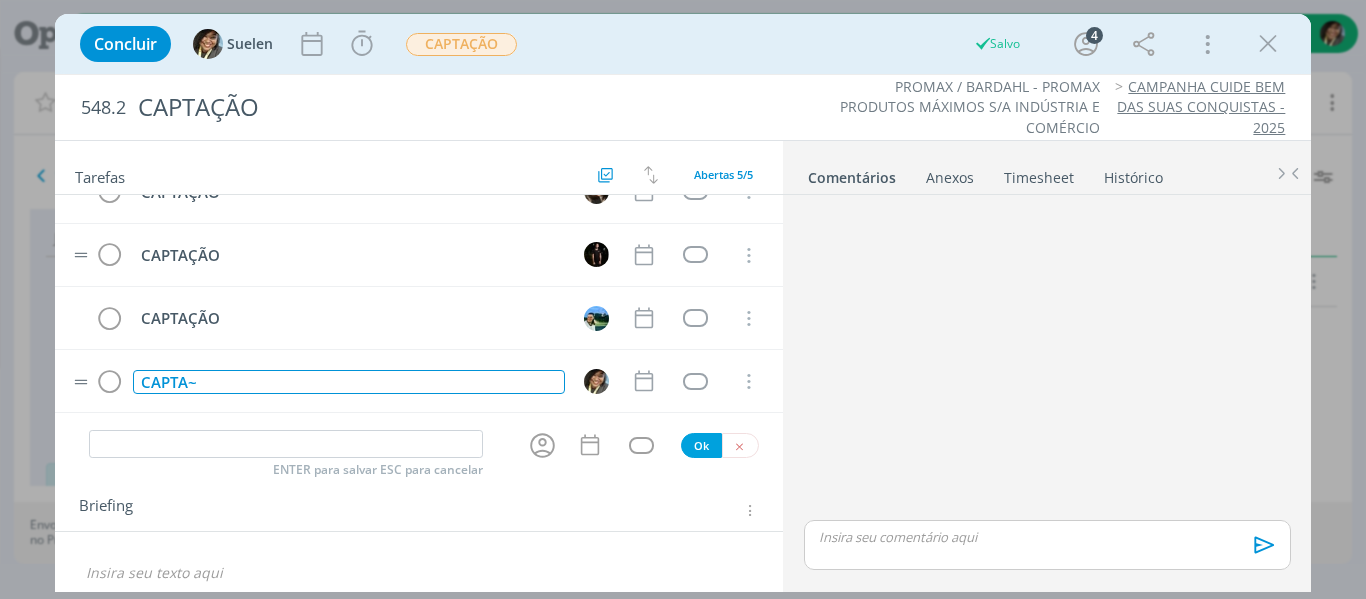 click on "CAPTA~" at bounding box center (349, 382) 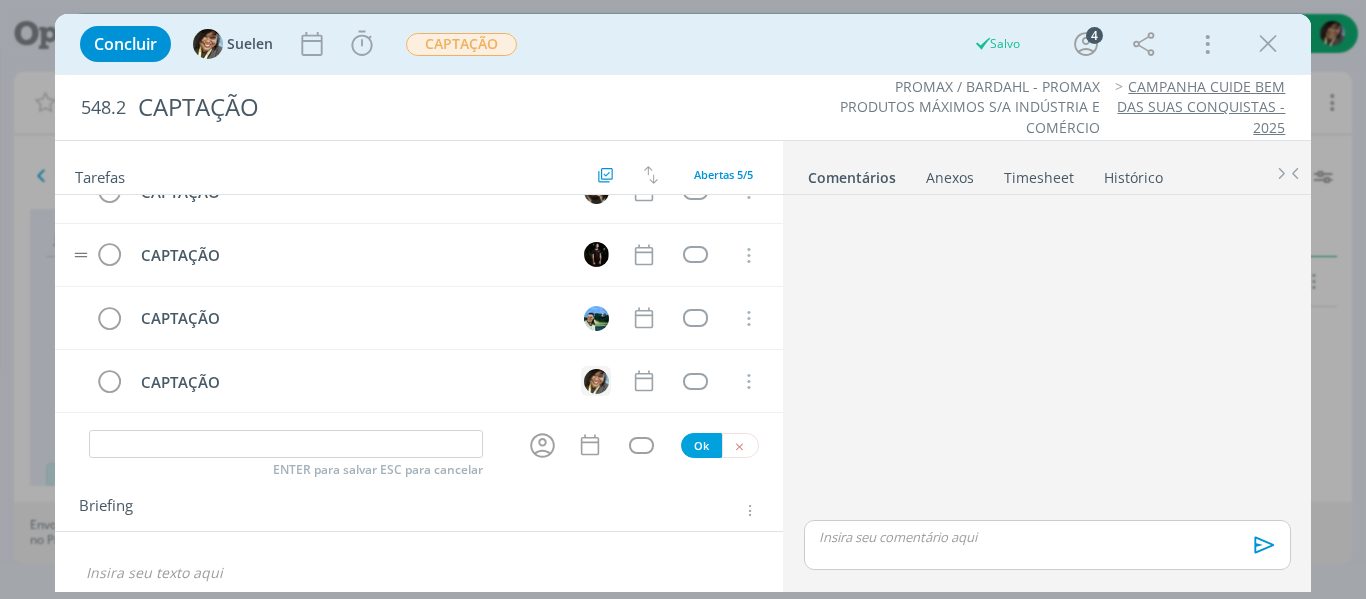 click at bounding box center (596, 381) 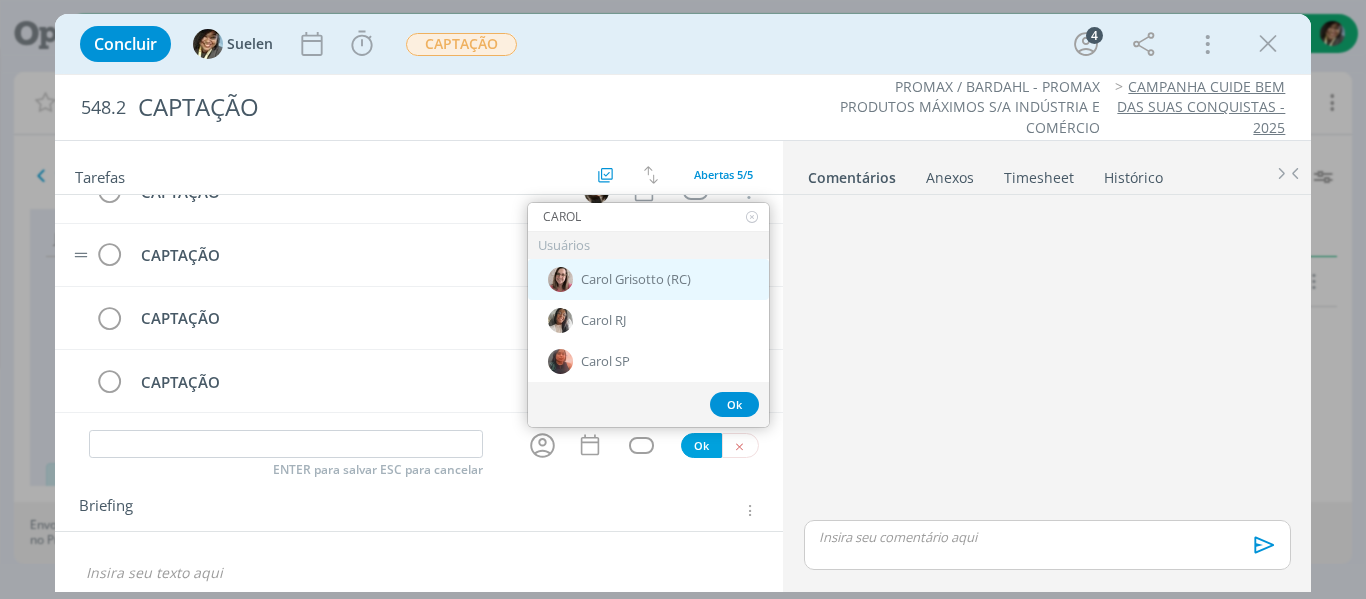 type on "CAROL" 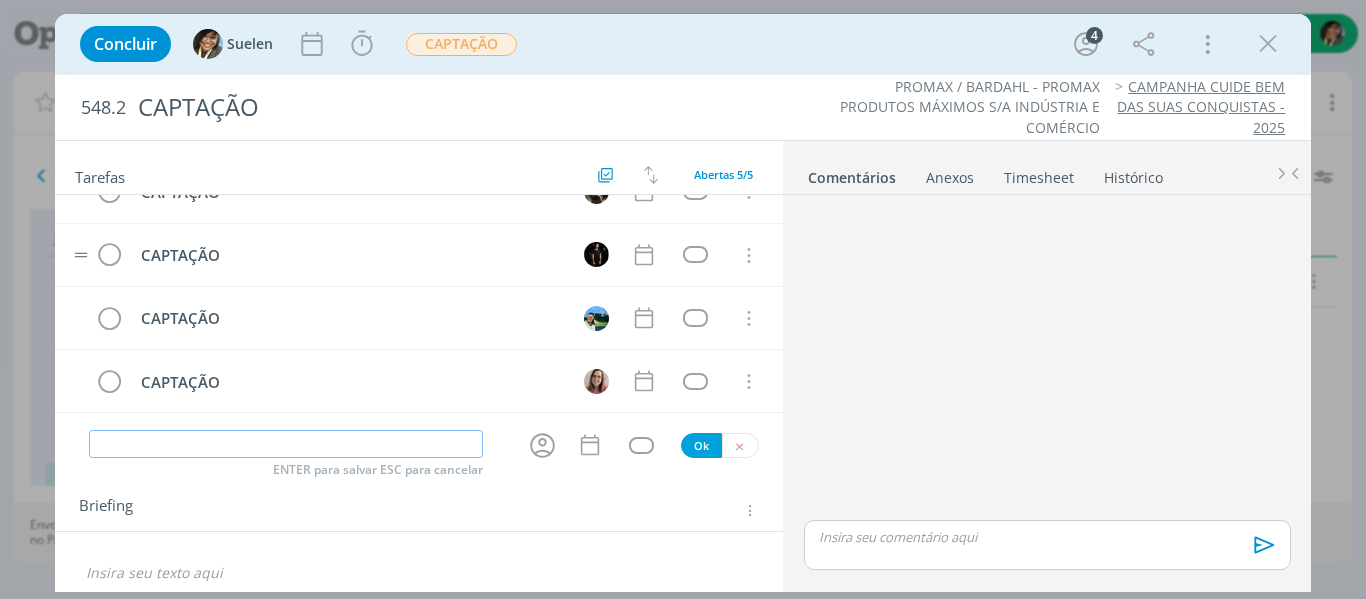 click at bounding box center (286, 444) 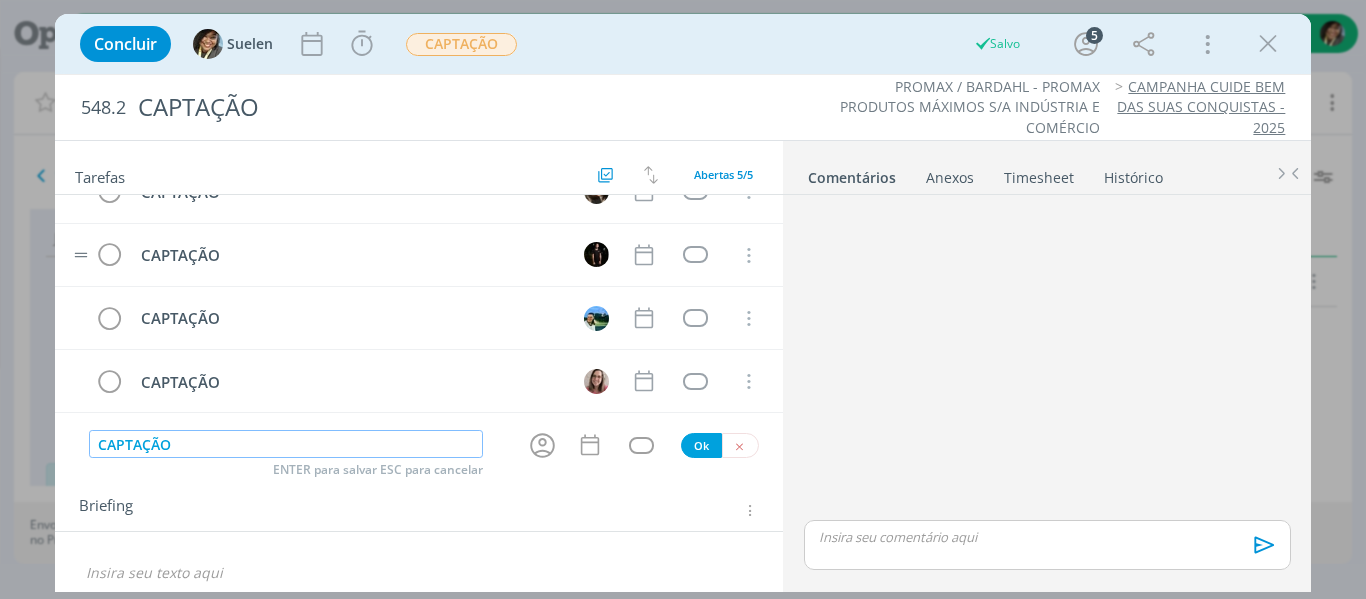 type on "CAPTAÇÃO" 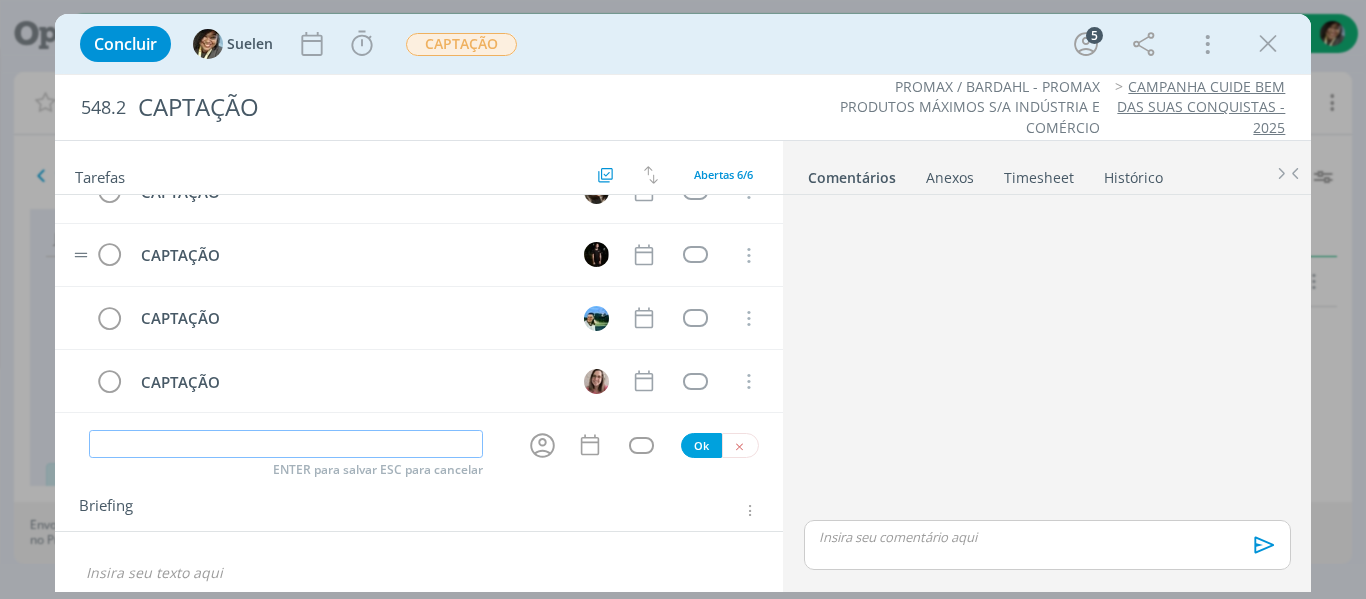 scroll, scrollTop: 144, scrollLeft: 0, axis: vertical 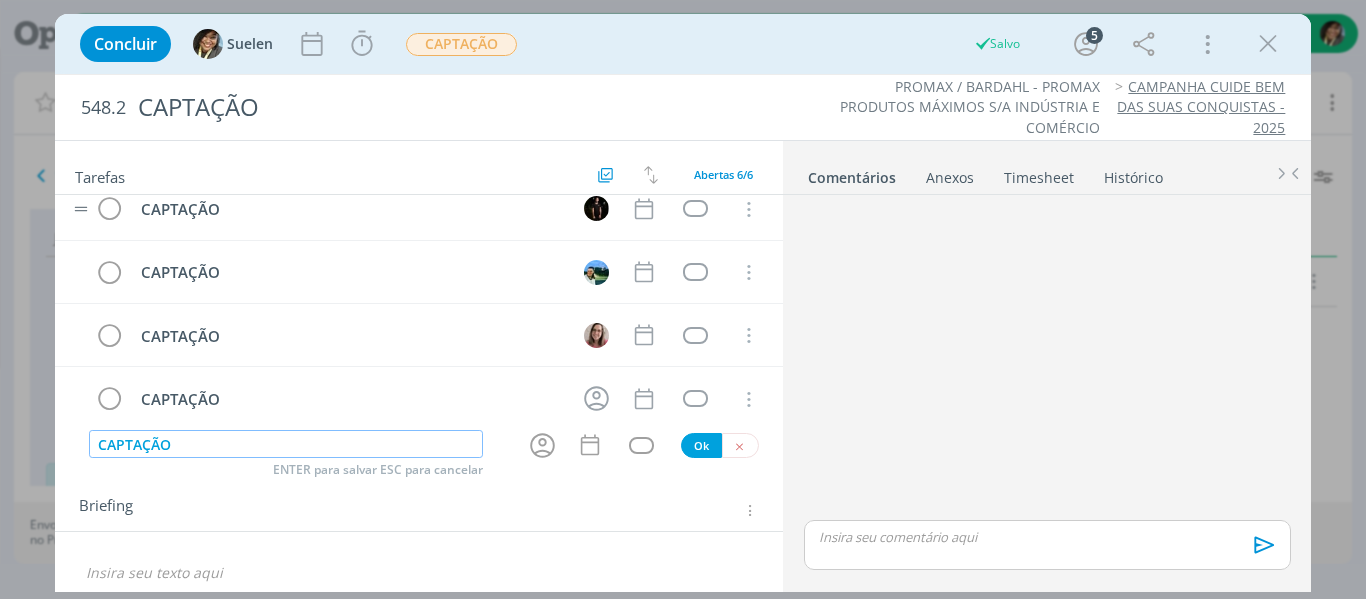 type on "CAPTAÇÃO" 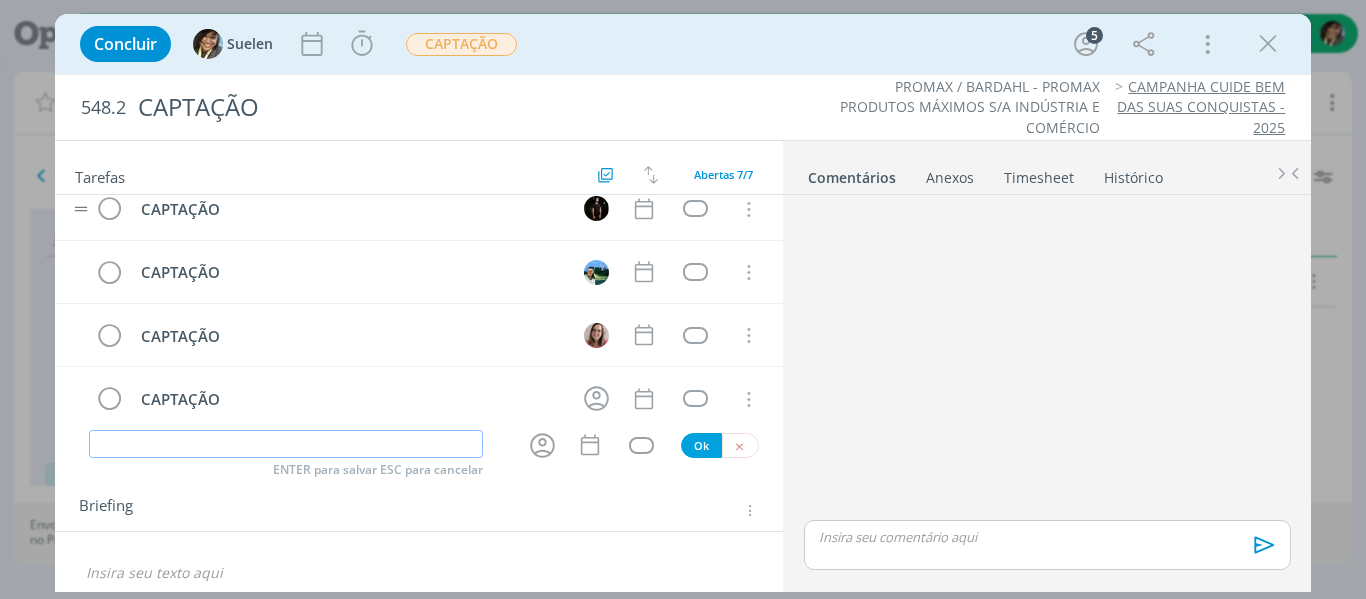 scroll, scrollTop: 207, scrollLeft: 0, axis: vertical 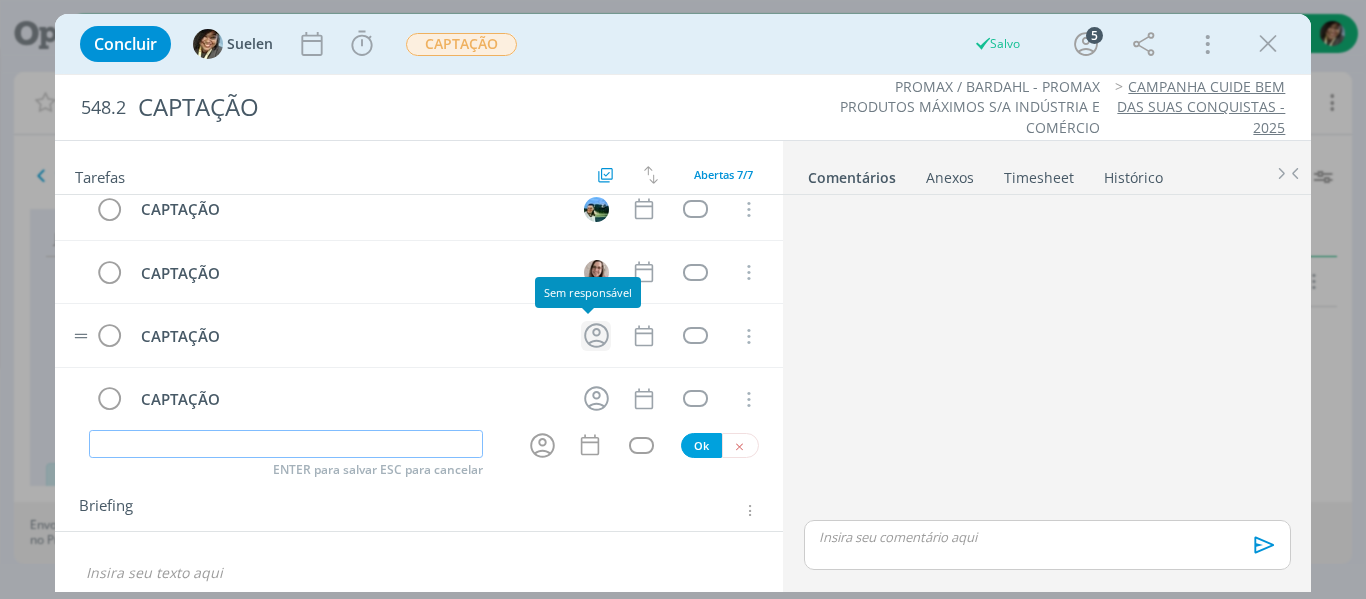 click 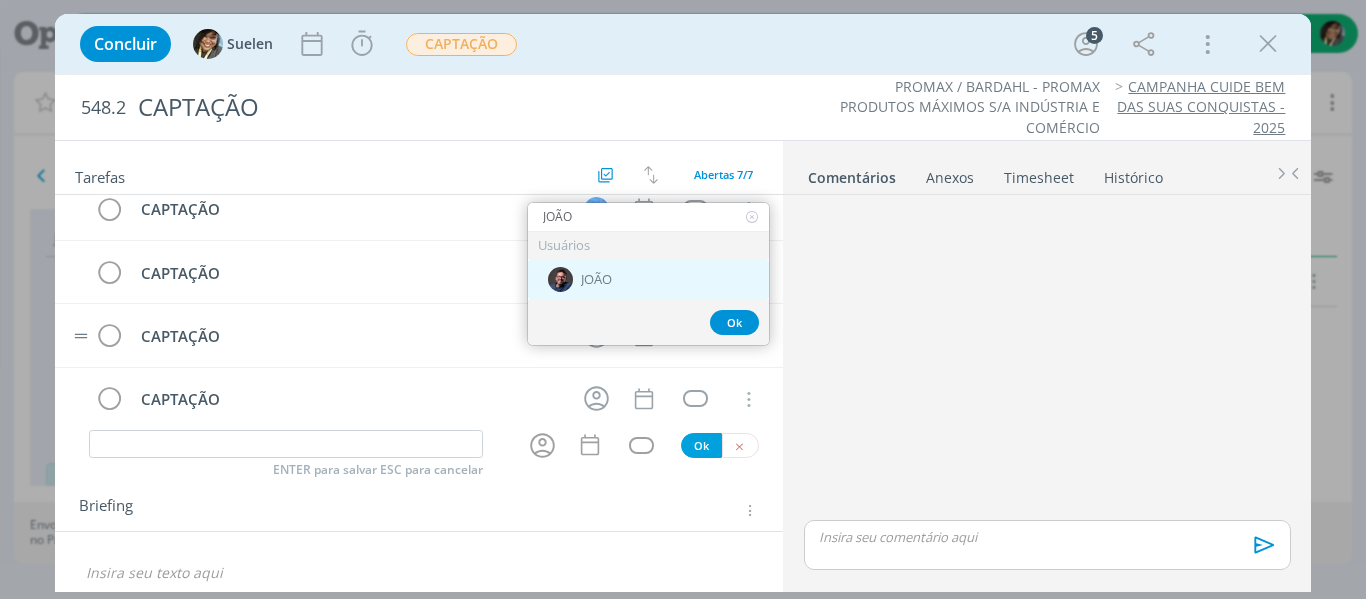 type on "JOÃO" 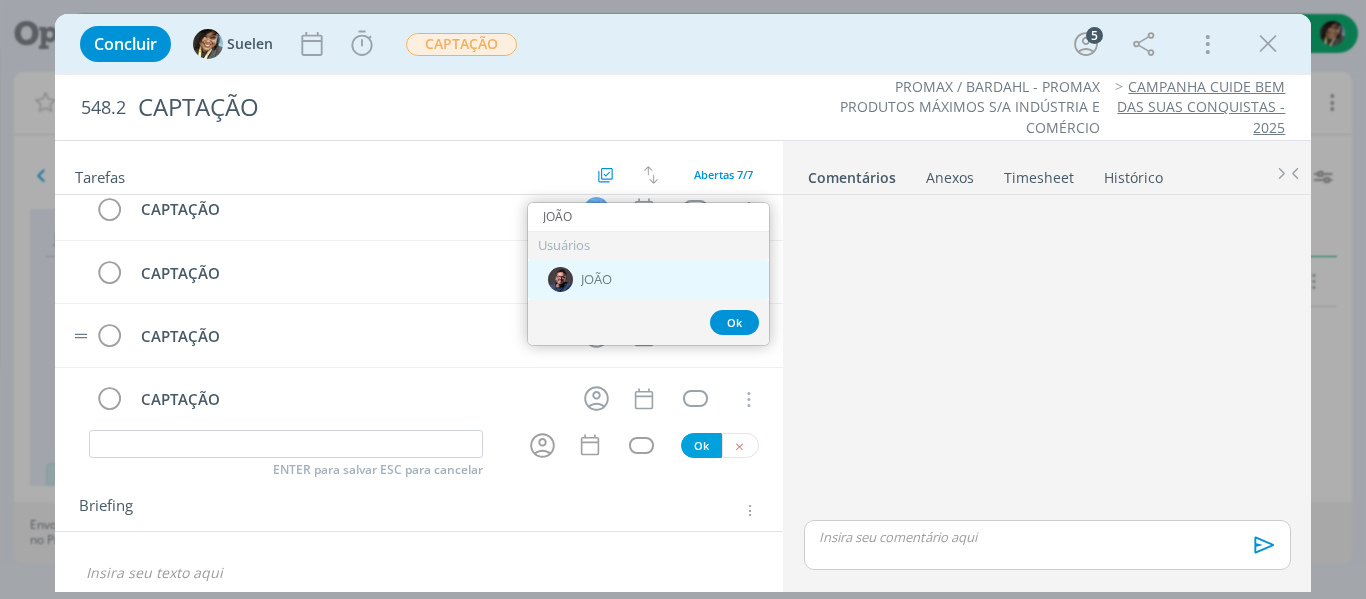 click on "JOÃO" at bounding box center [648, 279] 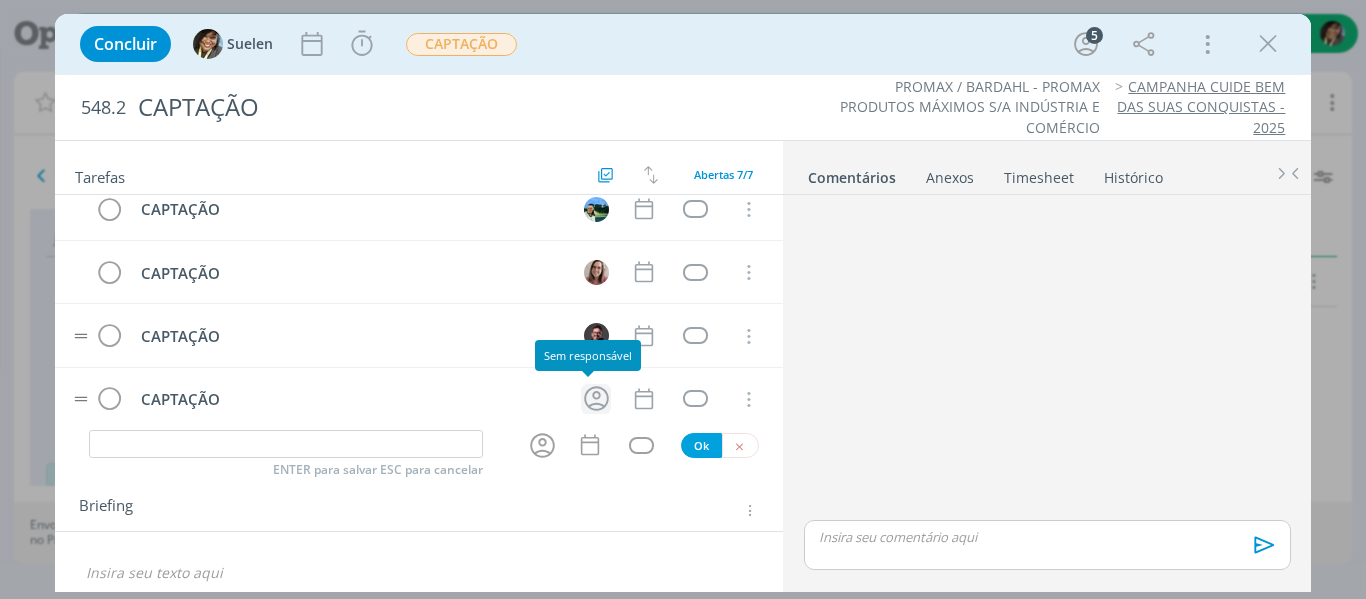 click 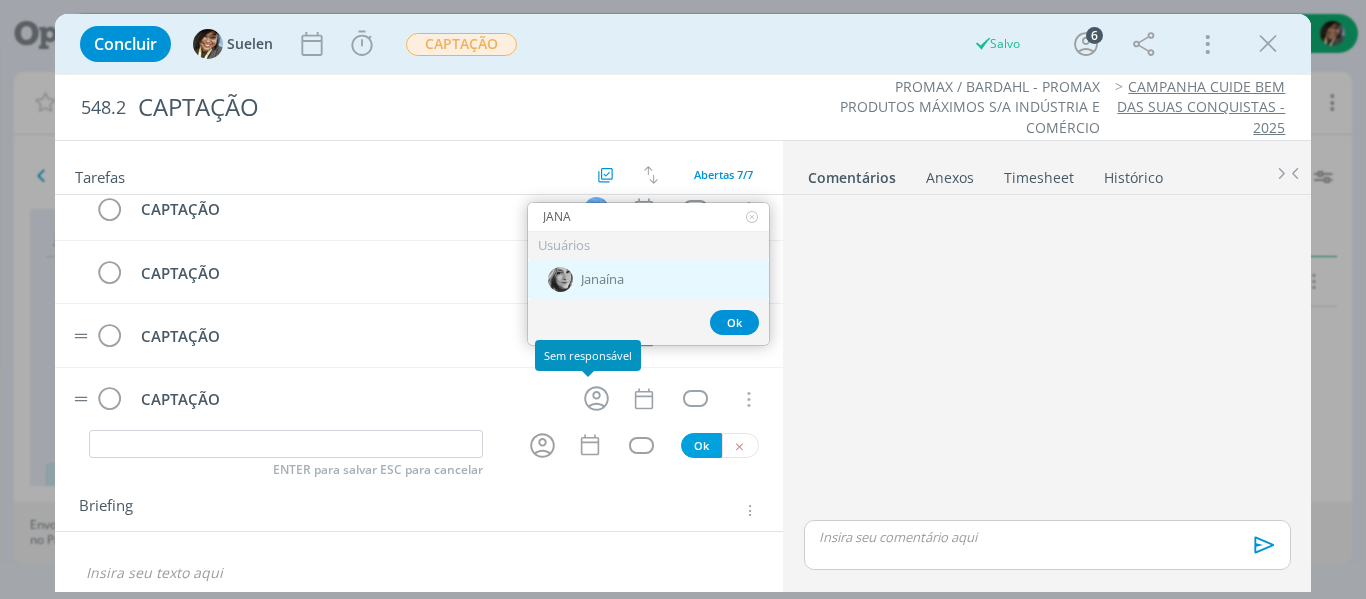 type on "JANA" 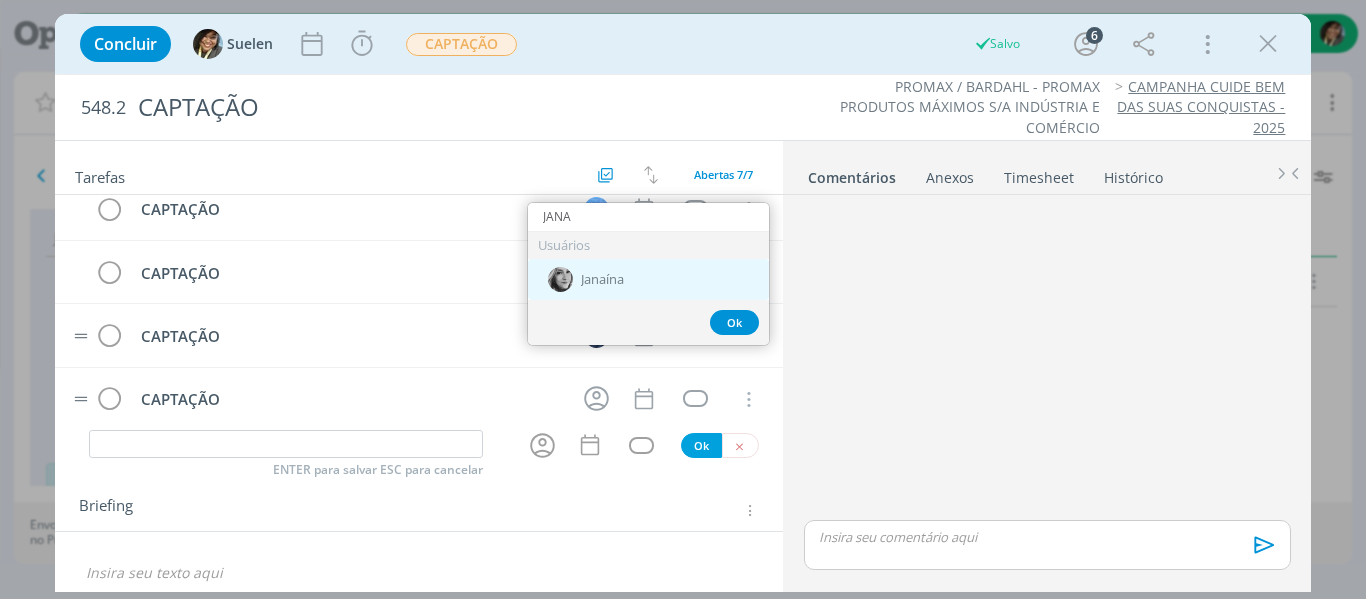click on "Janaína" at bounding box center [648, 279] 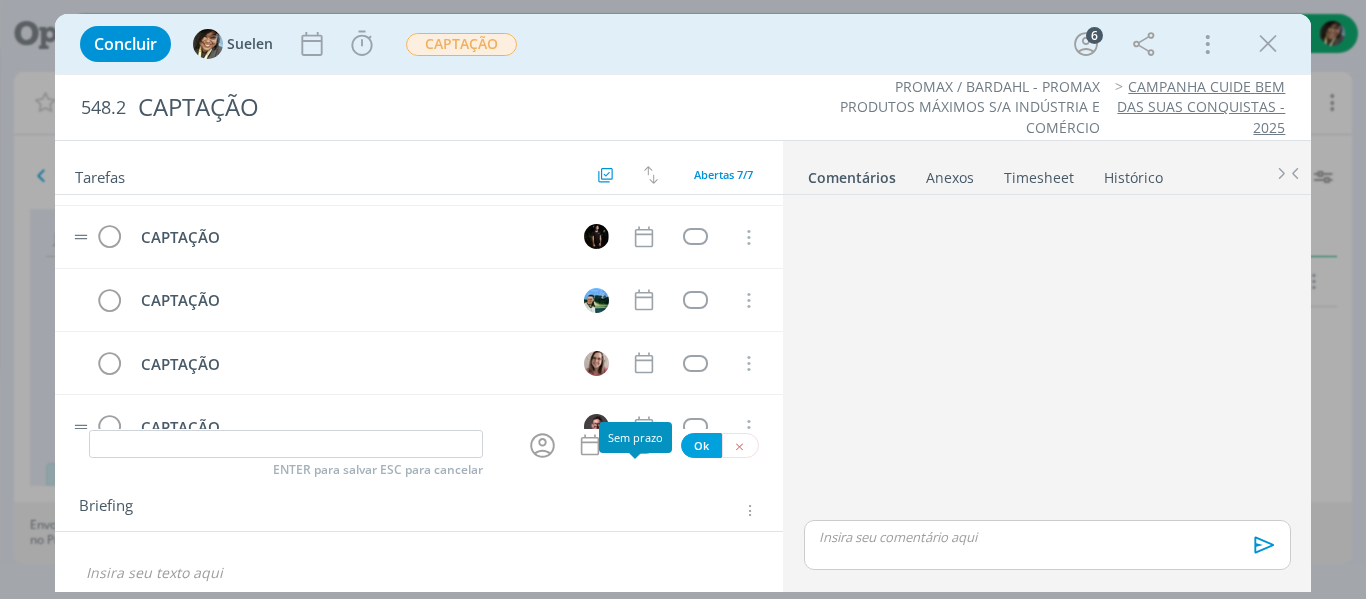 scroll, scrollTop: 0, scrollLeft: 0, axis: both 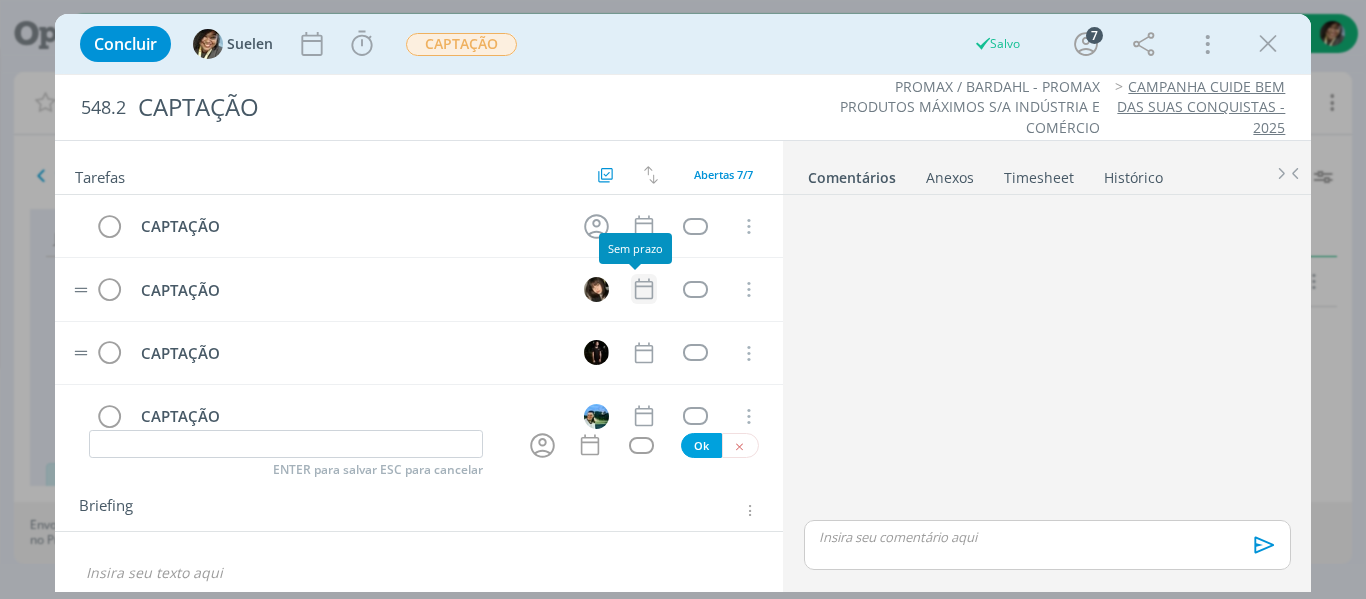 click 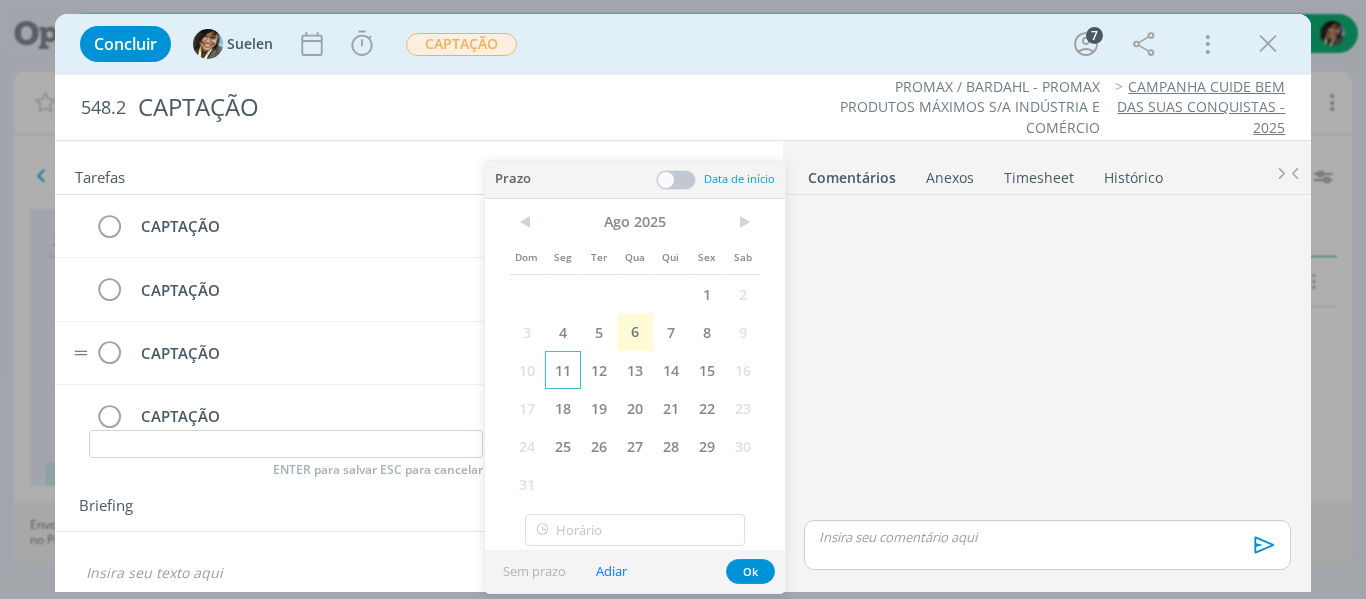 click on "11" at bounding box center [563, 370] 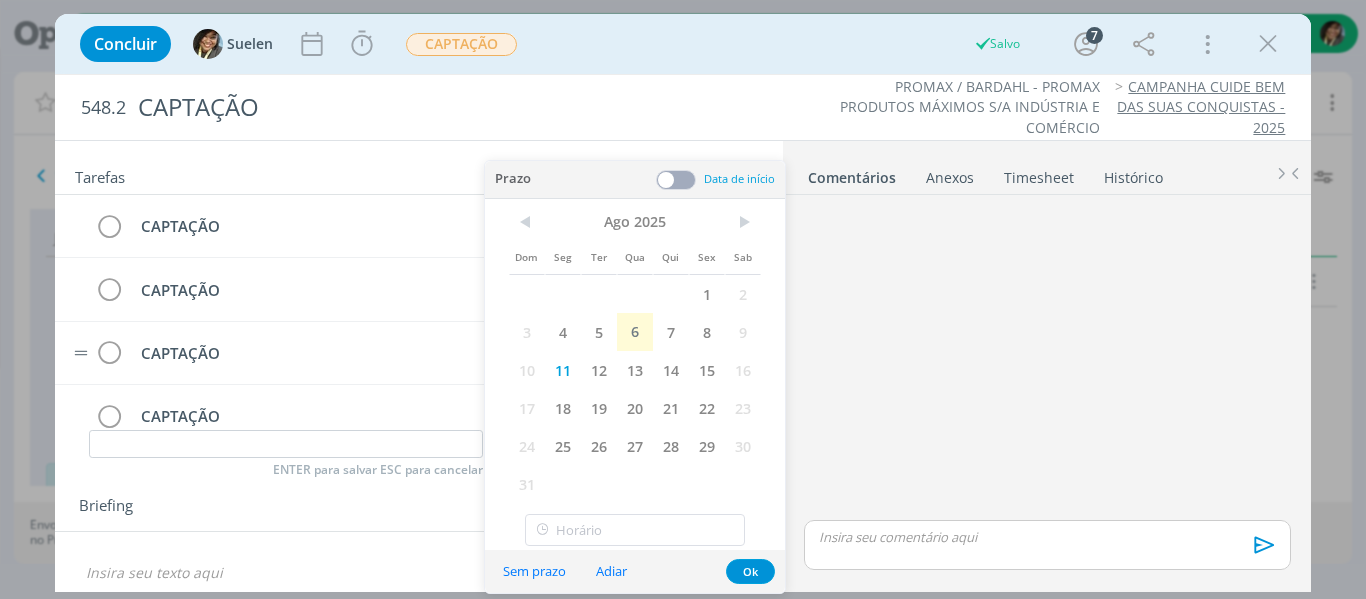 click at bounding box center (676, 180) 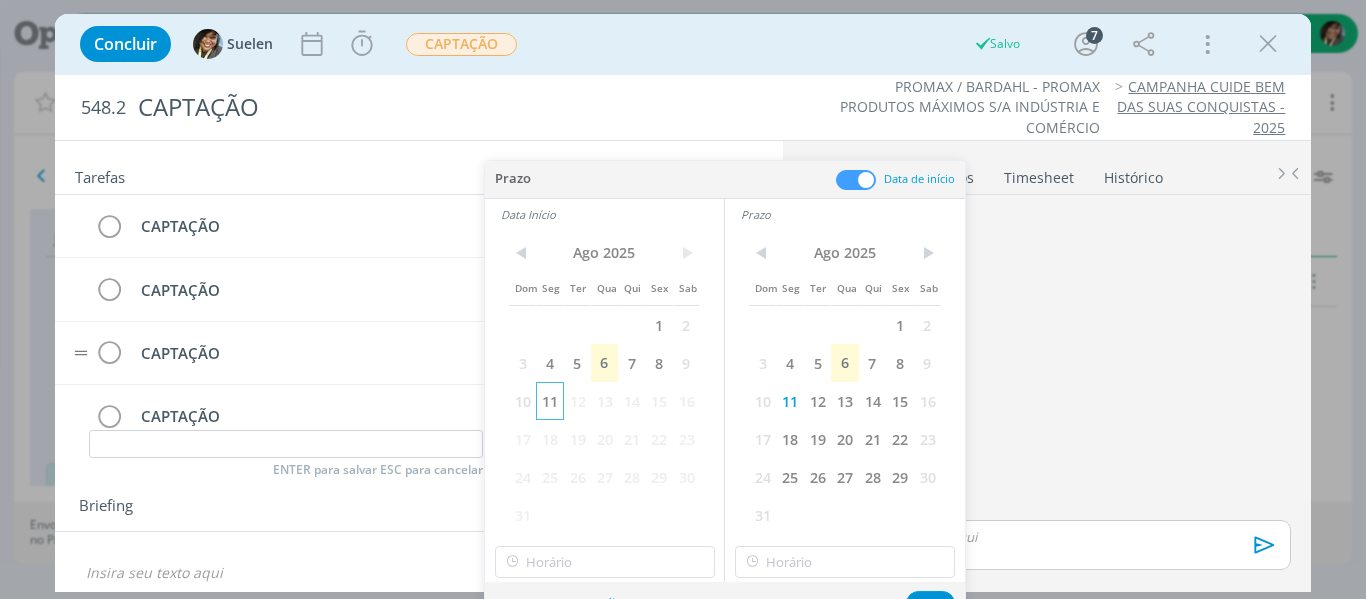 click on "11" at bounding box center (549, 401) 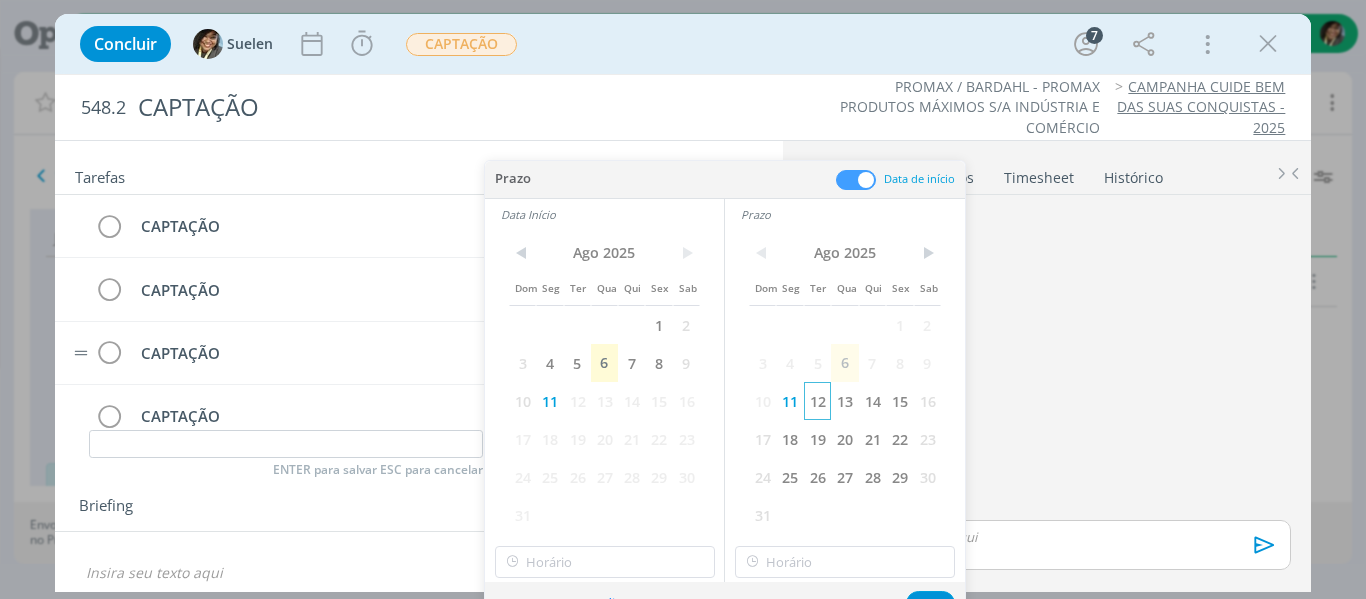 click on "12" at bounding box center [817, 401] 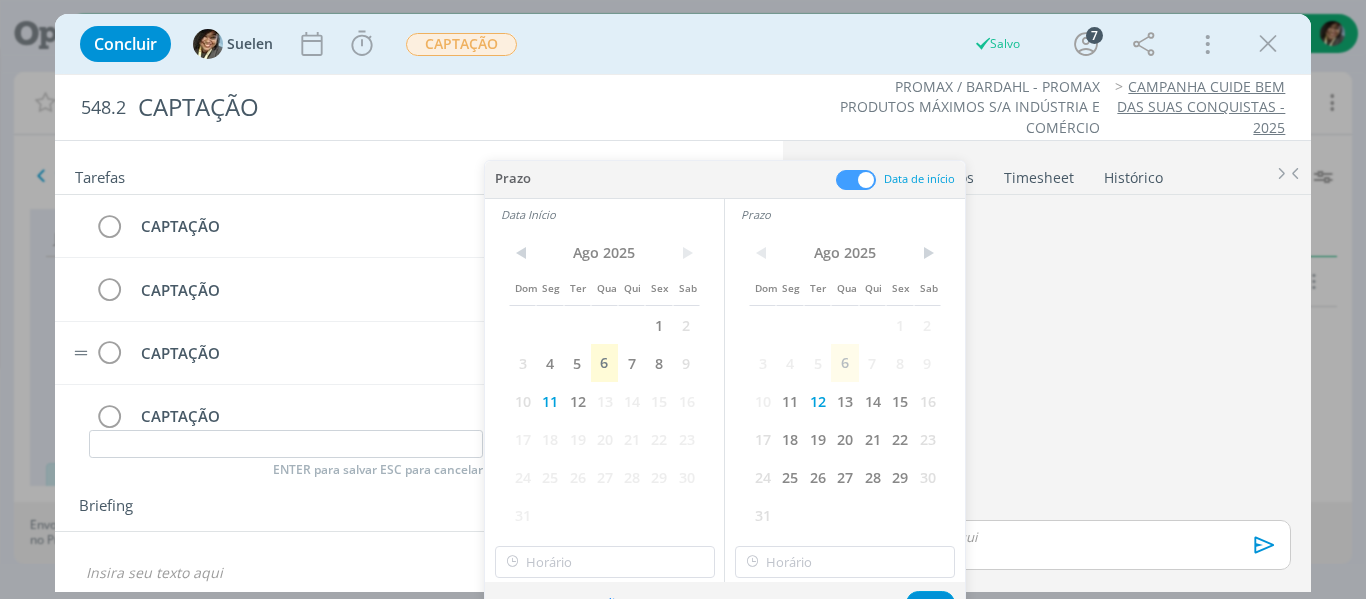 click on "Sem prazo
Adiar
Ok" at bounding box center (725, 603) 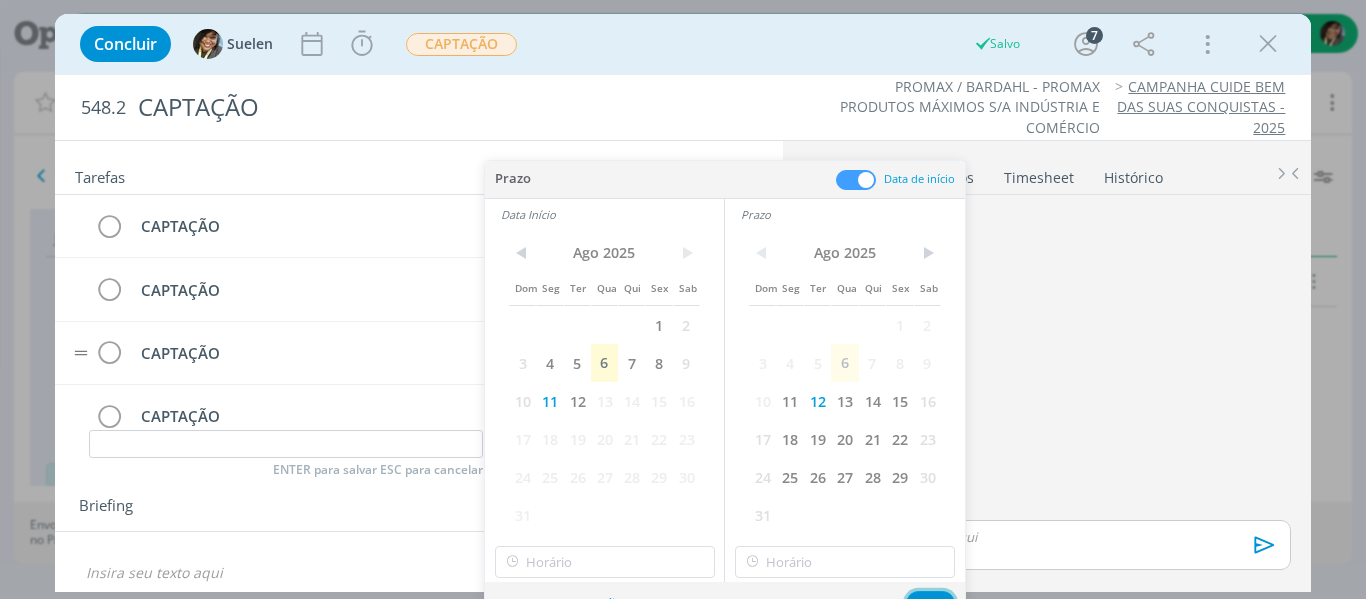 click on "Ok" at bounding box center [930, 603] 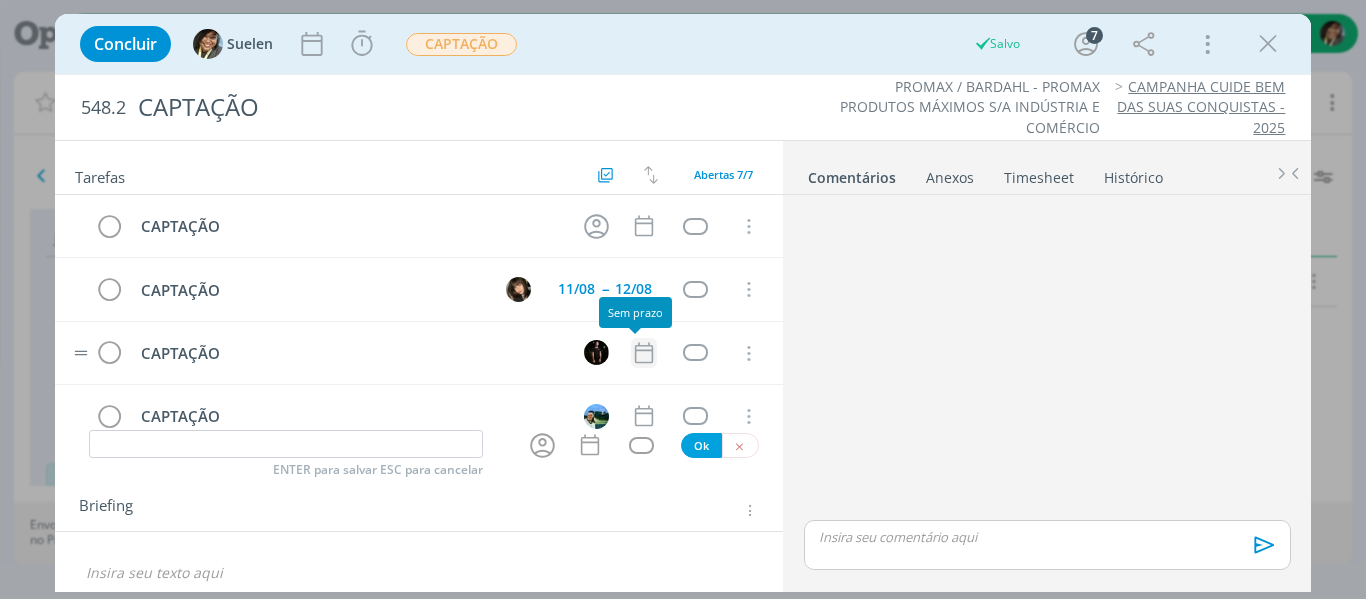 click 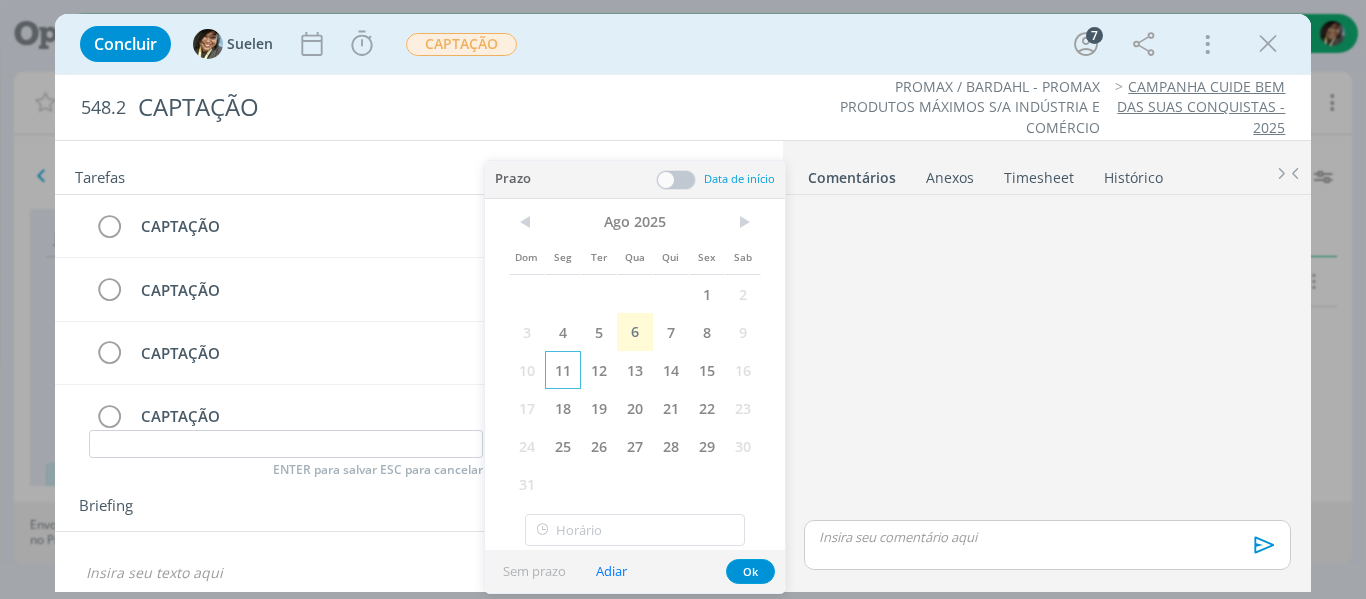 click on "11" at bounding box center [563, 370] 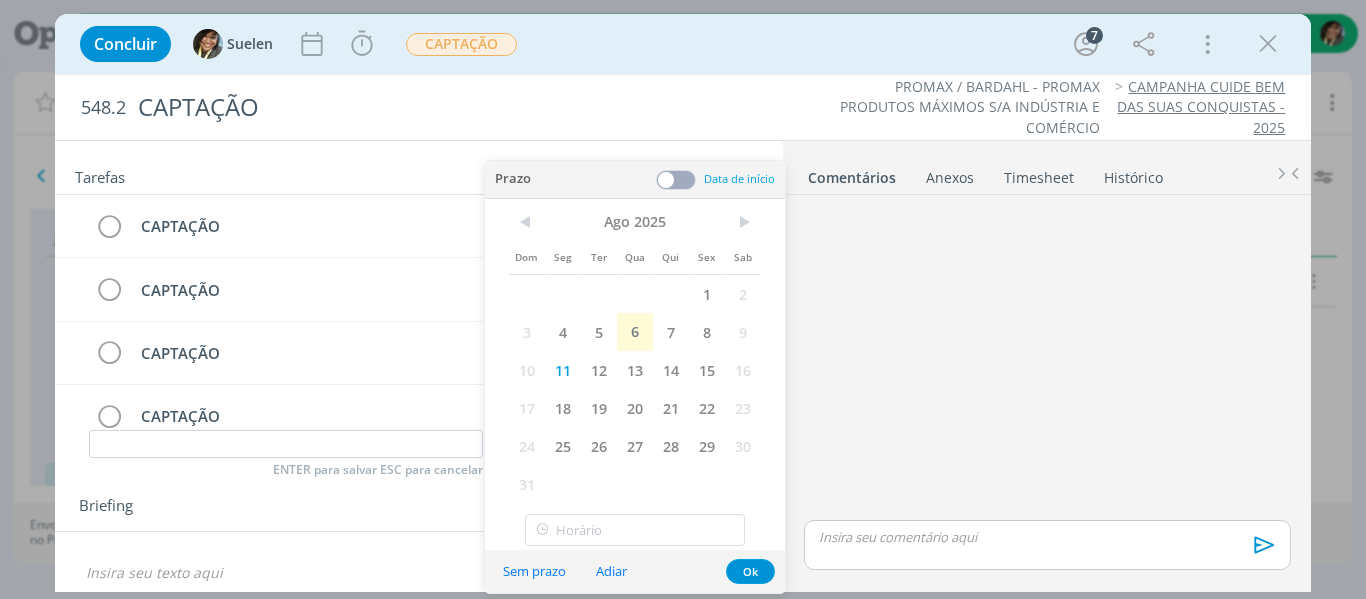 click at bounding box center (676, 180) 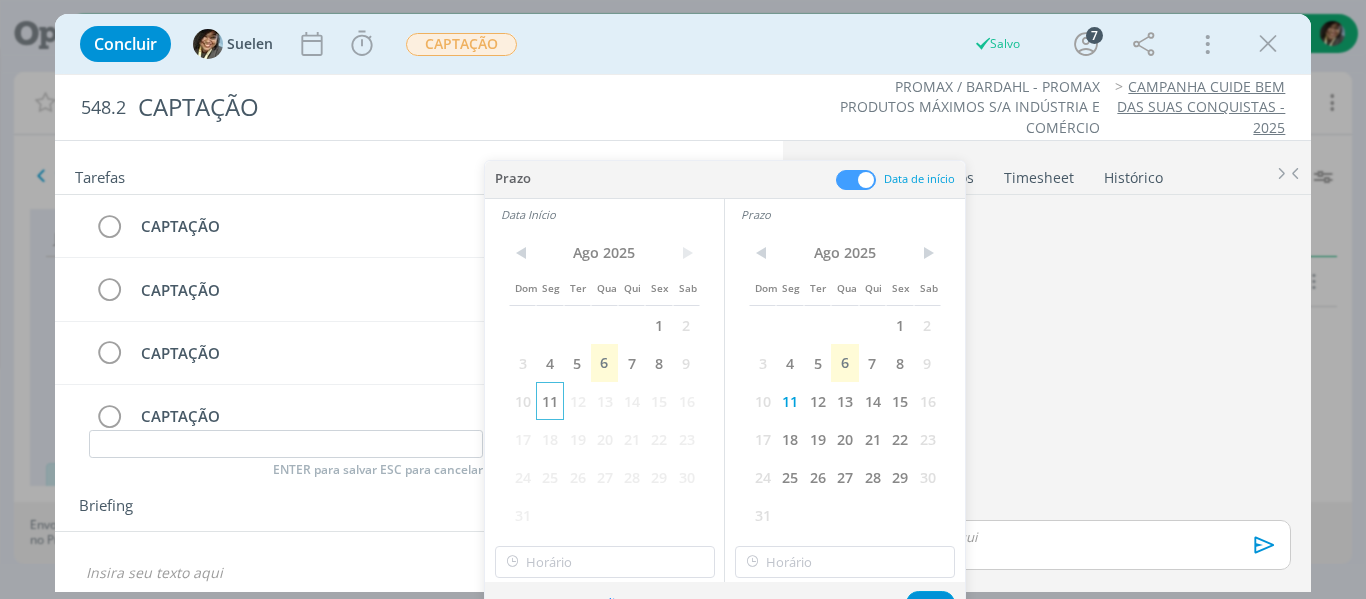 drag, startPoint x: 555, startPoint y: 401, endPoint x: 731, endPoint y: 396, distance: 176.07101 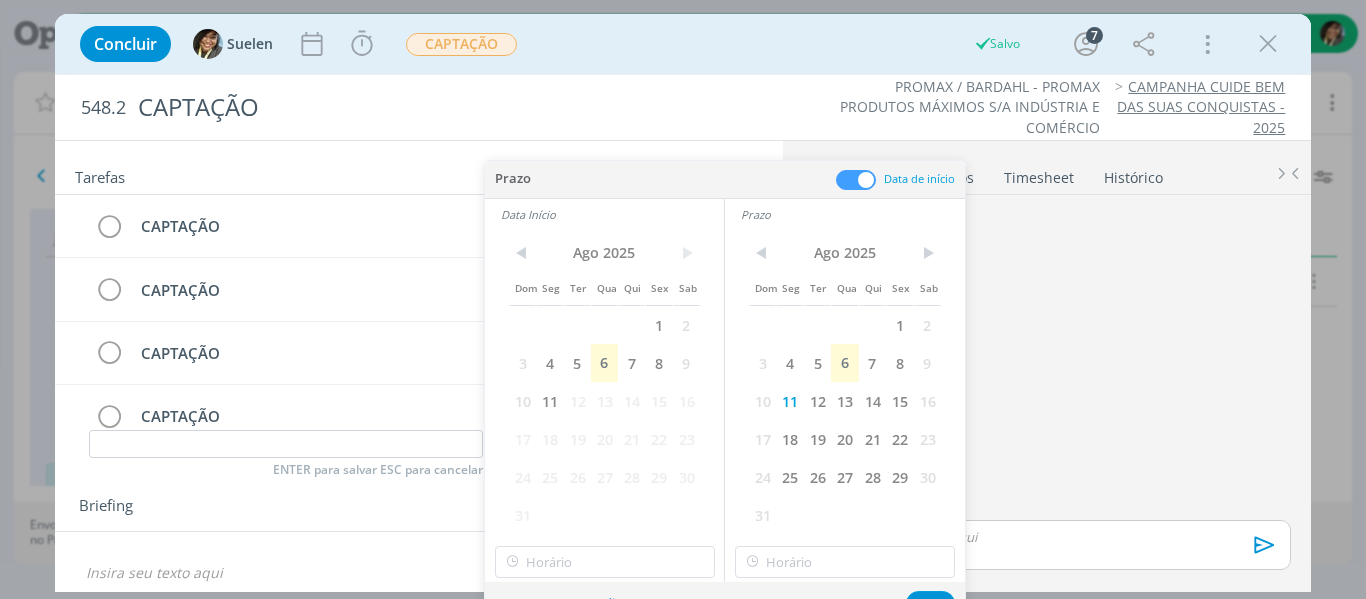 click on "11" at bounding box center (549, 401) 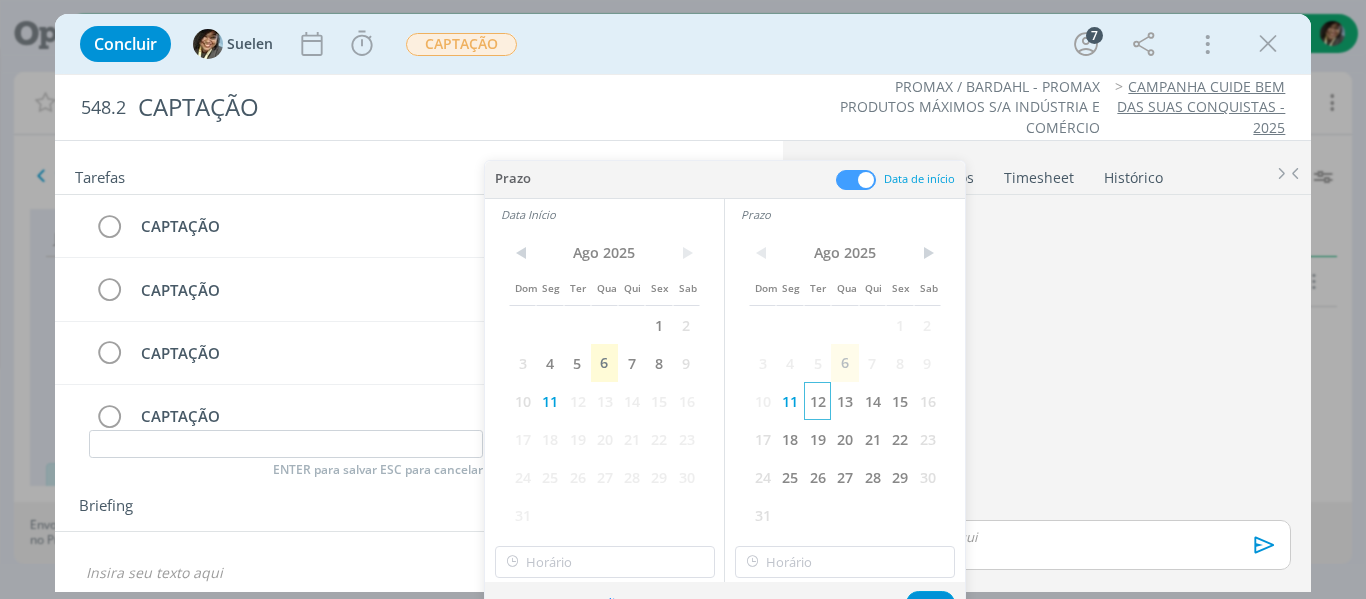 click on "12" at bounding box center [817, 401] 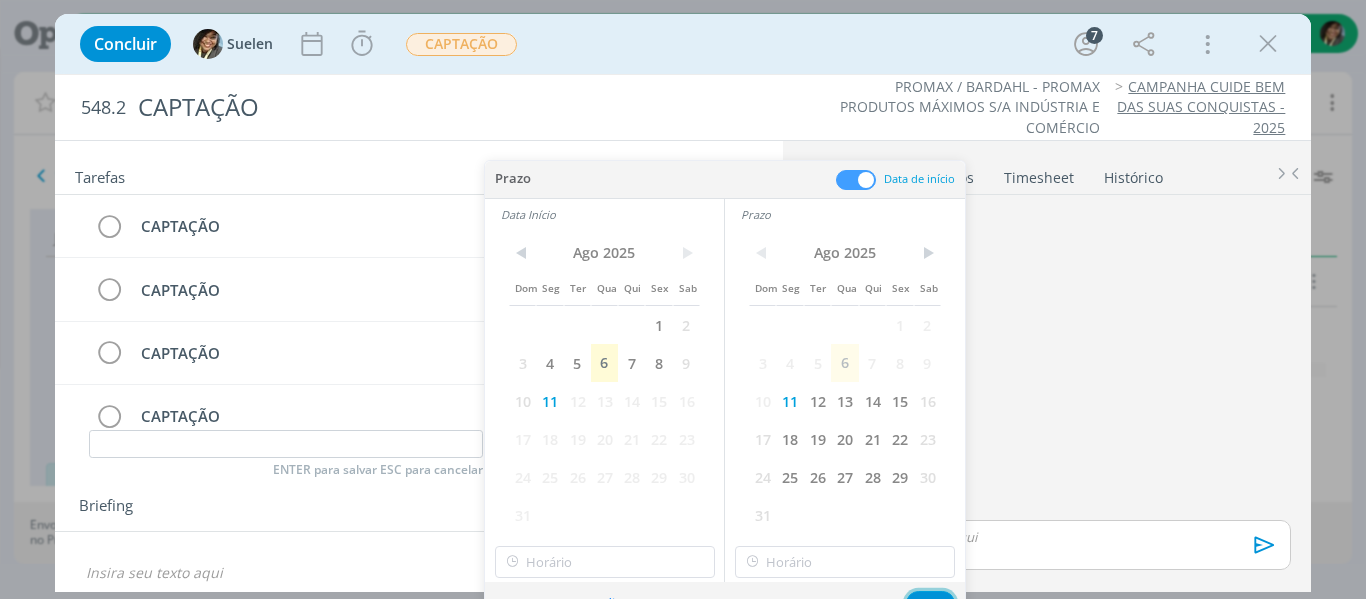 click on "Ok" at bounding box center (930, 603) 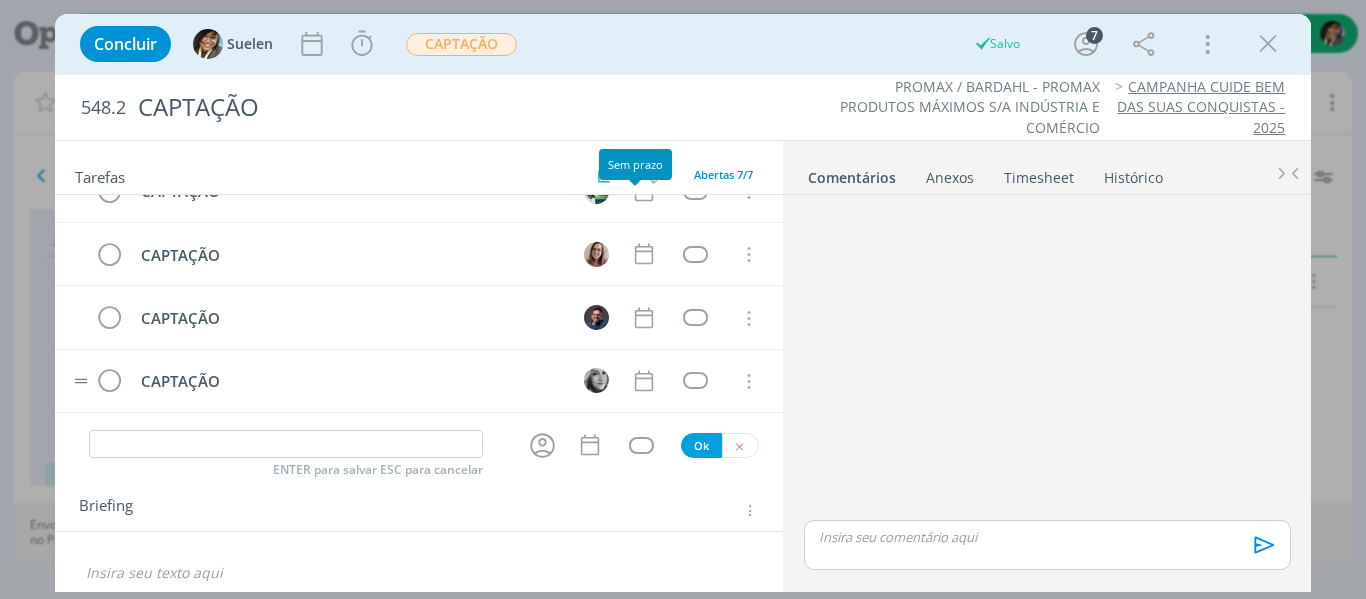 scroll, scrollTop: 125, scrollLeft: 0, axis: vertical 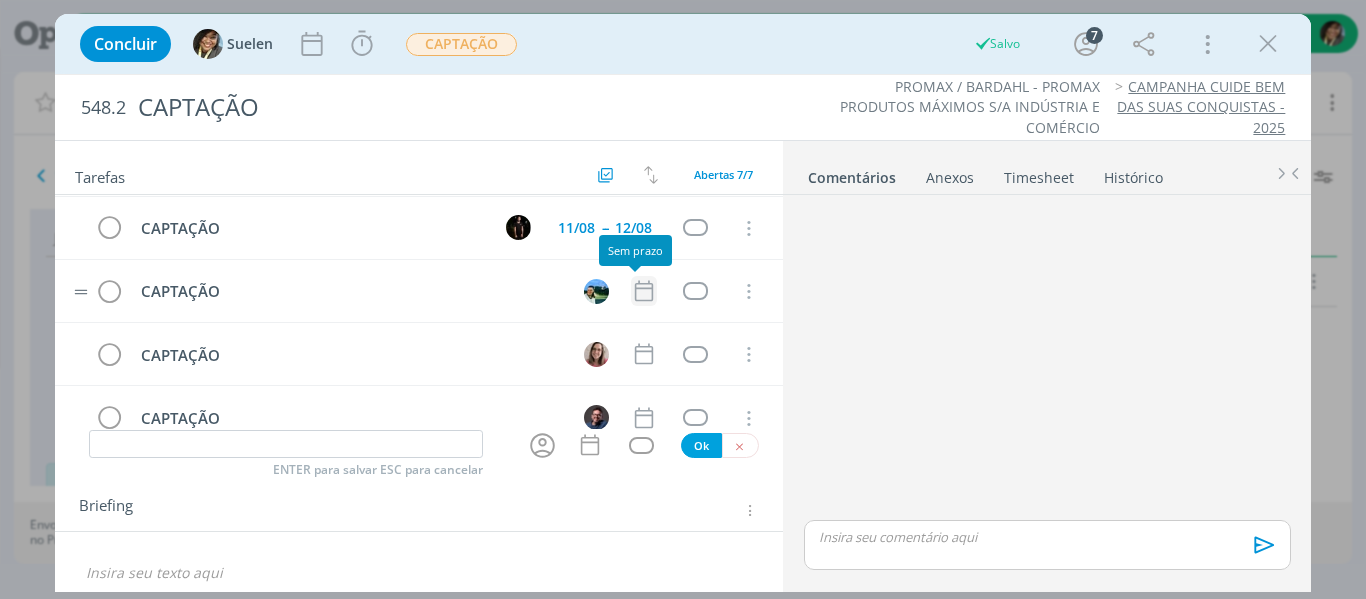 click 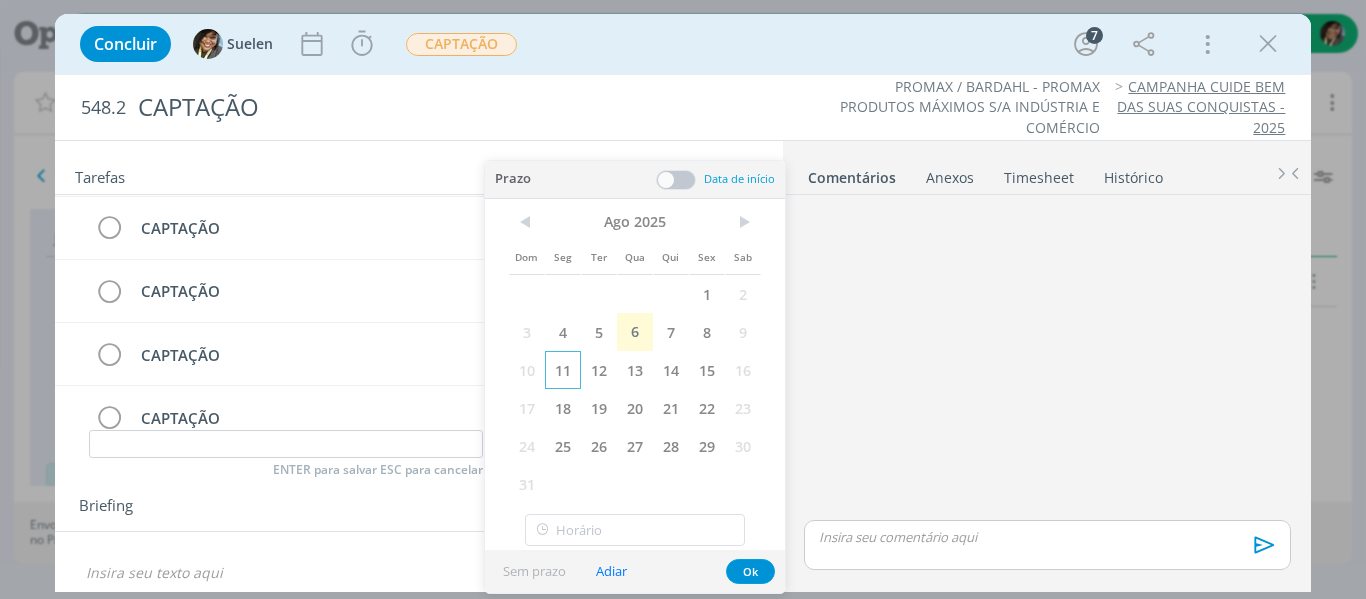 click on "11" at bounding box center [563, 370] 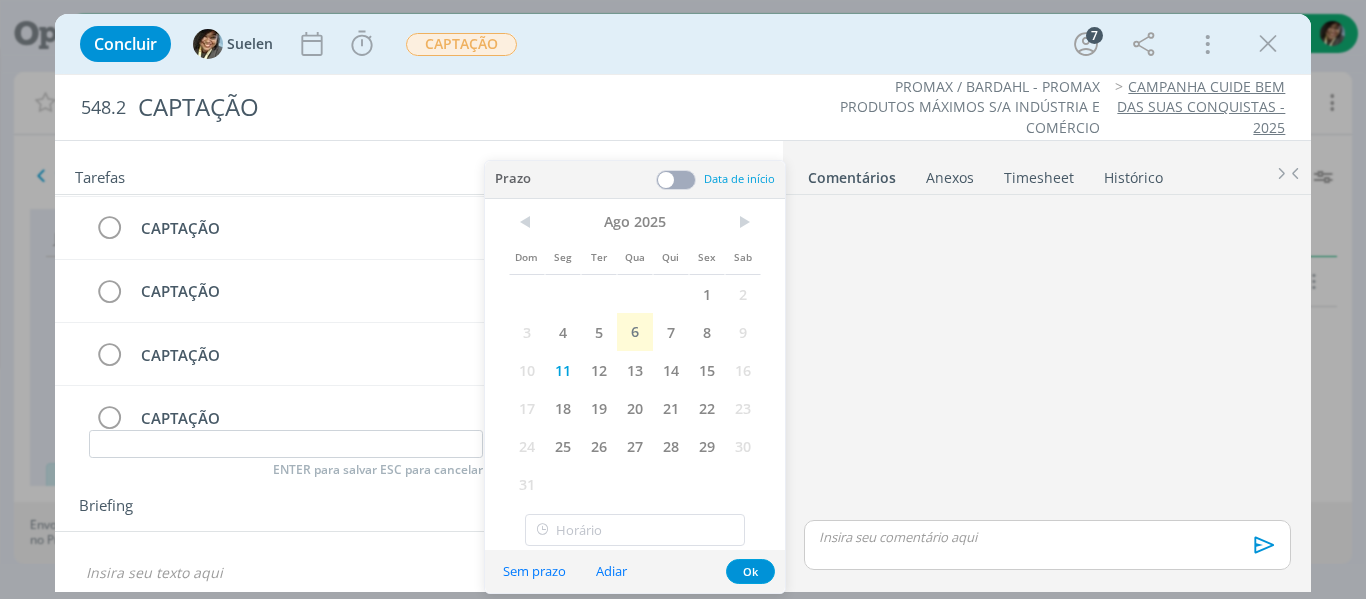 click at bounding box center (676, 180) 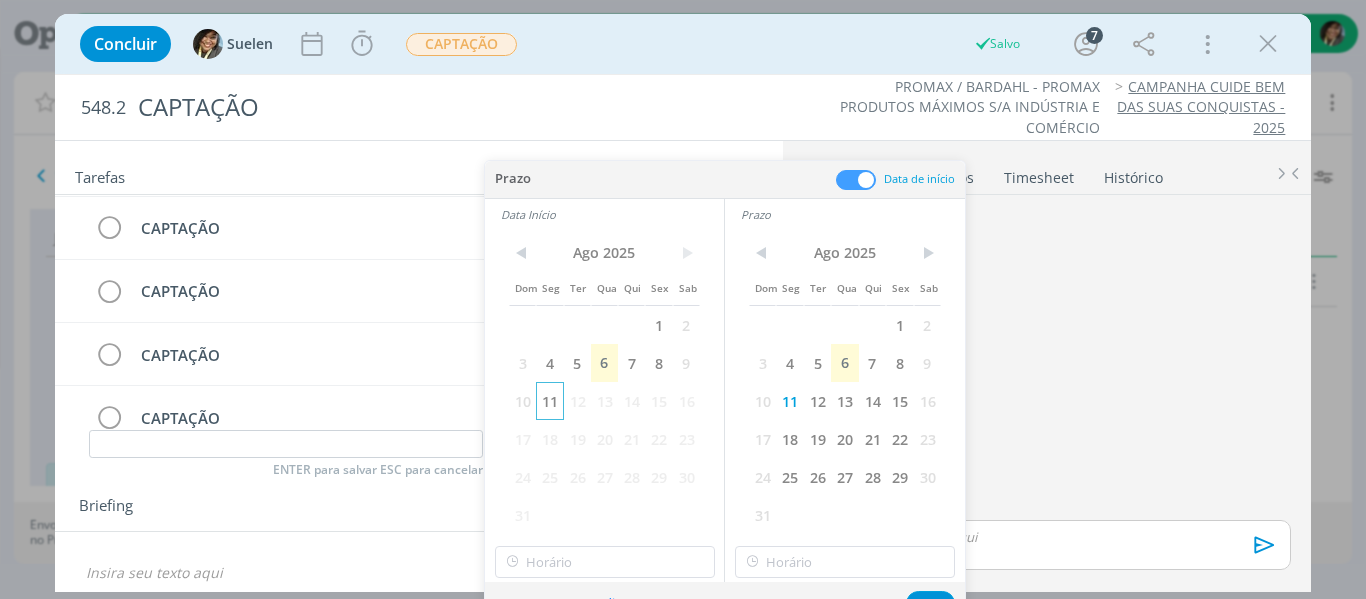 drag, startPoint x: 547, startPoint y: 401, endPoint x: 777, endPoint y: 422, distance: 230.95671 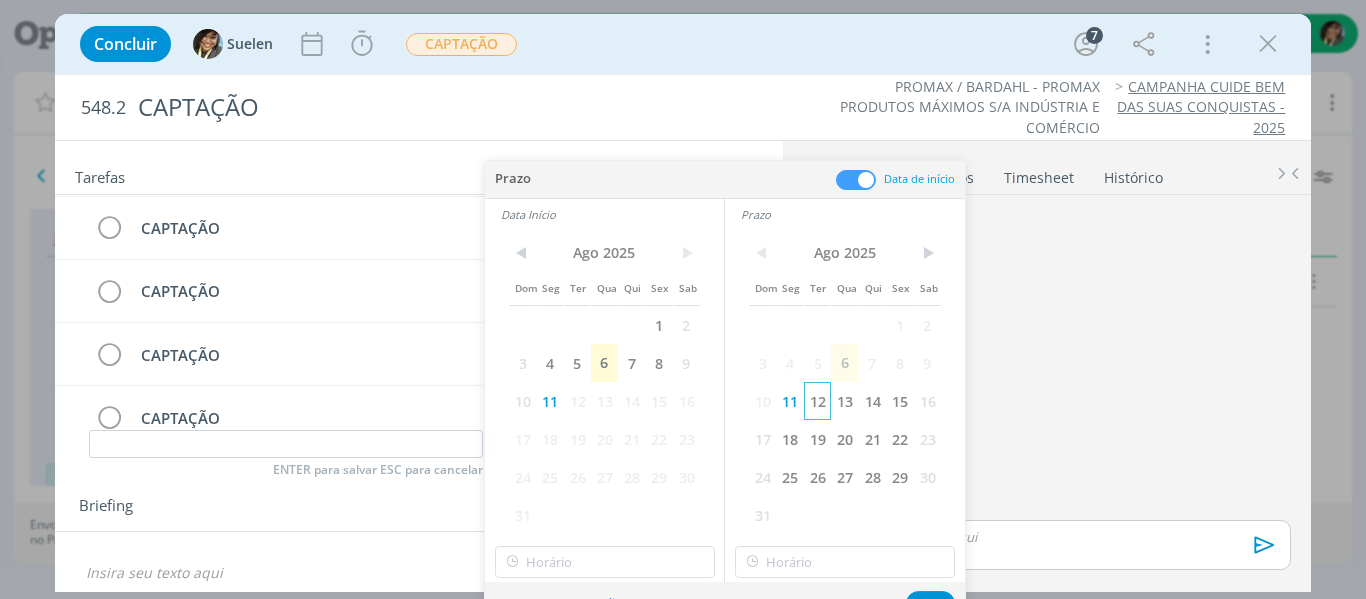 click on "12" at bounding box center [817, 401] 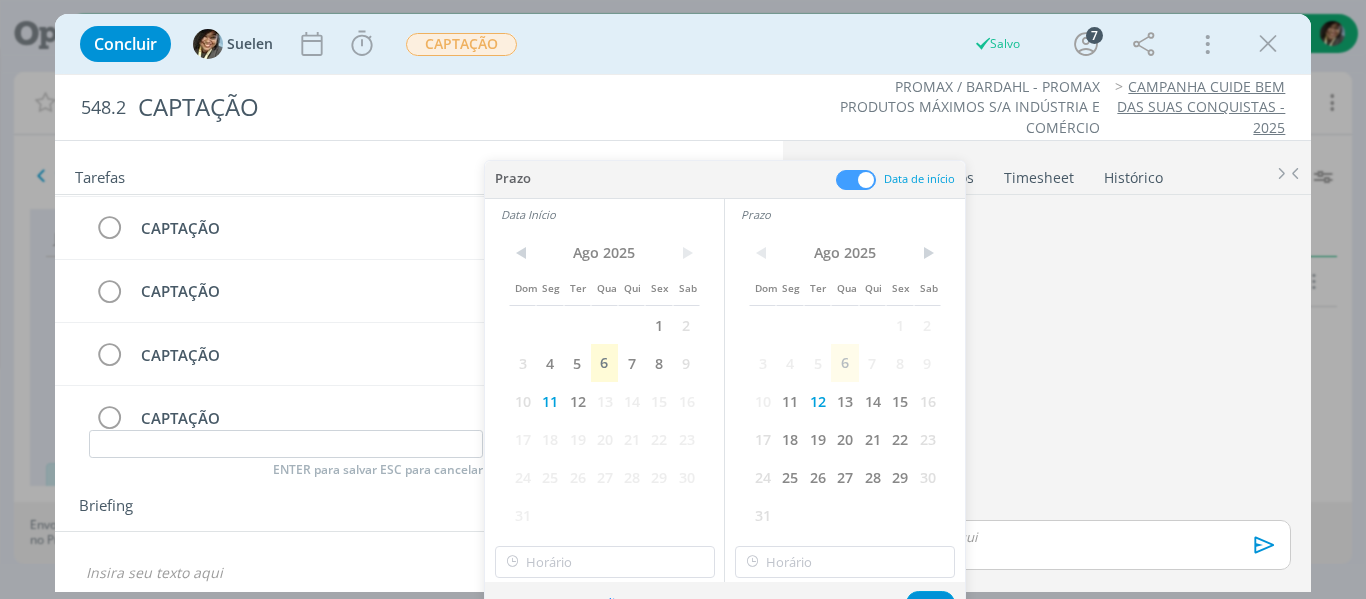 click on "Sem prazo
Adiar
Ok" at bounding box center (725, 603) 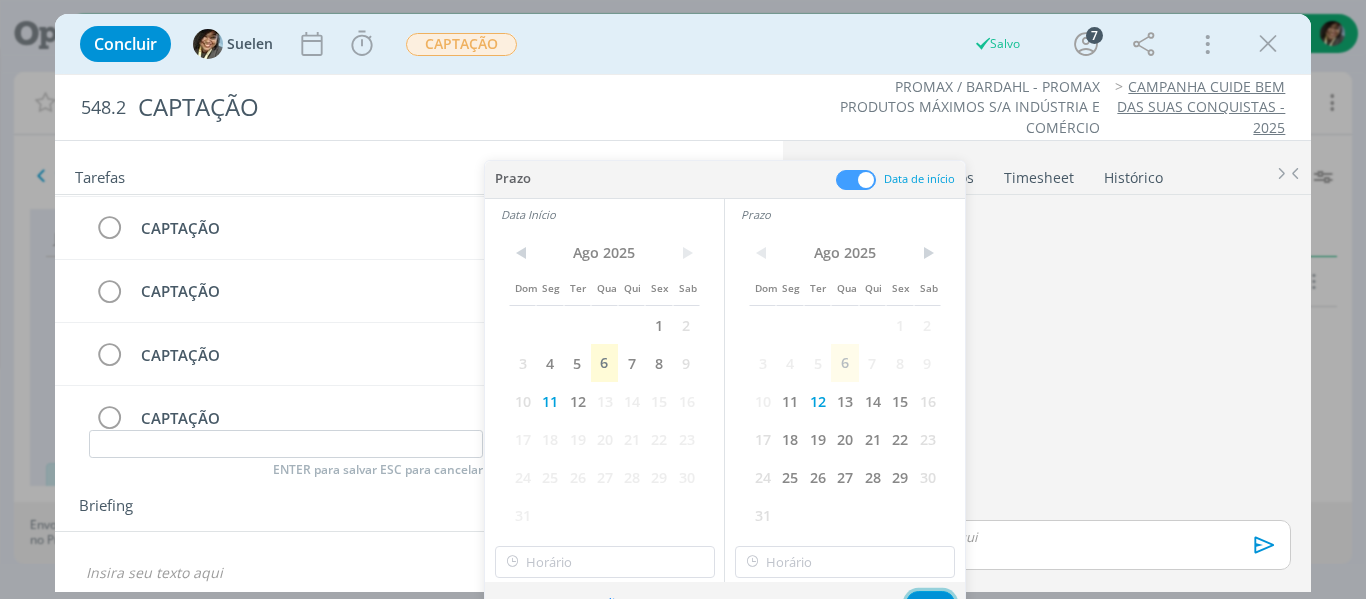 click on "Ok" at bounding box center [930, 603] 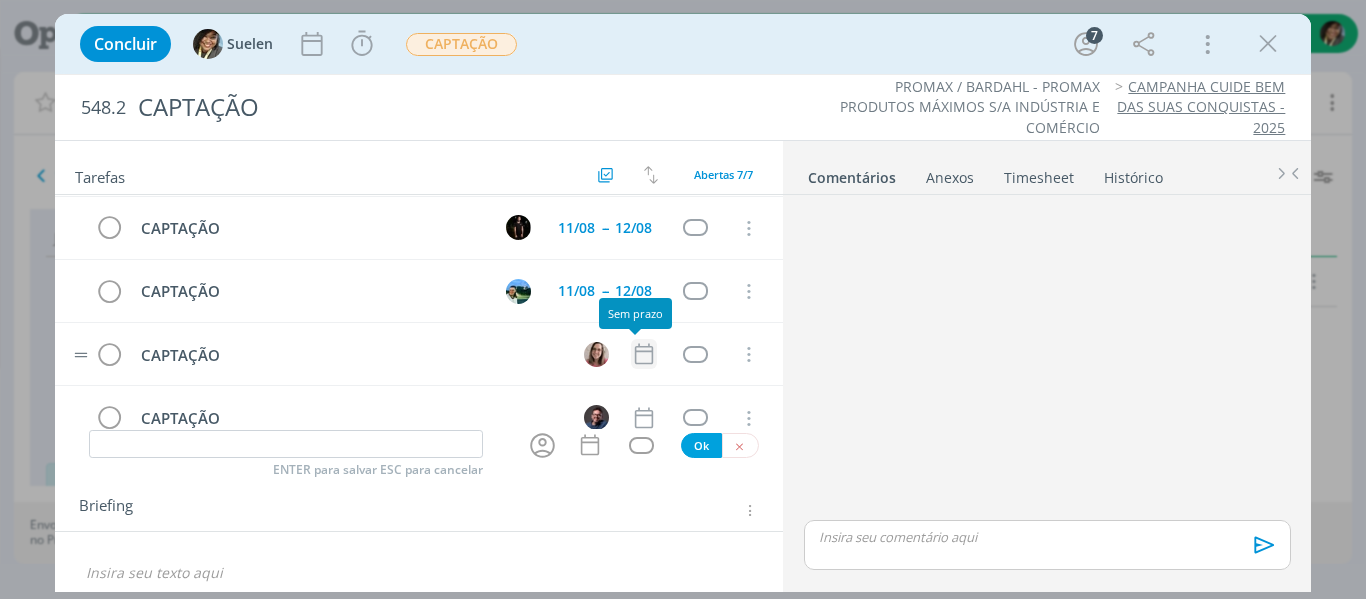 click 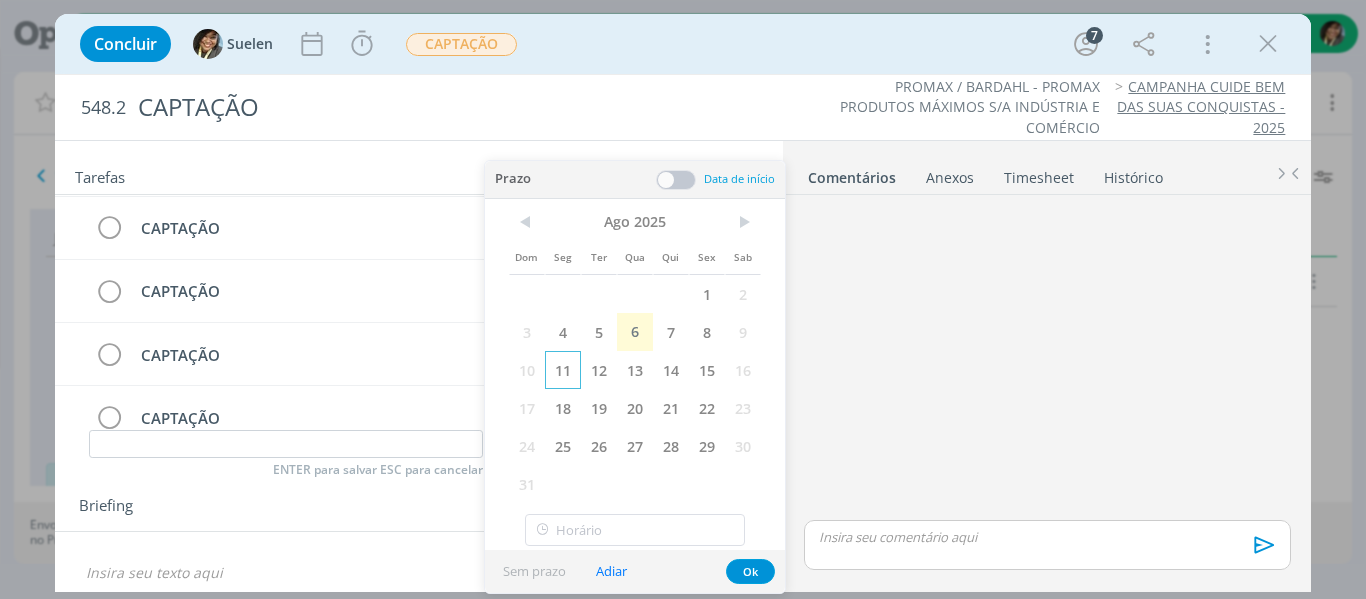 click on "11" at bounding box center [563, 370] 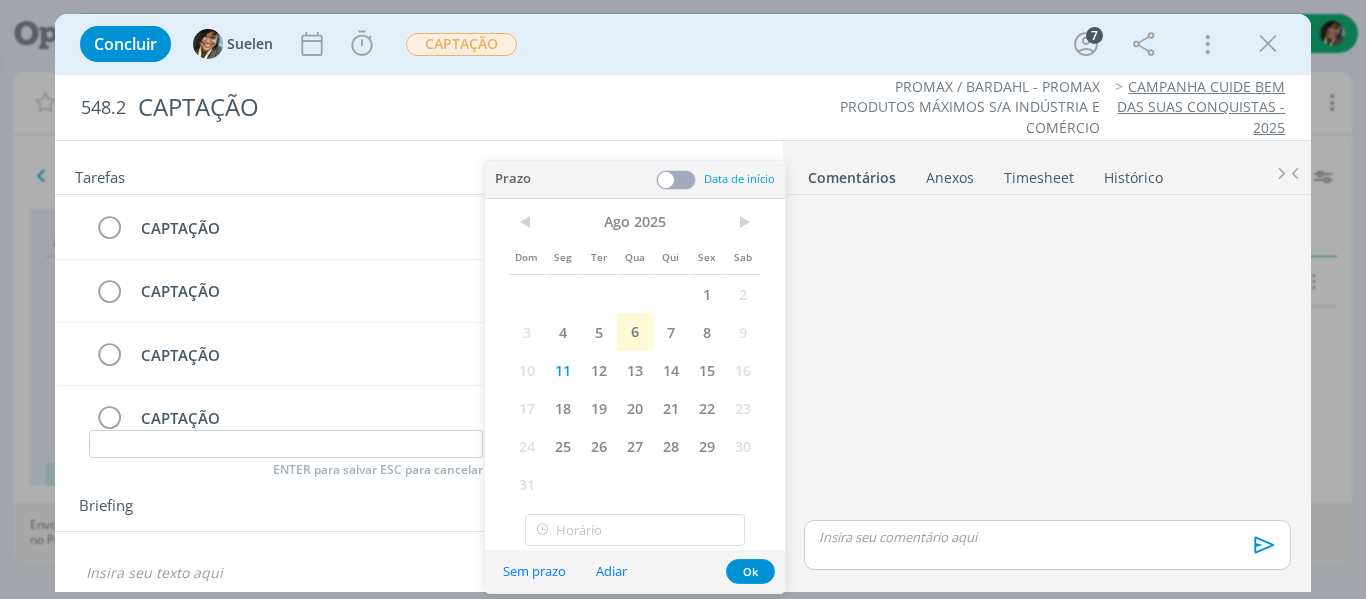 click at bounding box center (676, 180) 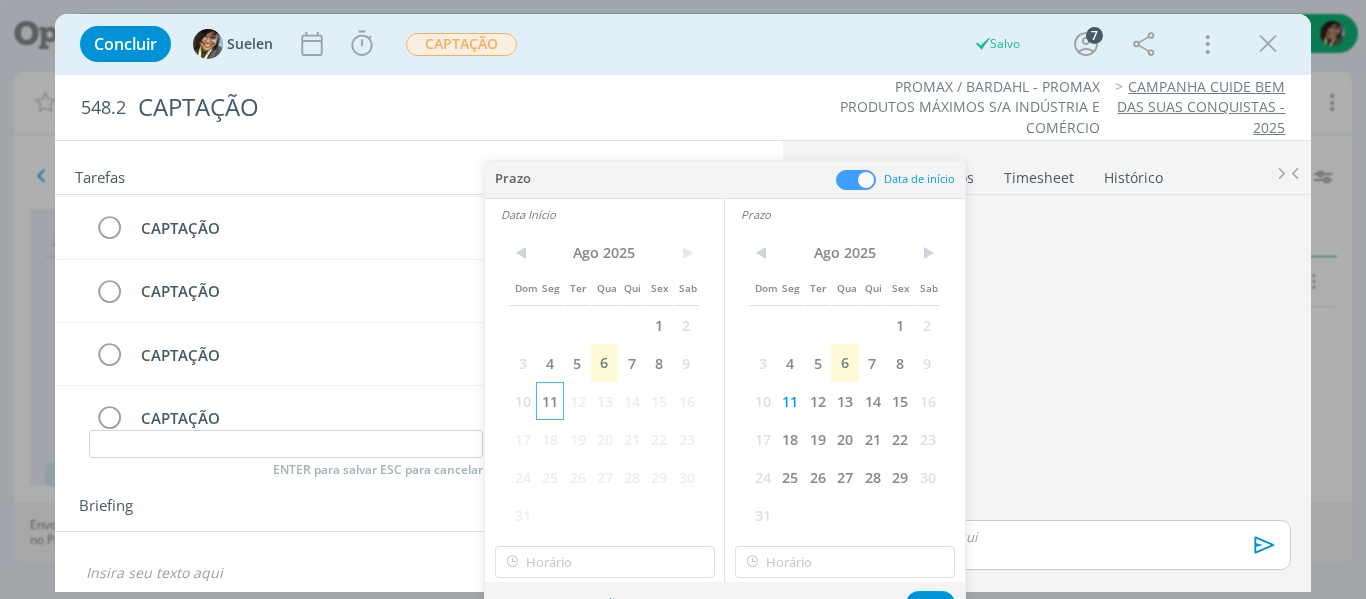 click on "11" at bounding box center [549, 401] 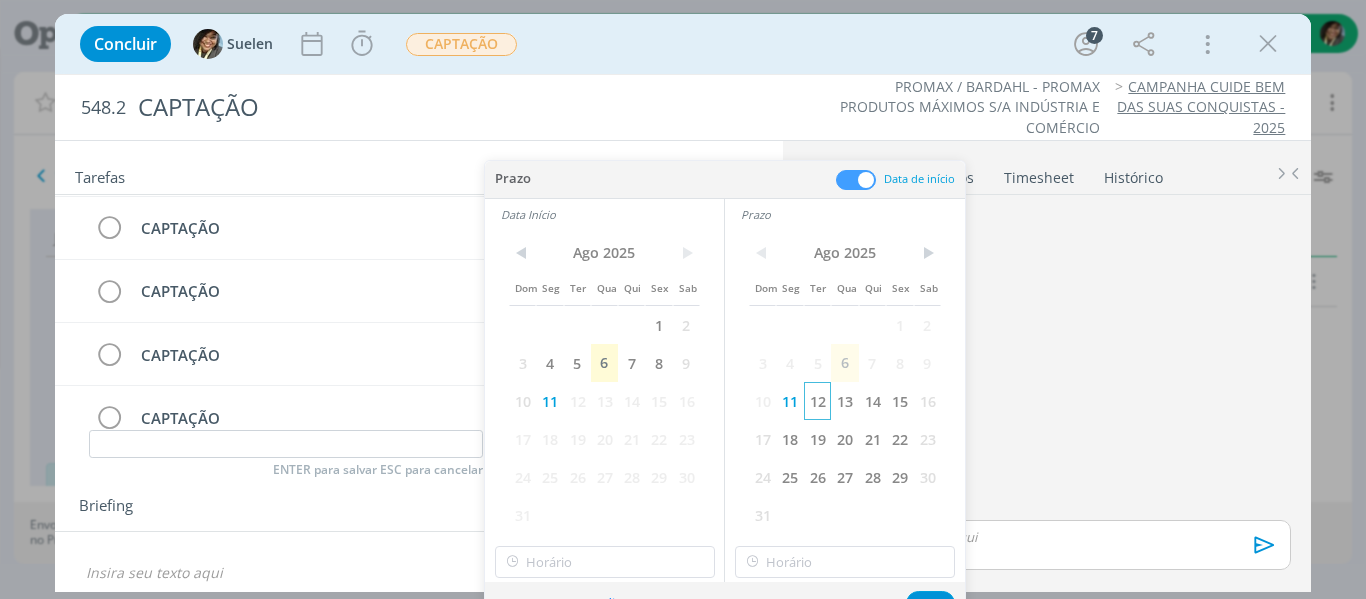 click on "12" at bounding box center [817, 401] 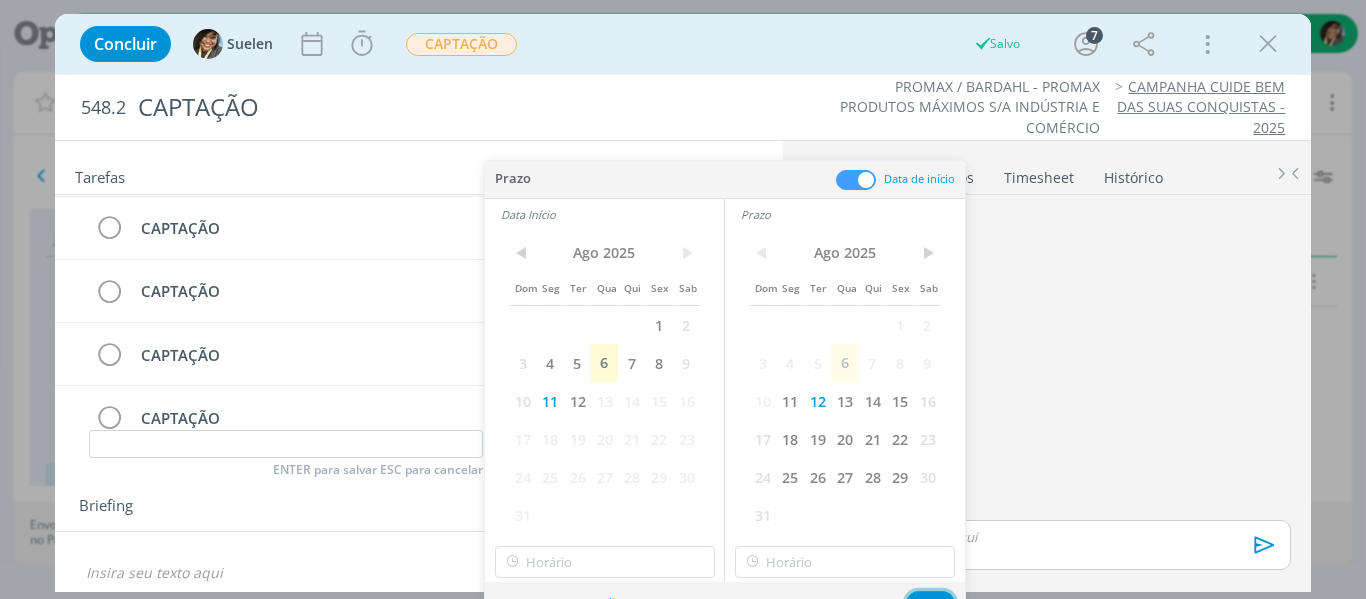 click on "Ok" at bounding box center (930, 603) 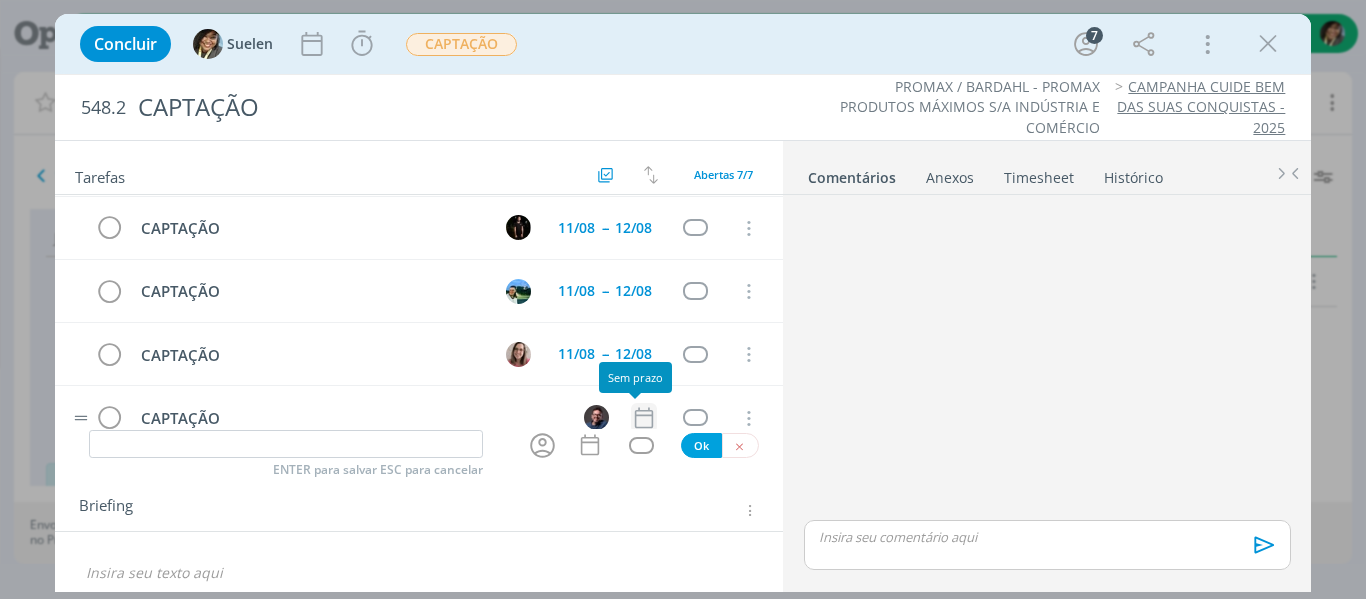 click 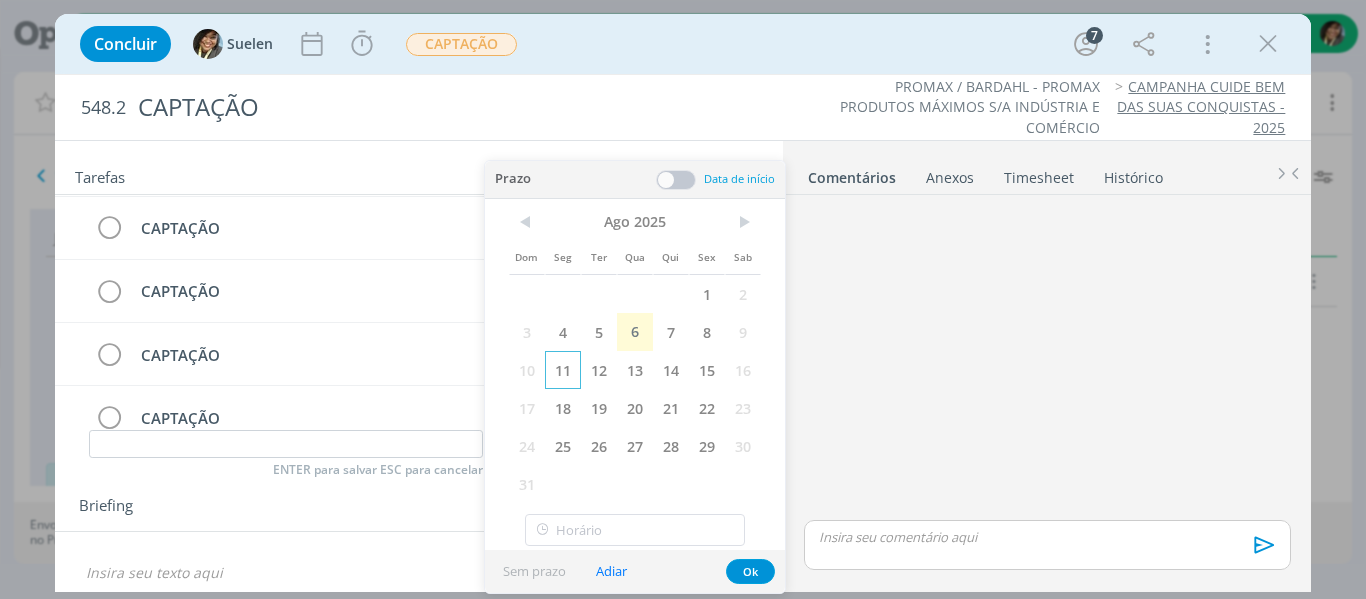 click on "11" at bounding box center (563, 370) 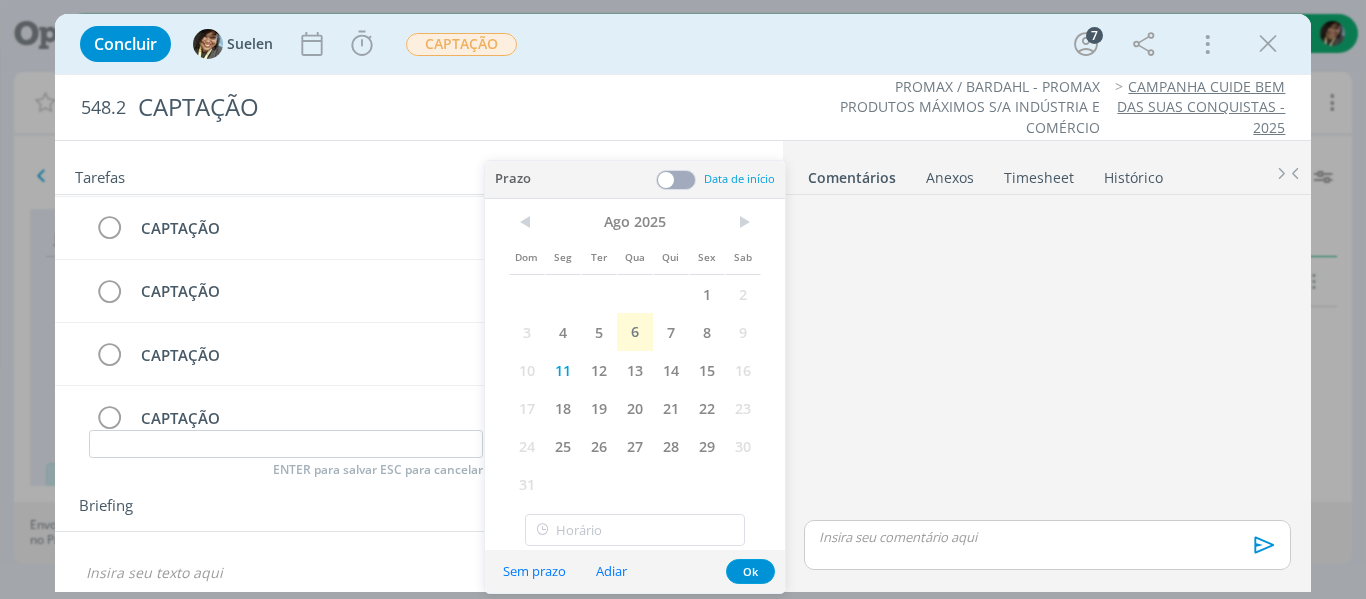 click at bounding box center (676, 180) 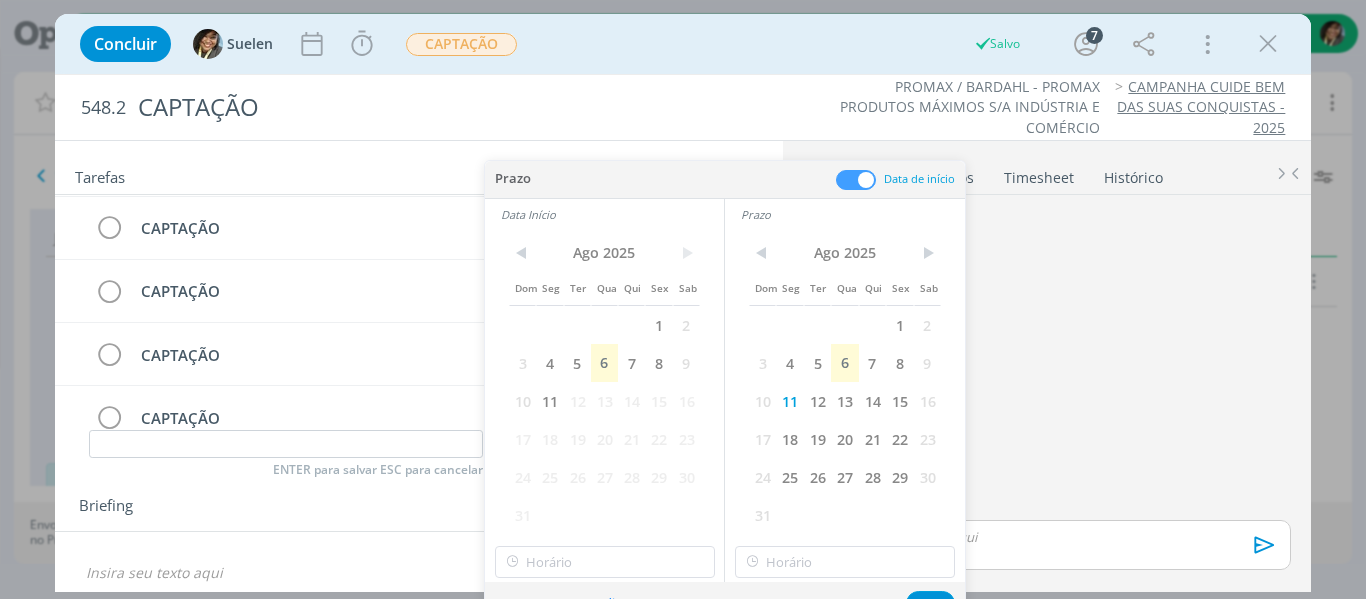 click on "Prazo Data de início" at bounding box center (725, 180) 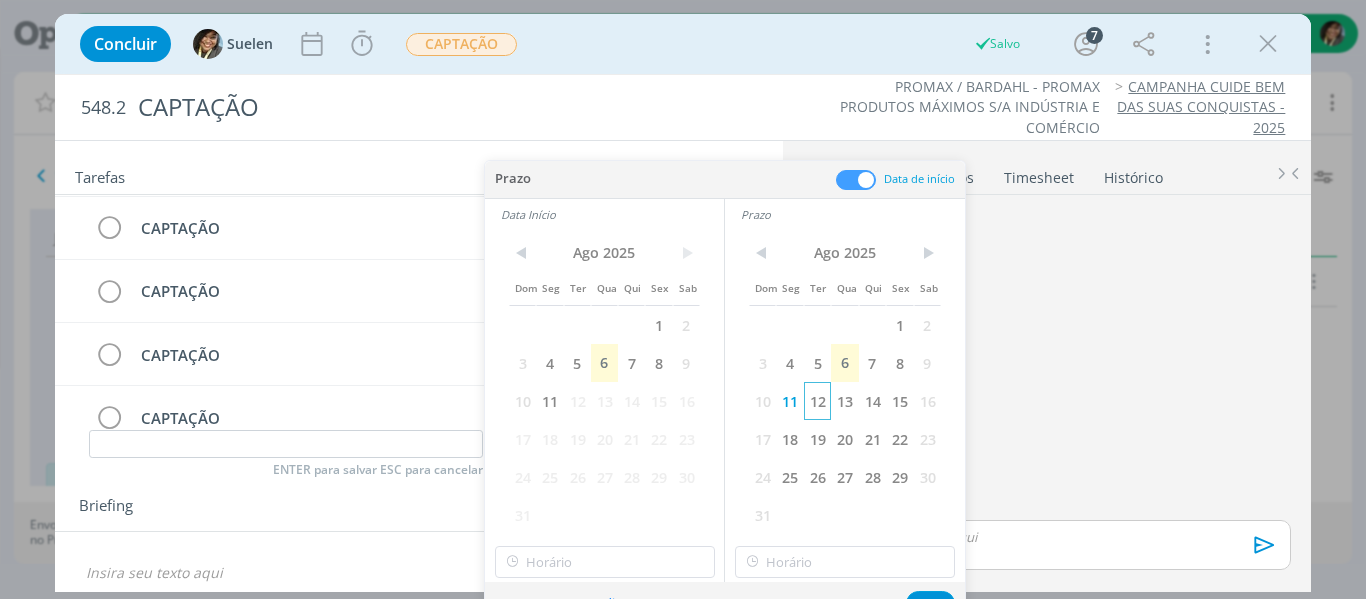 click on "12" at bounding box center (817, 401) 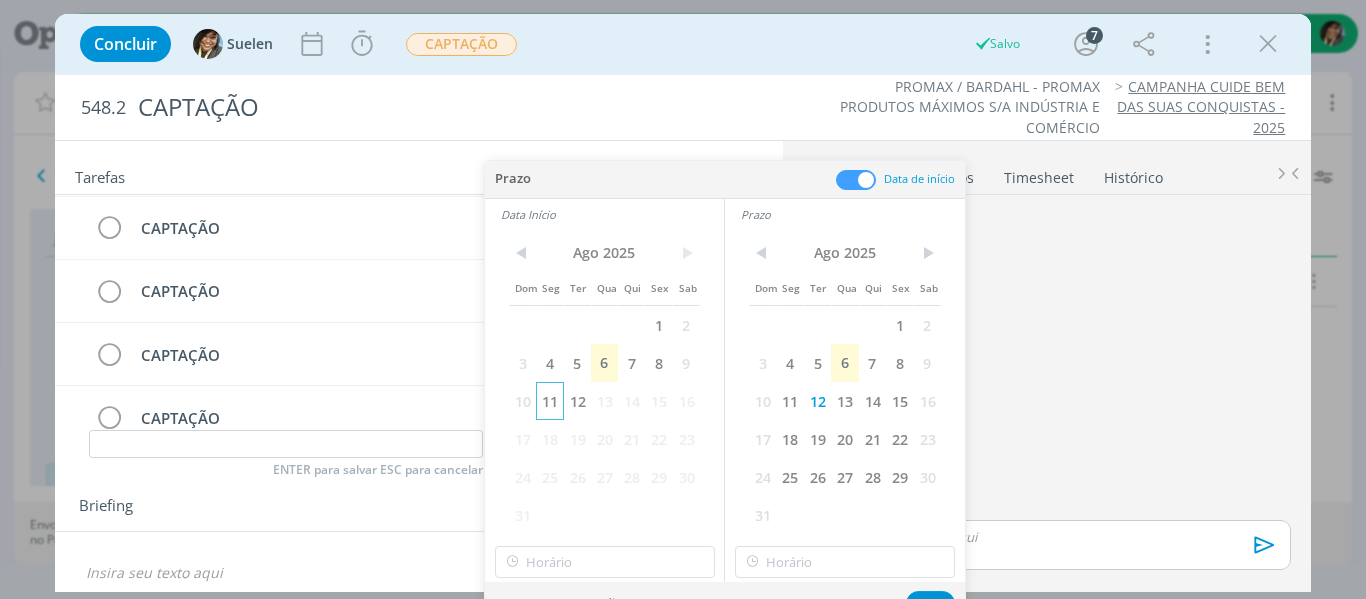 click on "11" at bounding box center [549, 401] 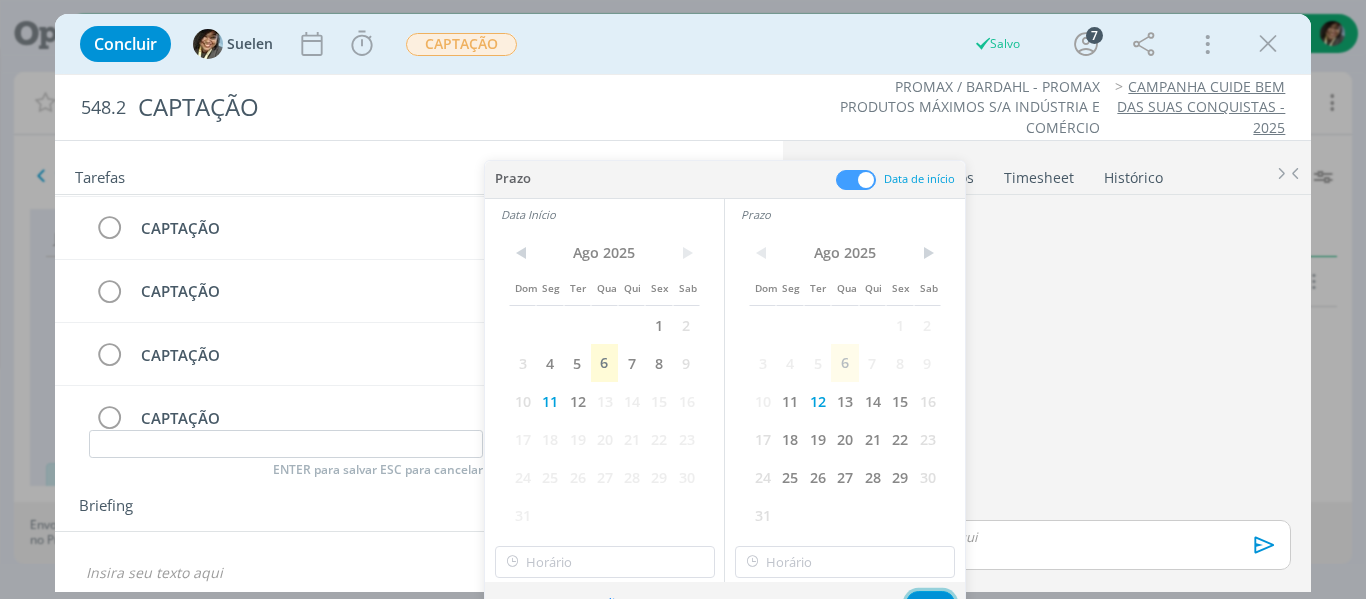click on "Ok" at bounding box center (930, 603) 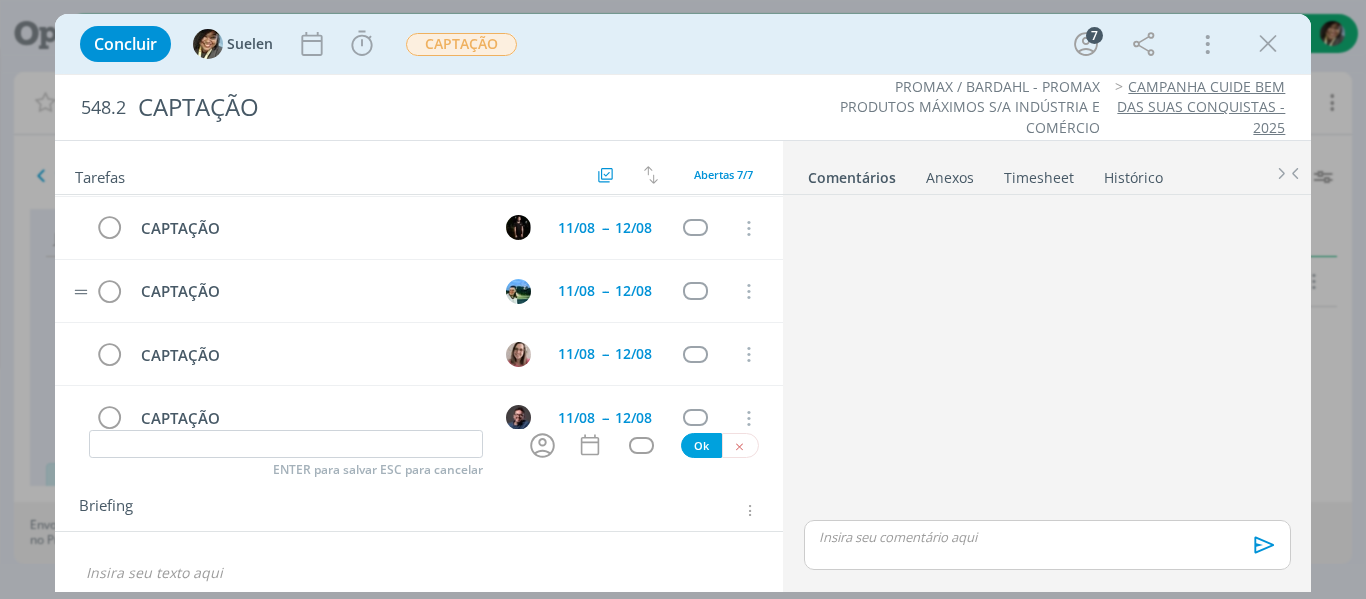 scroll, scrollTop: 225, scrollLeft: 0, axis: vertical 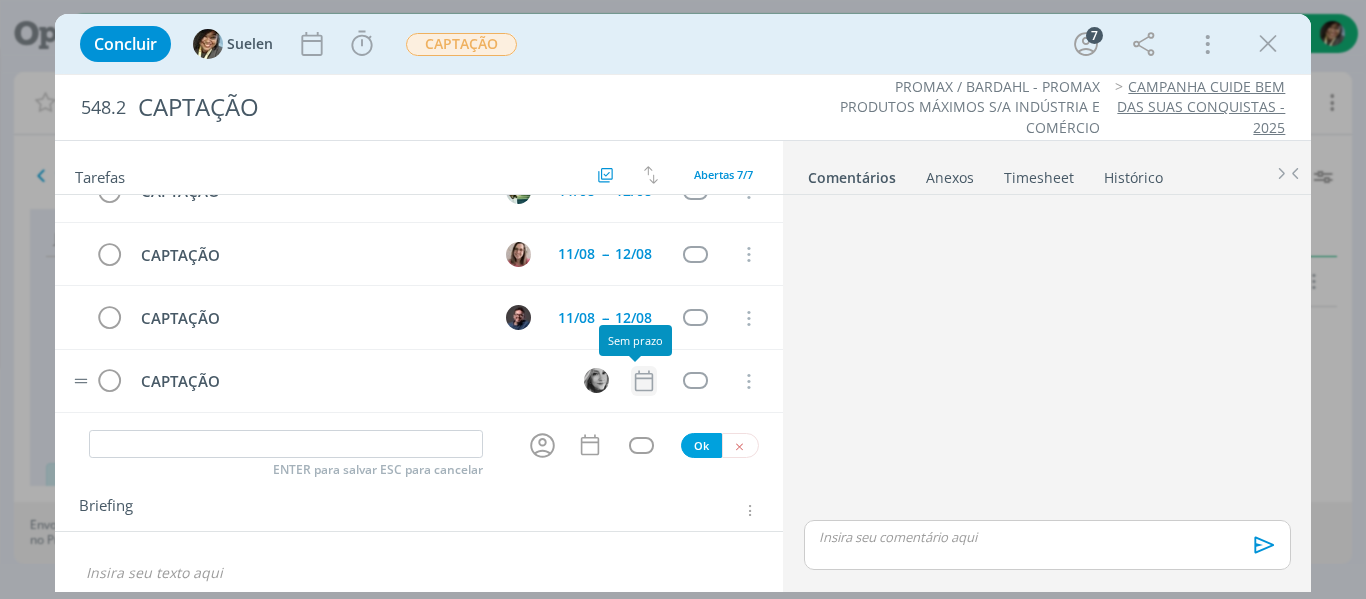 click 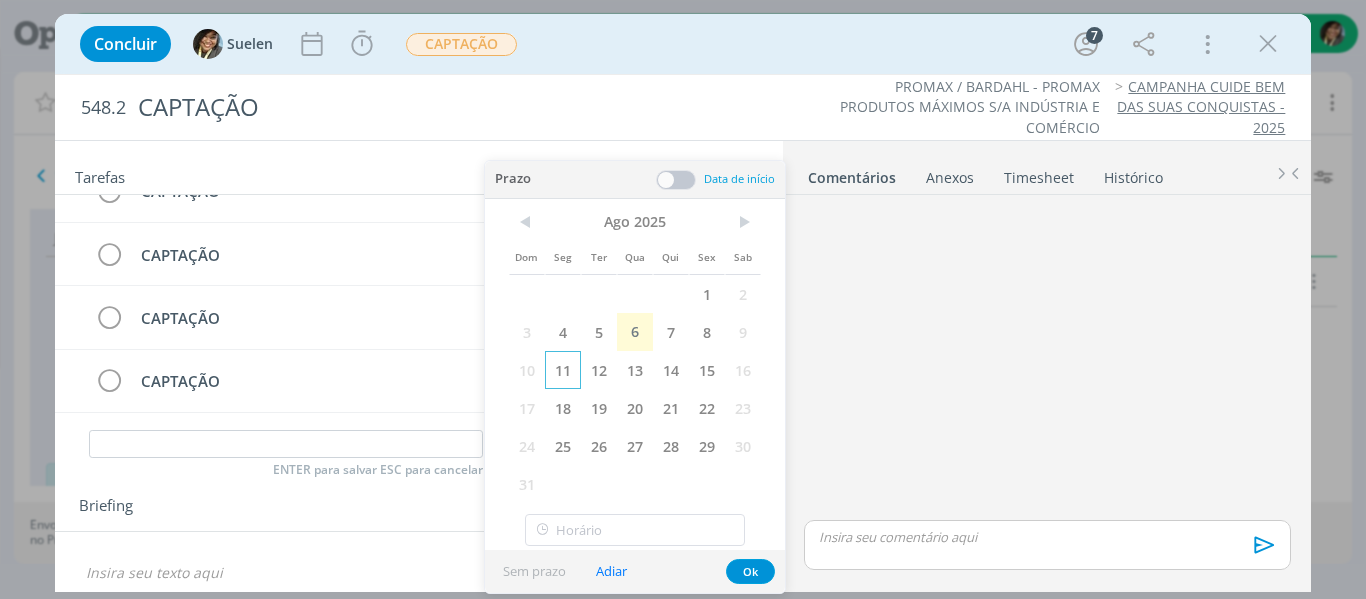 drag, startPoint x: 569, startPoint y: 366, endPoint x: 617, endPoint y: 310, distance: 73.756355 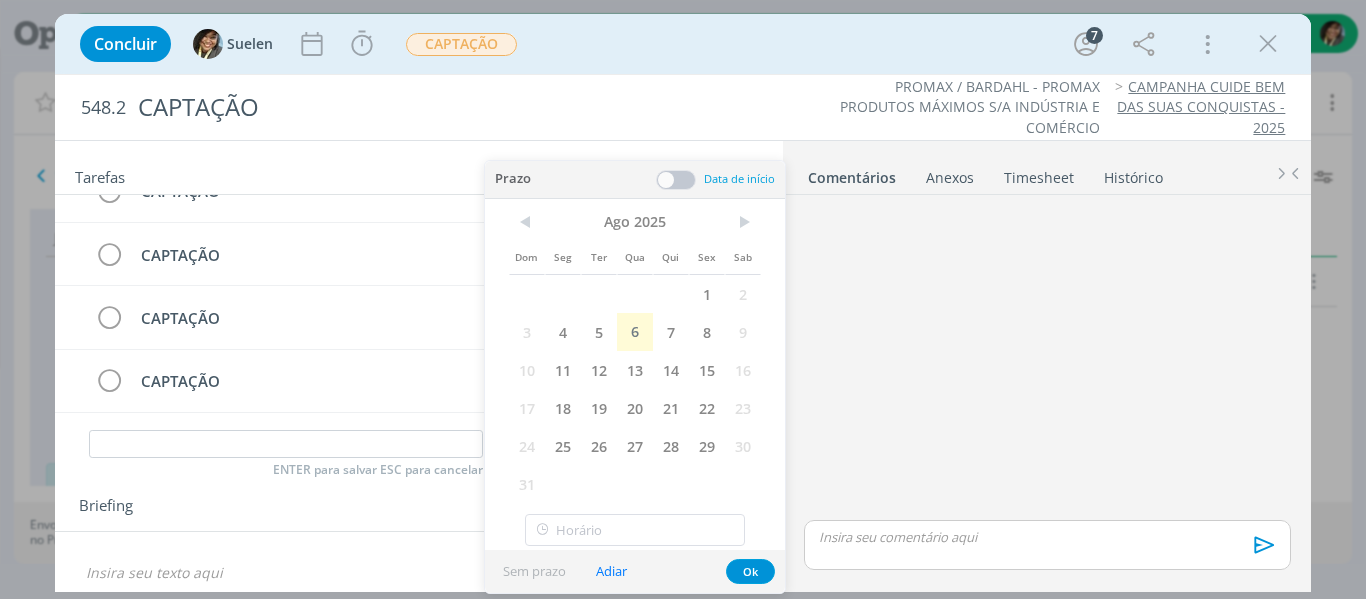 click on "11" at bounding box center (563, 370) 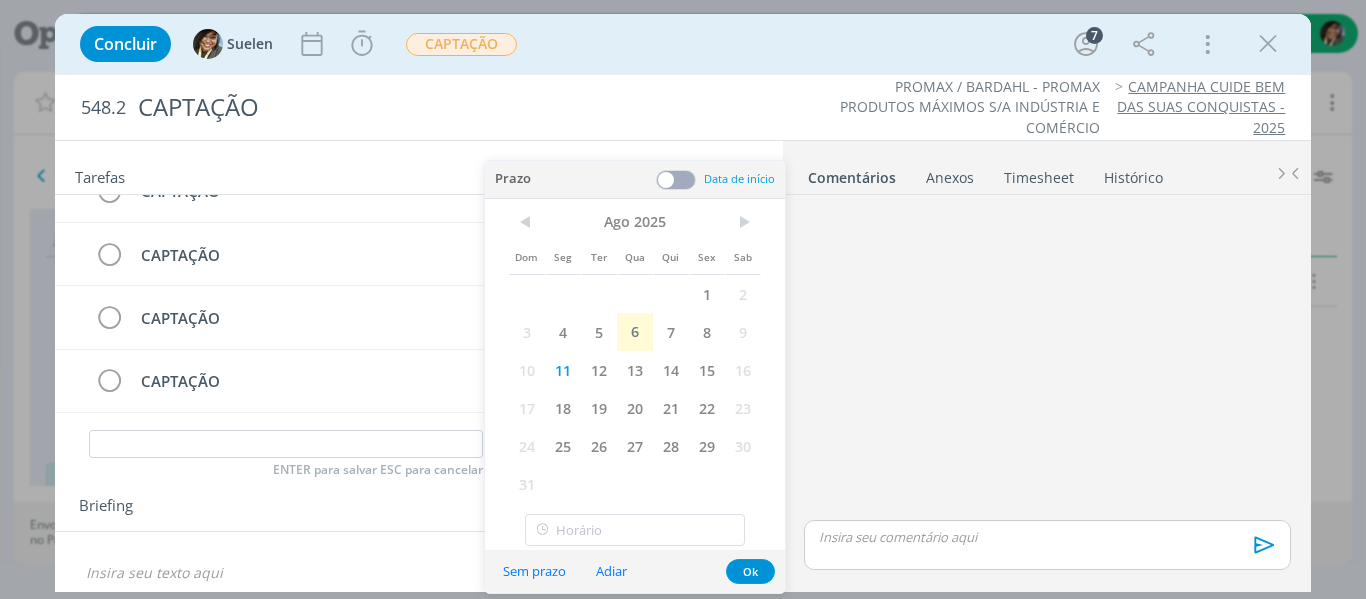 click at bounding box center (676, 180) 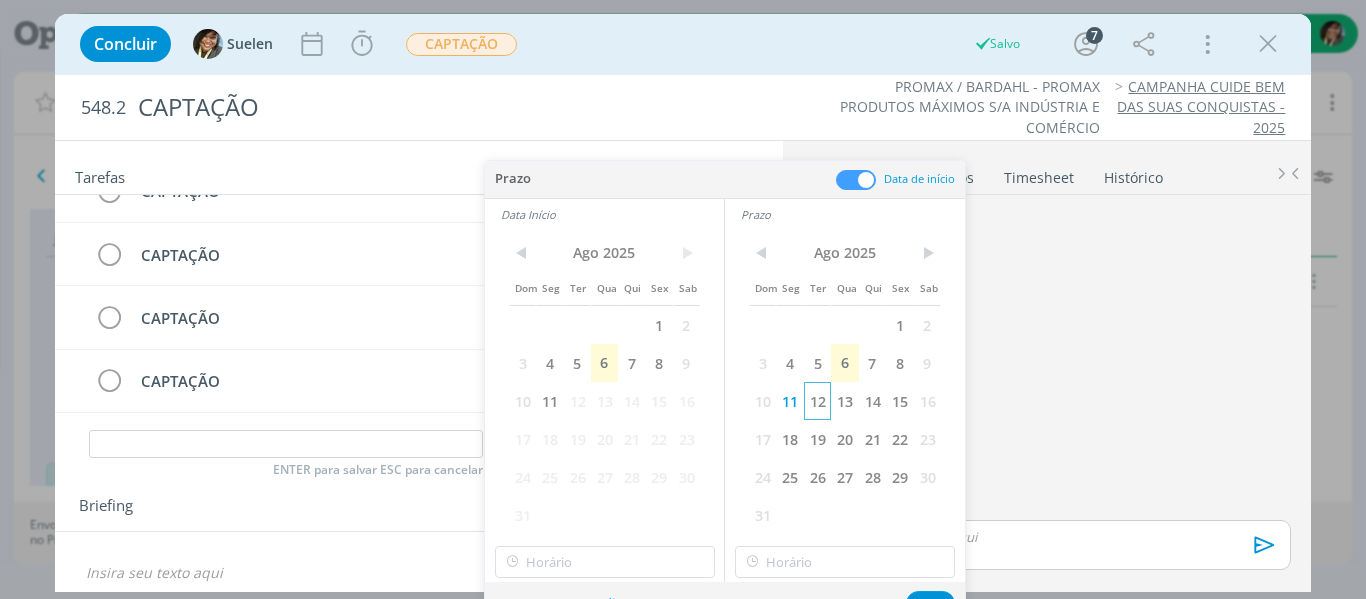 click on "12" at bounding box center [817, 401] 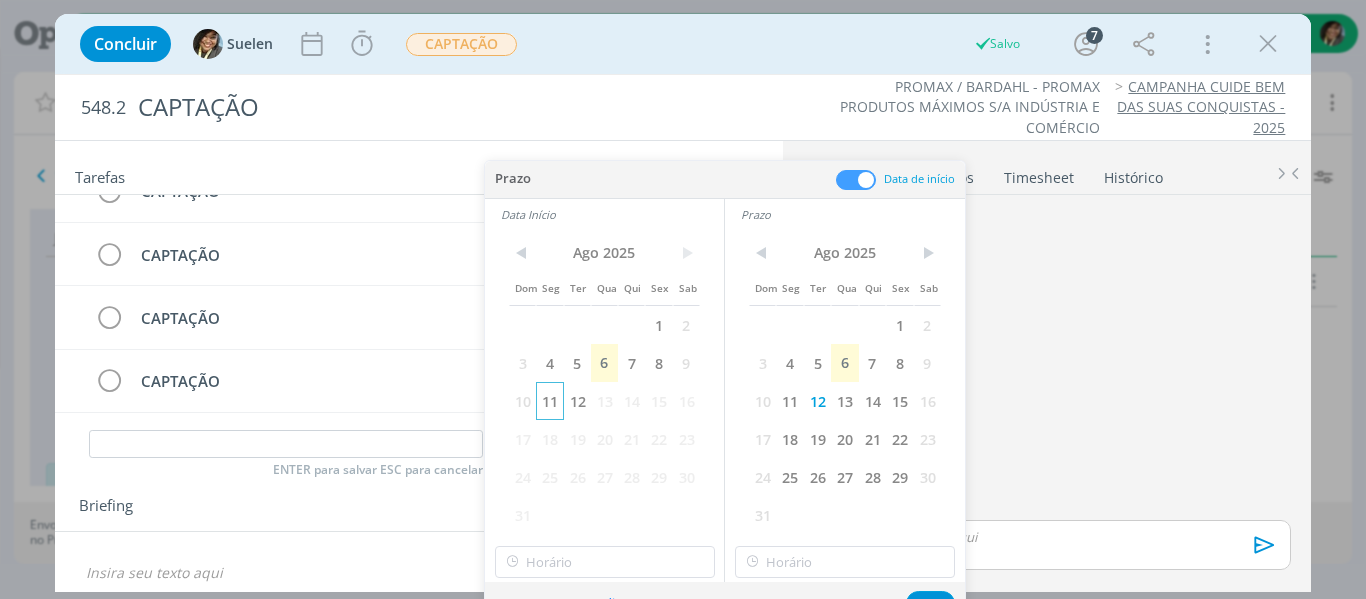 click on "11" at bounding box center [549, 401] 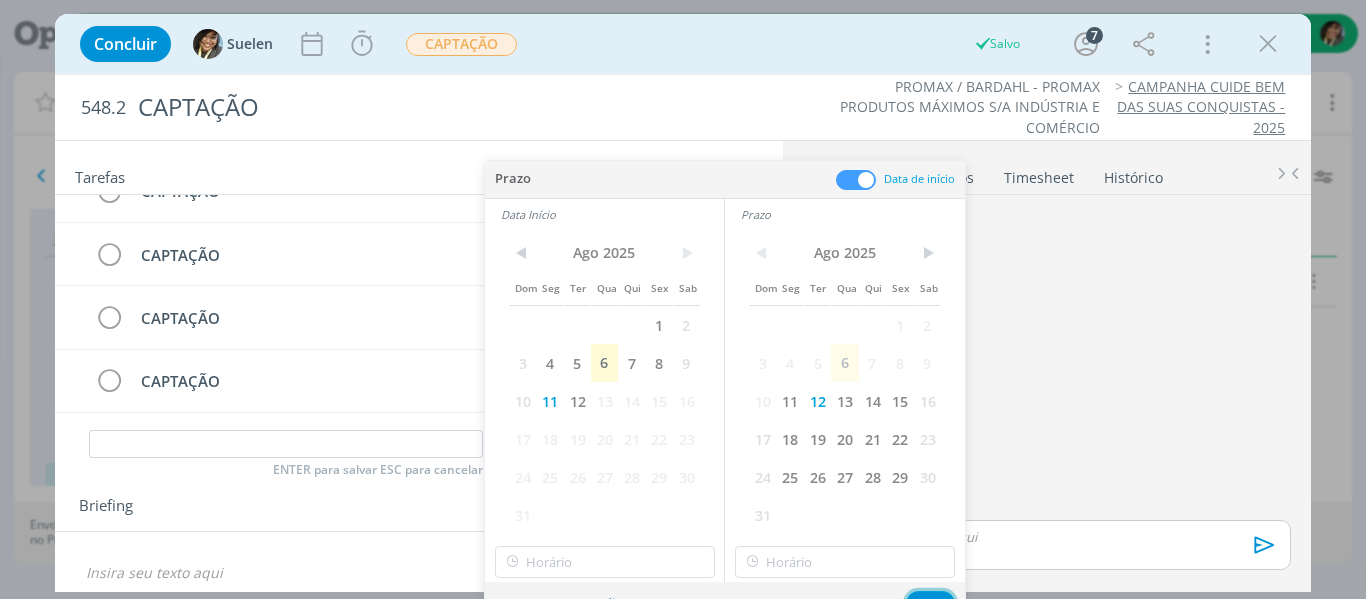 click on "Ok" at bounding box center [930, 603] 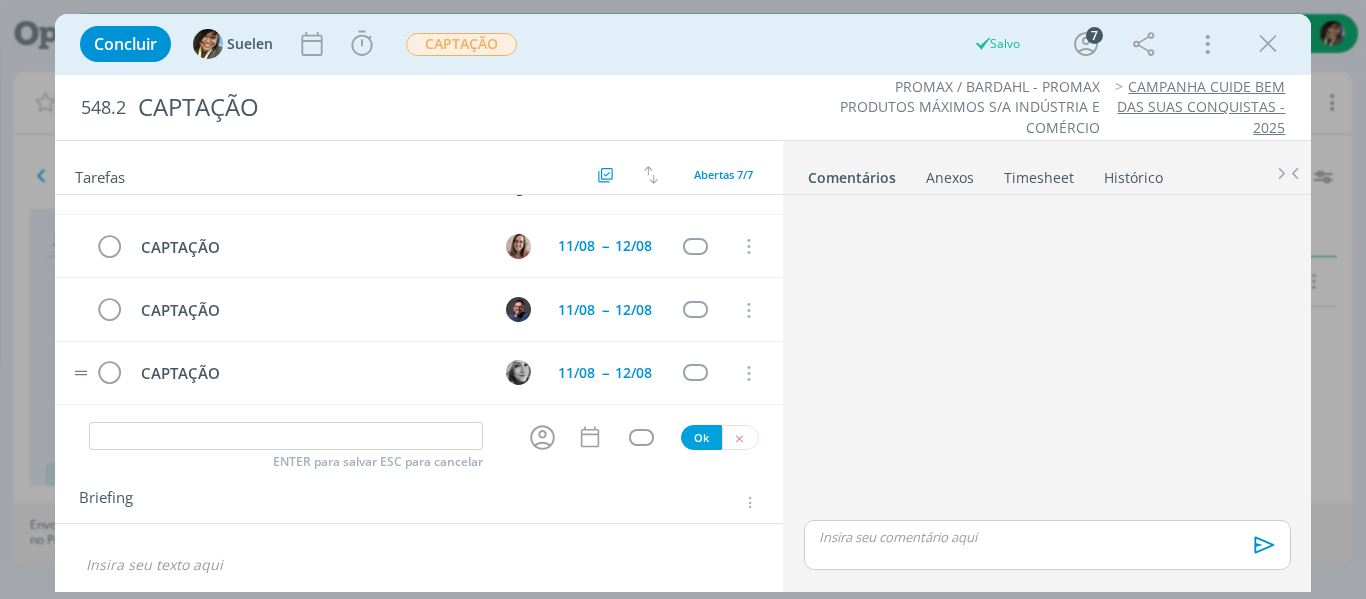 scroll, scrollTop: 14, scrollLeft: 0, axis: vertical 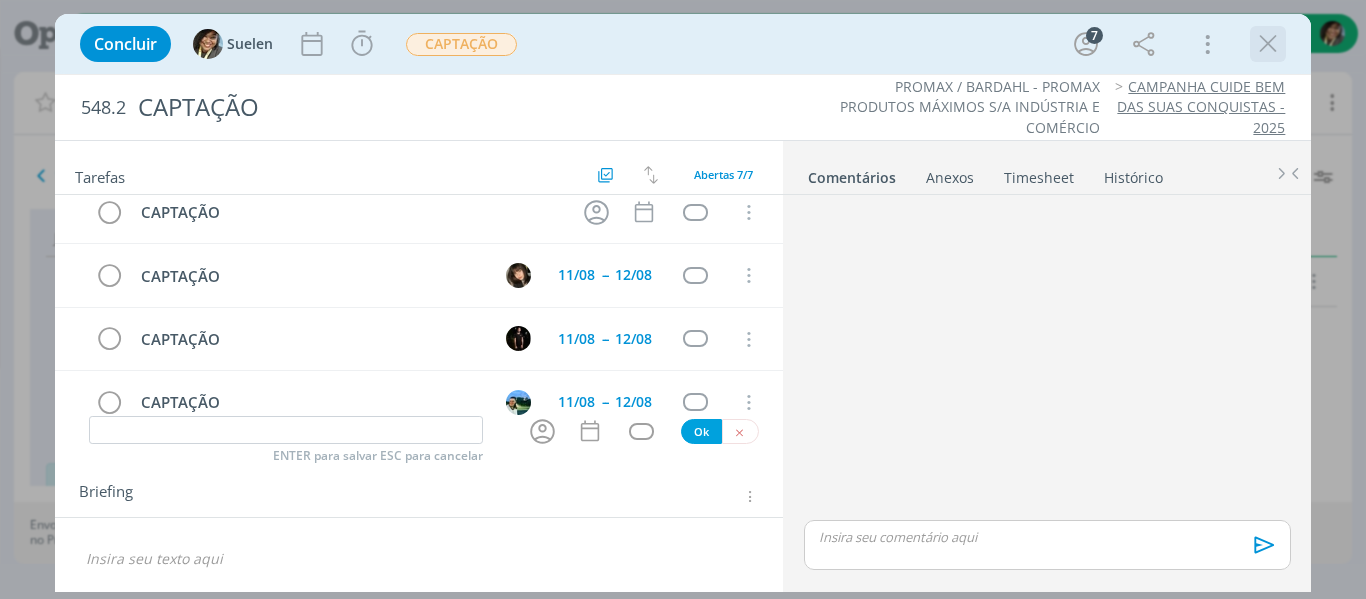 click at bounding box center [1268, 44] 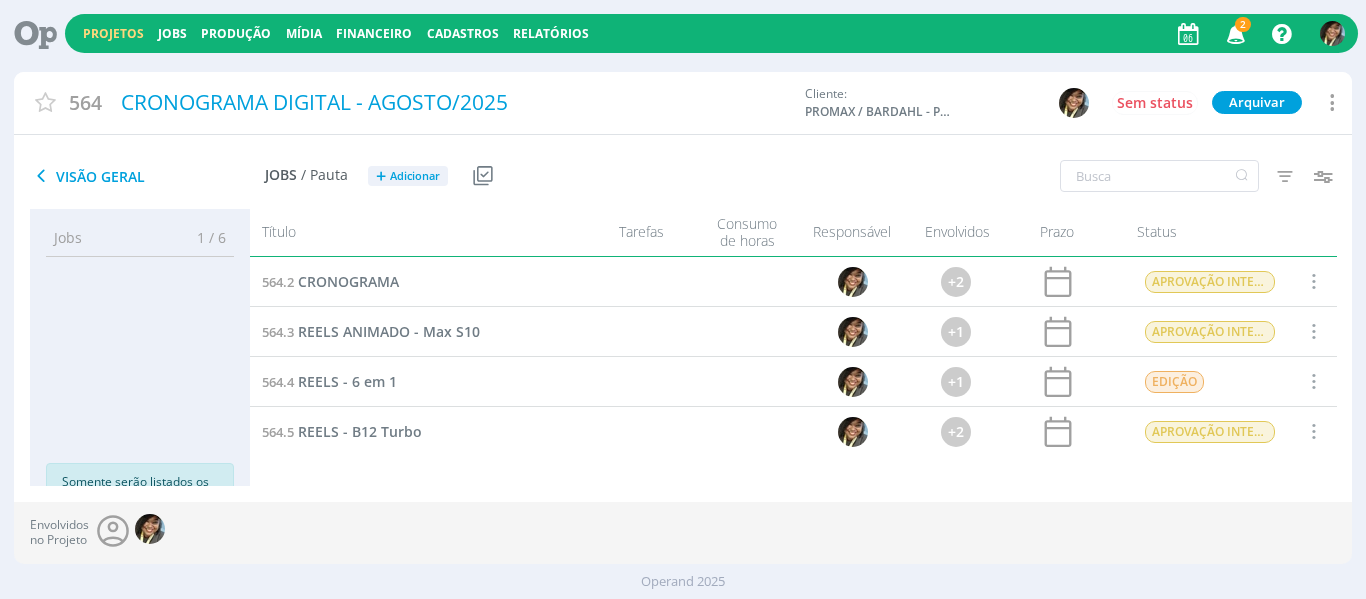 scroll, scrollTop: 0, scrollLeft: 0, axis: both 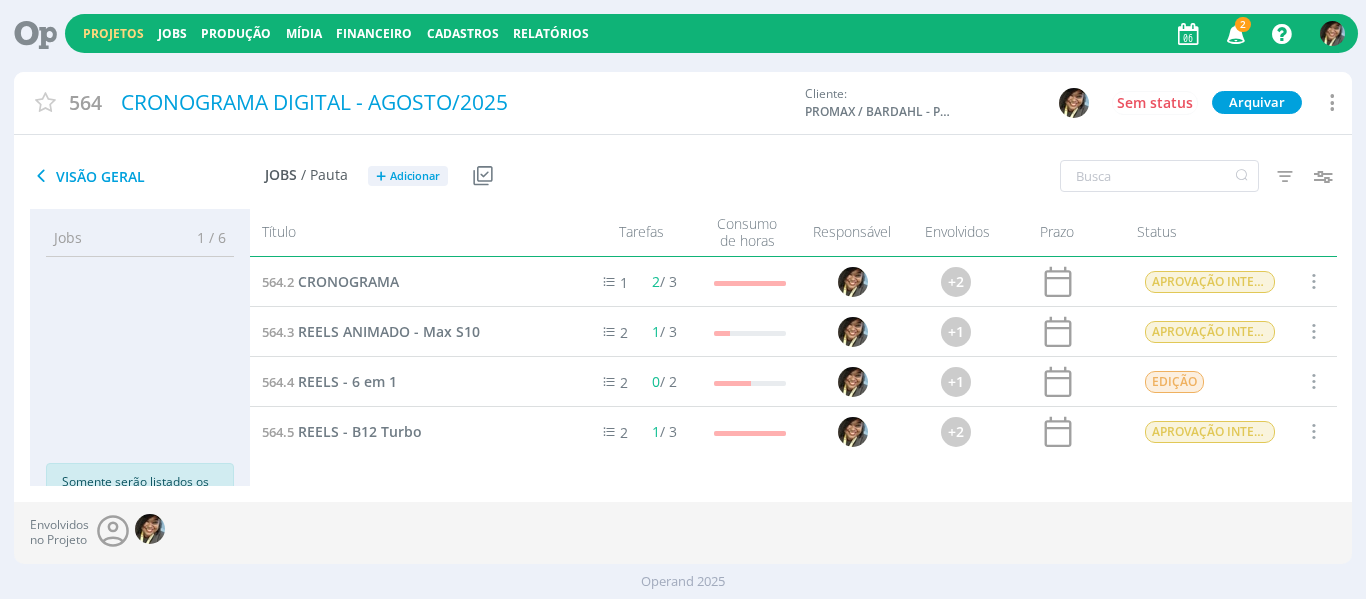 click at bounding box center (1236, 33) 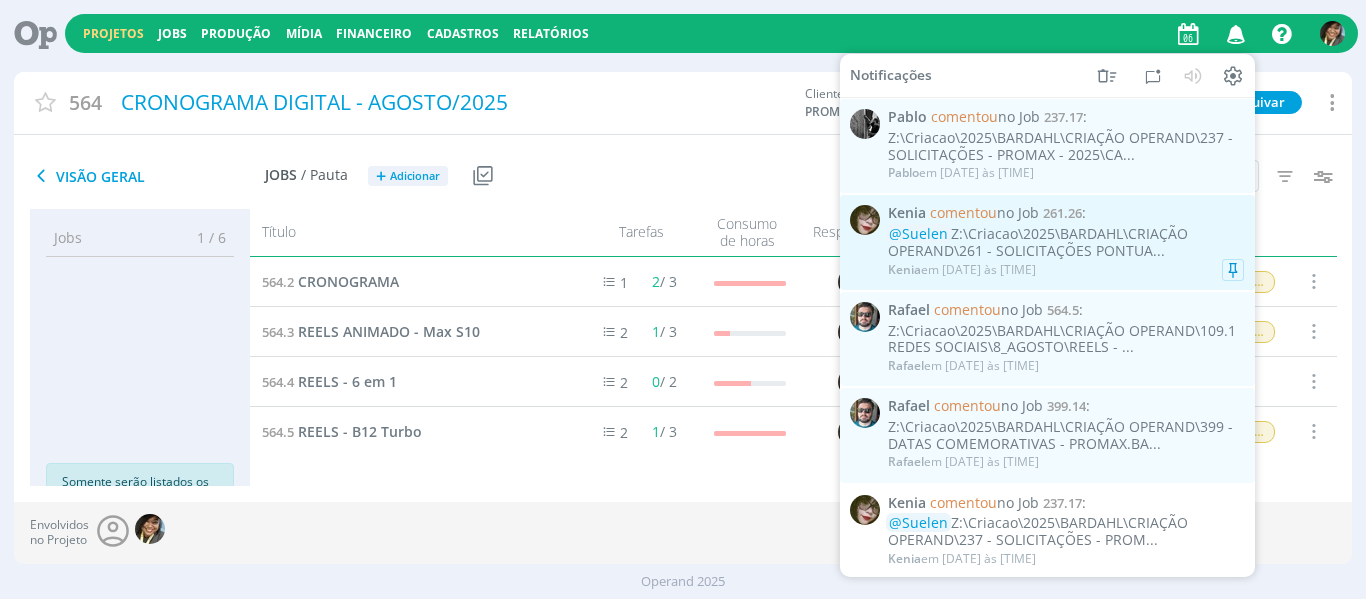 click on "Kenia
em [DATE] às [TIME]" at bounding box center (1066, 270) 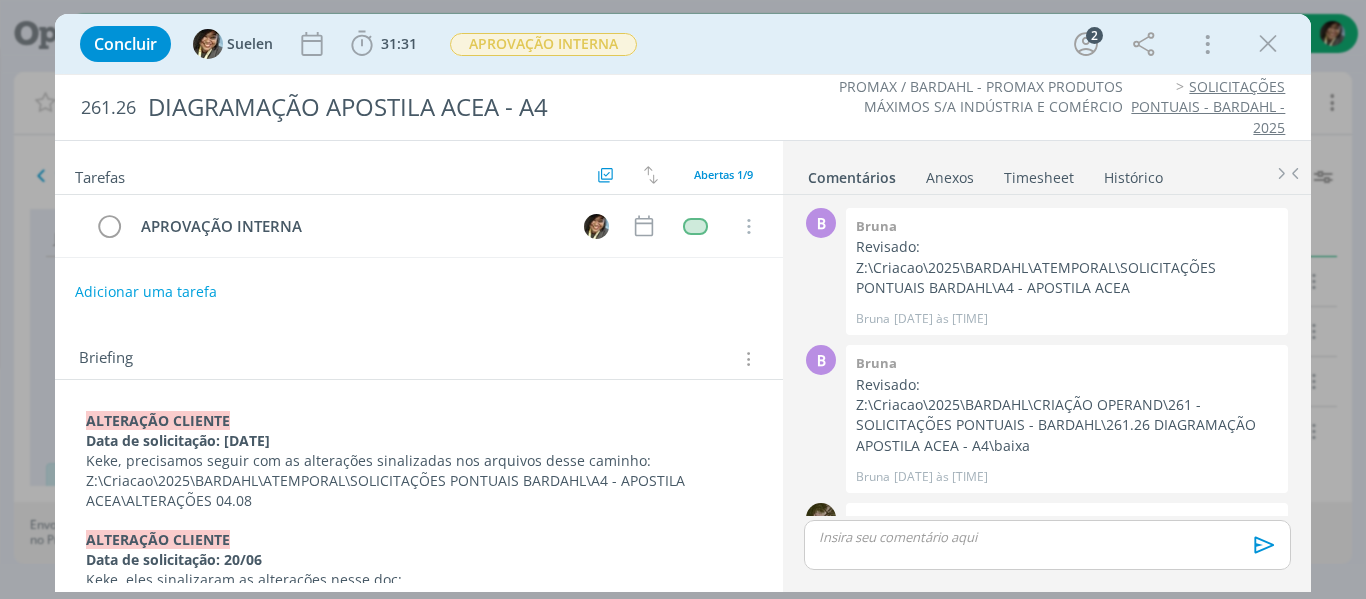 scroll, scrollTop: 530, scrollLeft: 0, axis: vertical 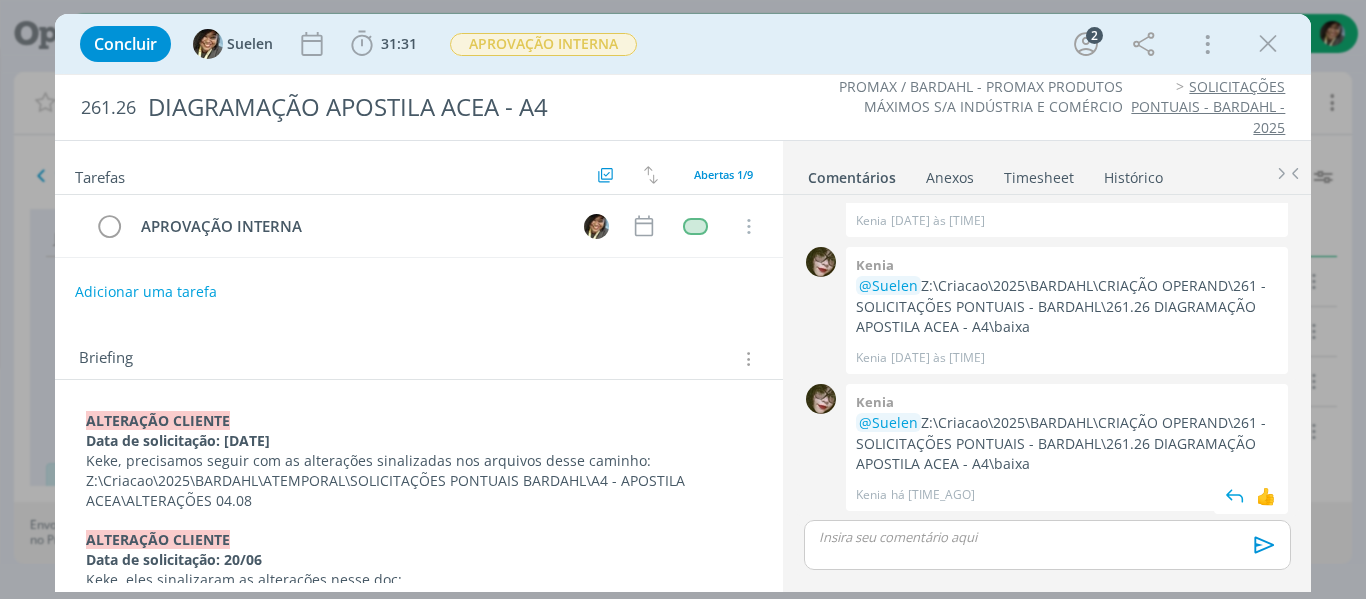 drag, startPoint x: 1038, startPoint y: 467, endPoint x: 922, endPoint y: 427, distance: 122.702896 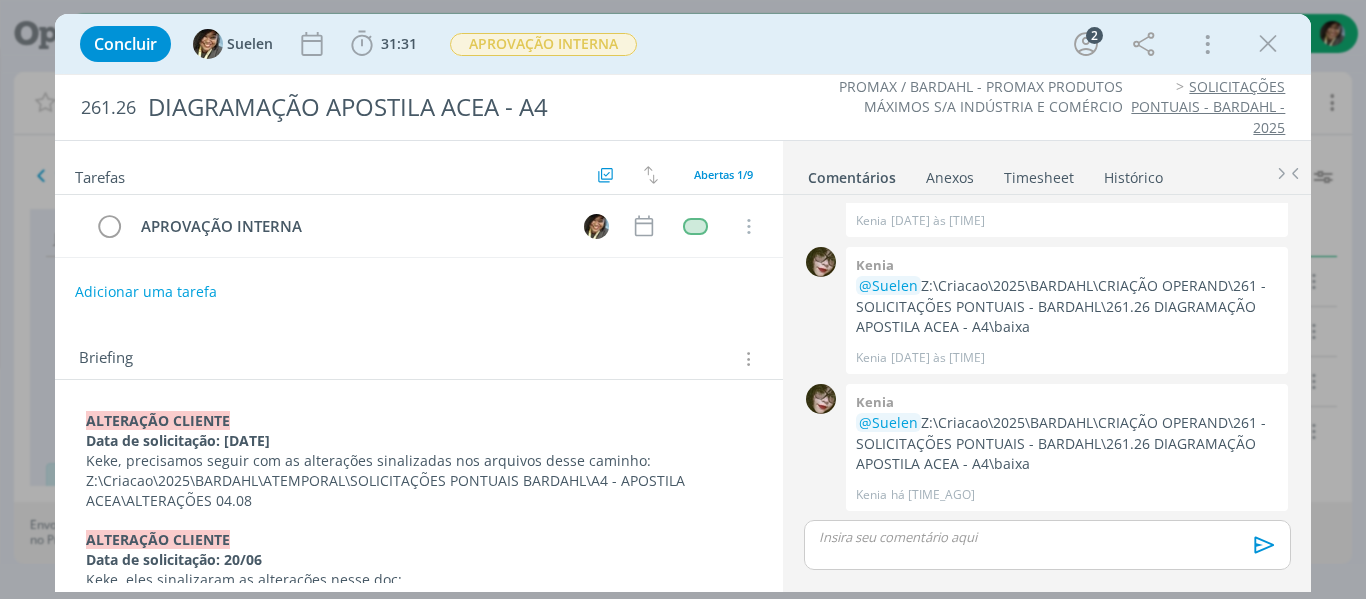 copy on "Z:\Criacao\2025\BARDAHL\CRIAÇÃO OPERAND\261 - SOLICITAÇÕES PONTUAIS - BARDAHL\261.26 DIAGRAMAÇÃO APOSTILA ACEA - A4\baixa" 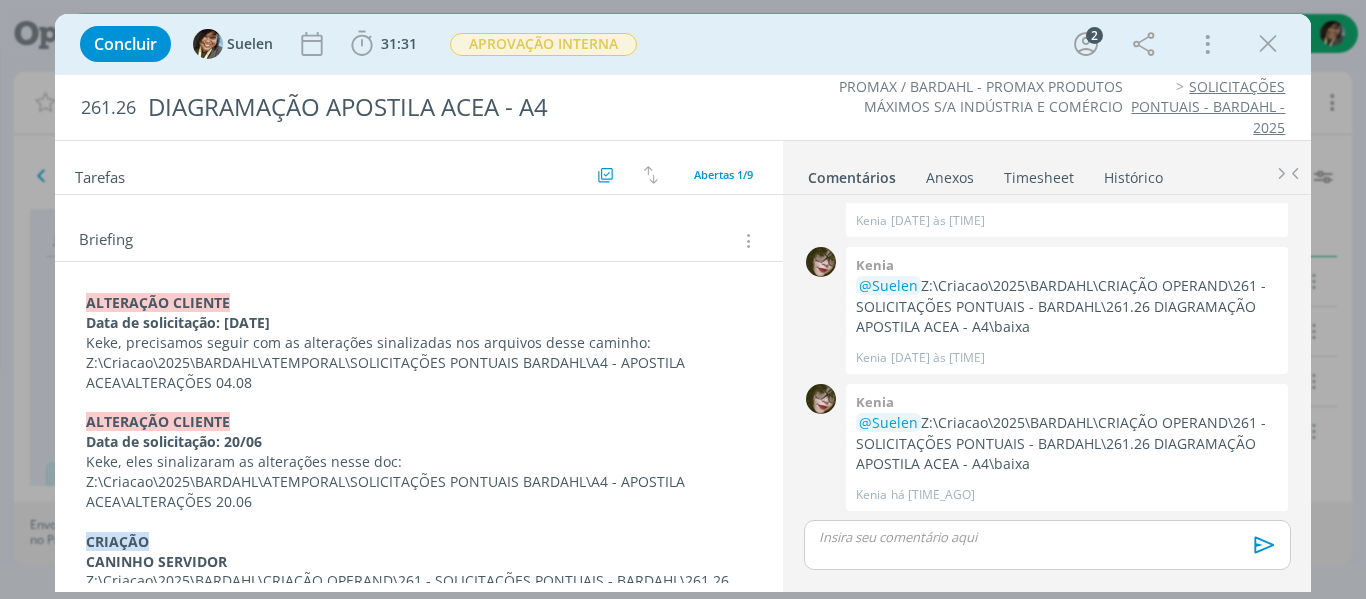 scroll, scrollTop: 0, scrollLeft: 0, axis: both 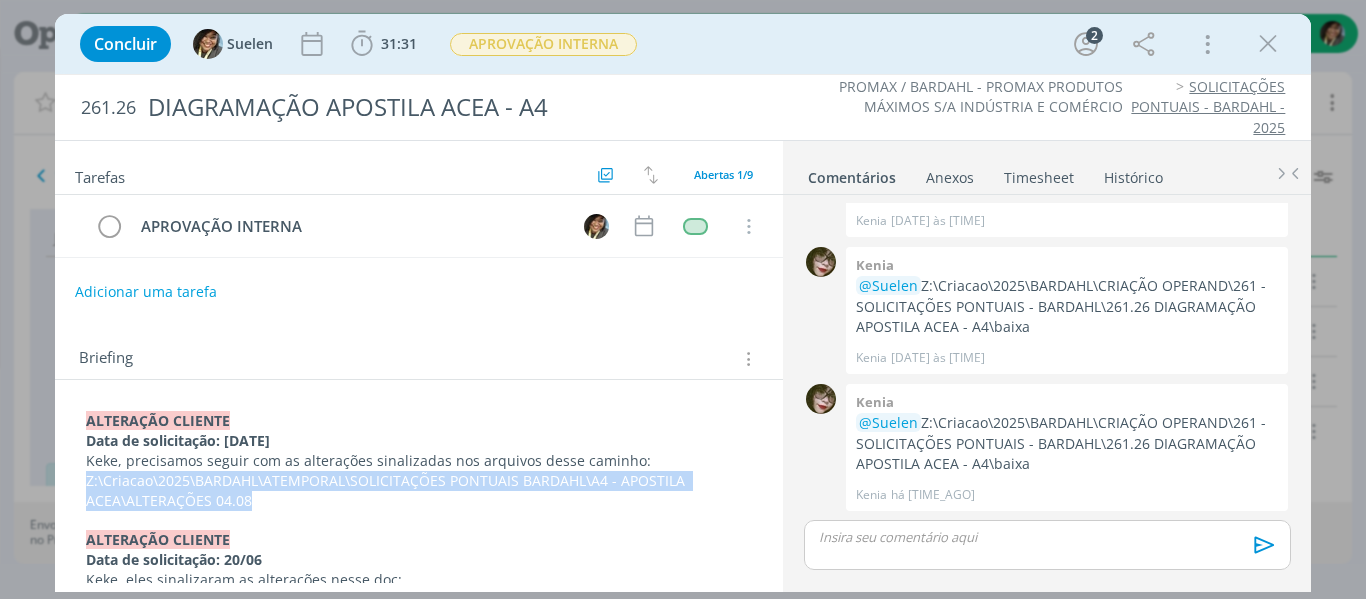 drag, startPoint x: 253, startPoint y: 504, endPoint x: 70, endPoint y: 480, distance: 184.56706 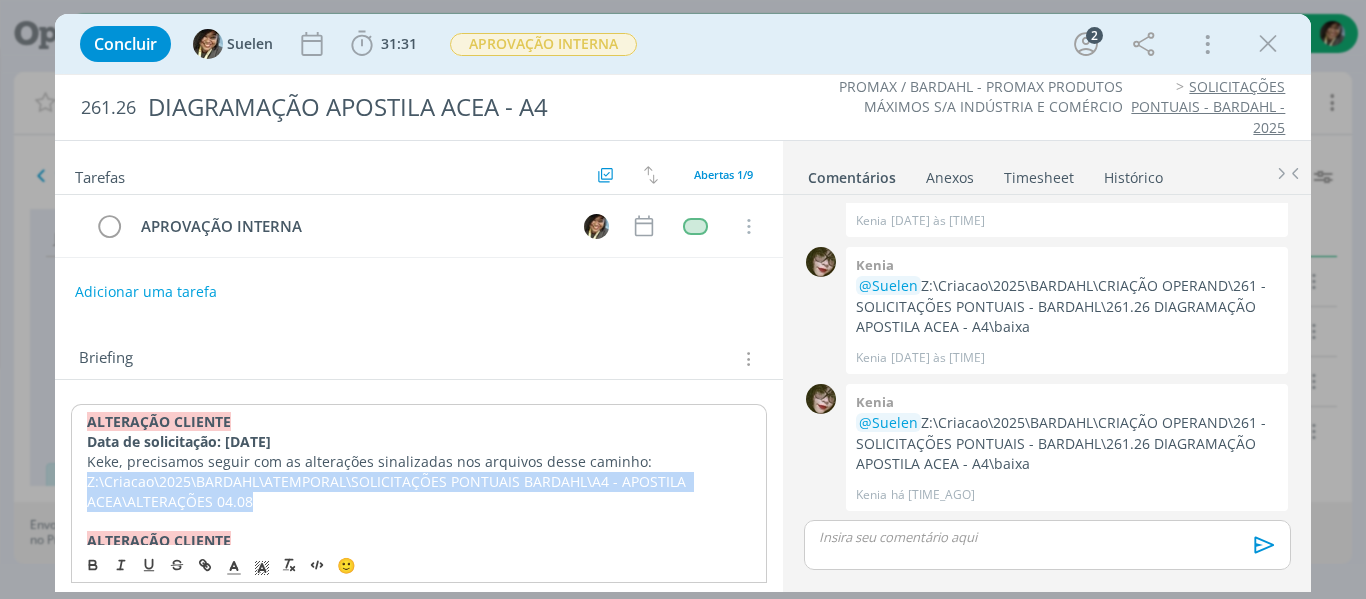 copy on "Z:\Criacao\2025\BARDAHL\ATEMPORAL\SOLICITAÇÕES PONTUAIS BARDAHL\A4 - APOSTILA ACEA\ALTERAÇÕES 04.08" 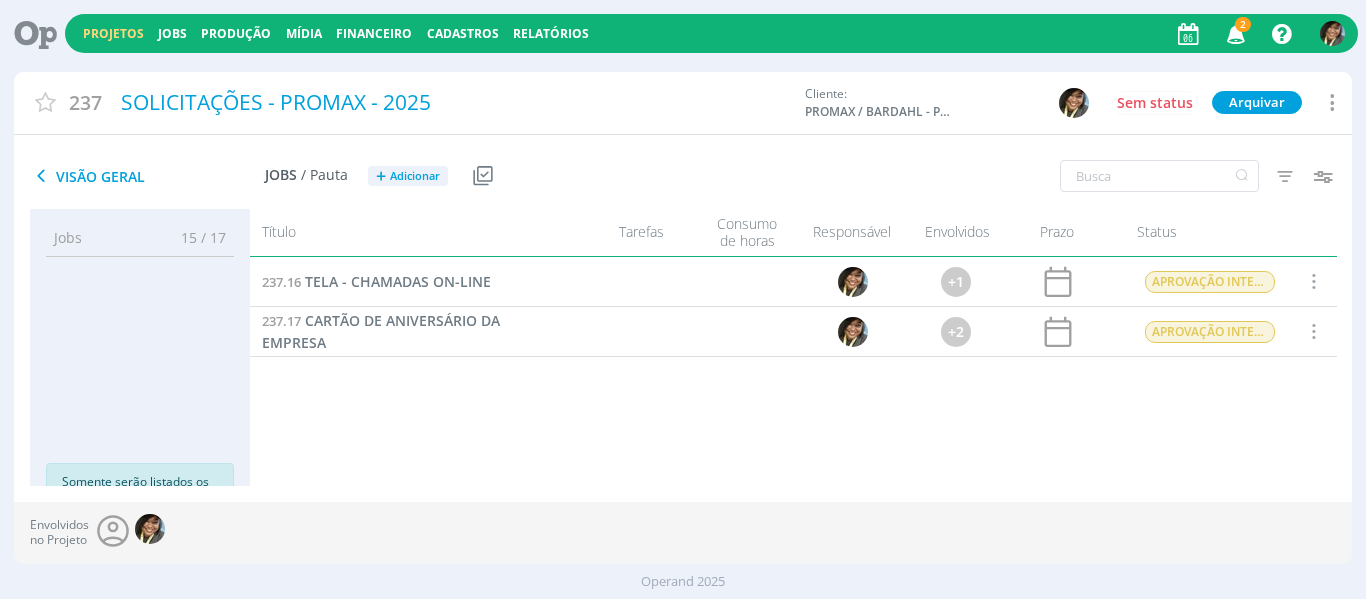 scroll, scrollTop: 0, scrollLeft: 0, axis: both 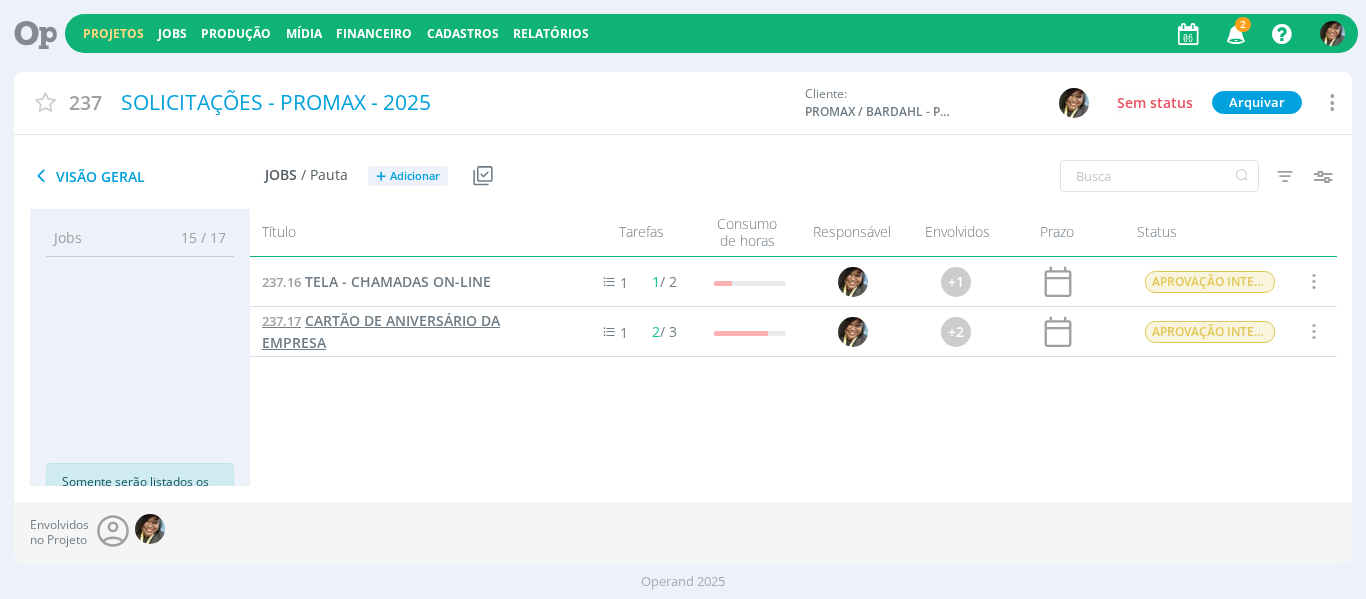 click on "CARTÃO DE ANIVERSÁRIO DA EMPRESA" at bounding box center [381, 331] 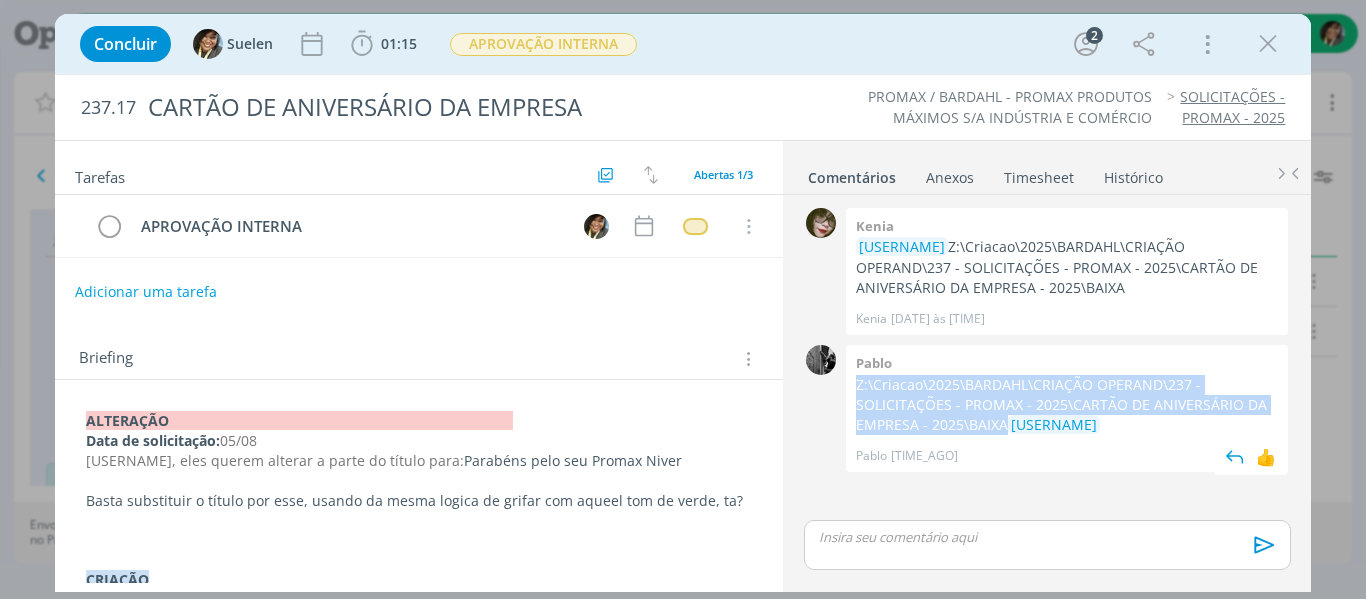 drag, startPoint x: 856, startPoint y: 375, endPoint x: 928, endPoint y: 425, distance: 87.658424 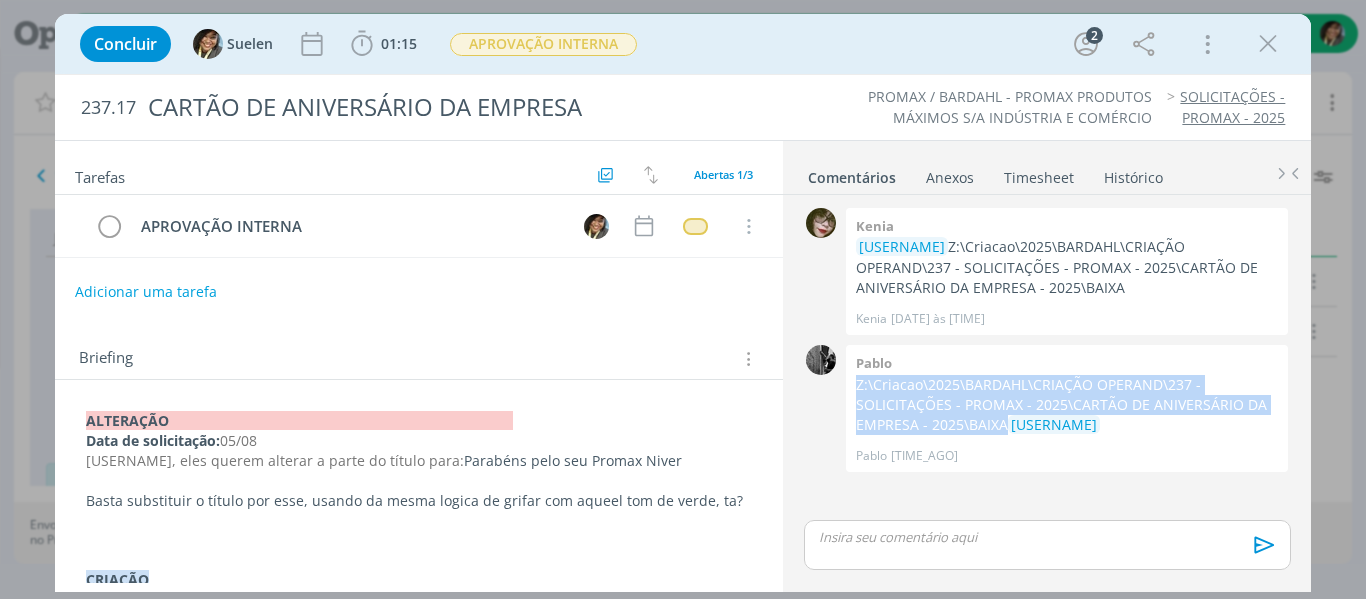 copy on "Z:\Criacao\2025\BARDAHL\CRIAÇÃO OPERAND\237 - SOLICITAÇÕES - PROMAX - 2025\CARTÃO DE ANIVERSÁRIO DA EMPRESA - 2025\BAIXA" 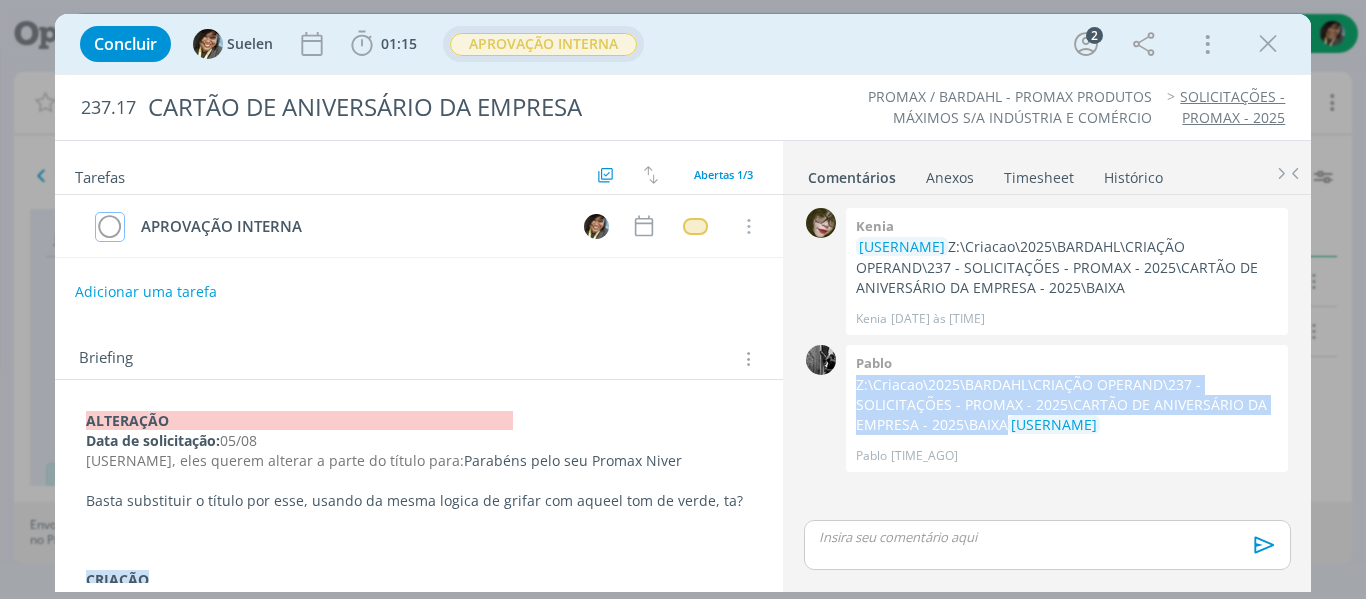 drag, startPoint x: 108, startPoint y: 221, endPoint x: 511, endPoint y: 43, distance: 440.55988 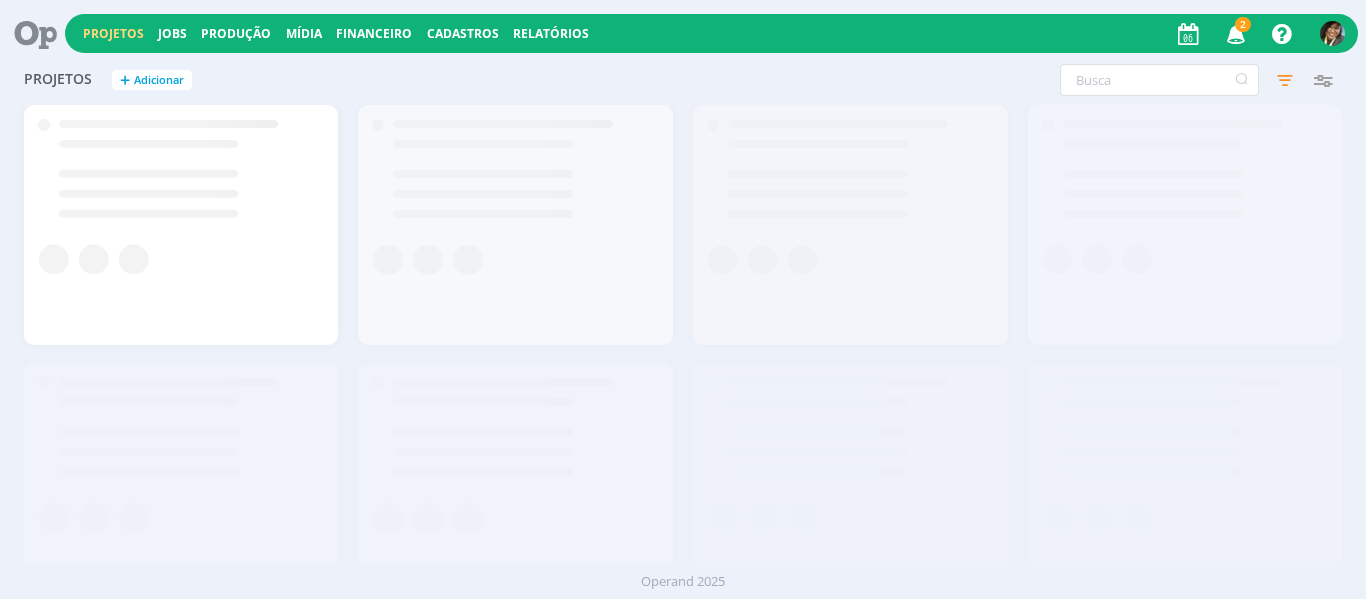 scroll, scrollTop: 0, scrollLeft: 0, axis: both 